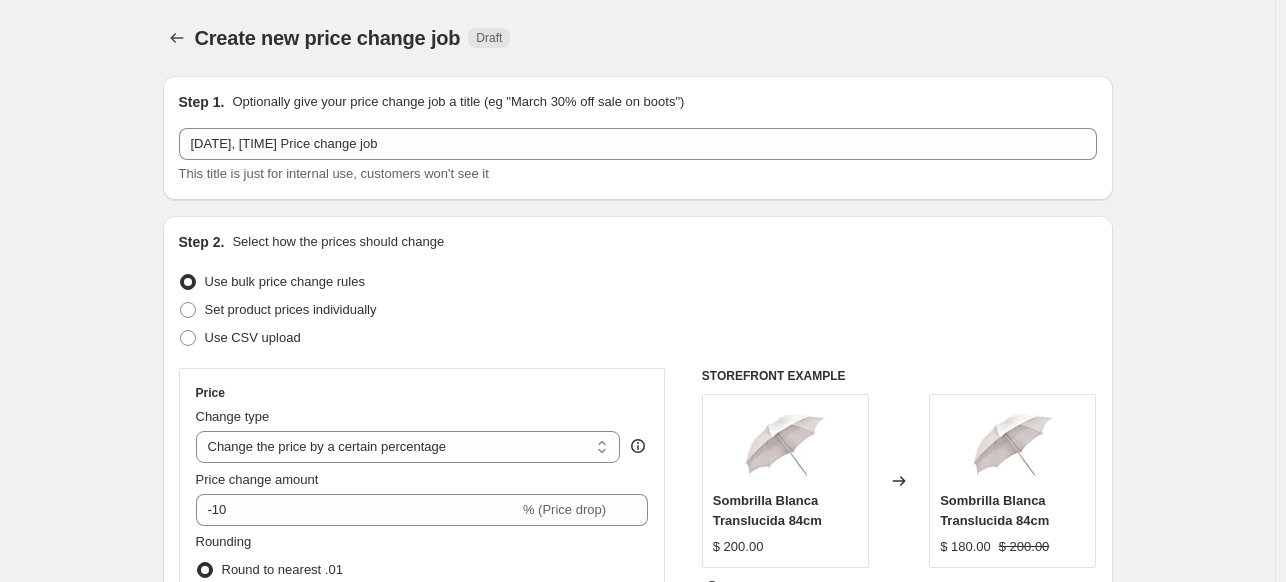 select on "percentage" 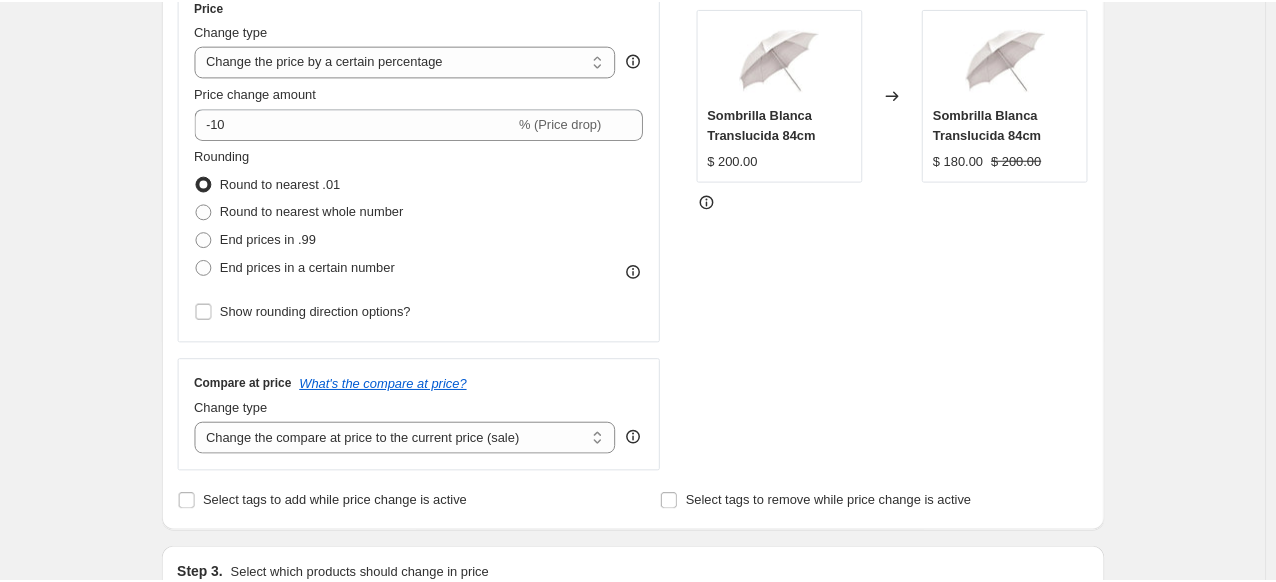 scroll, scrollTop: 400, scrollLeft: 0, axis: vertical 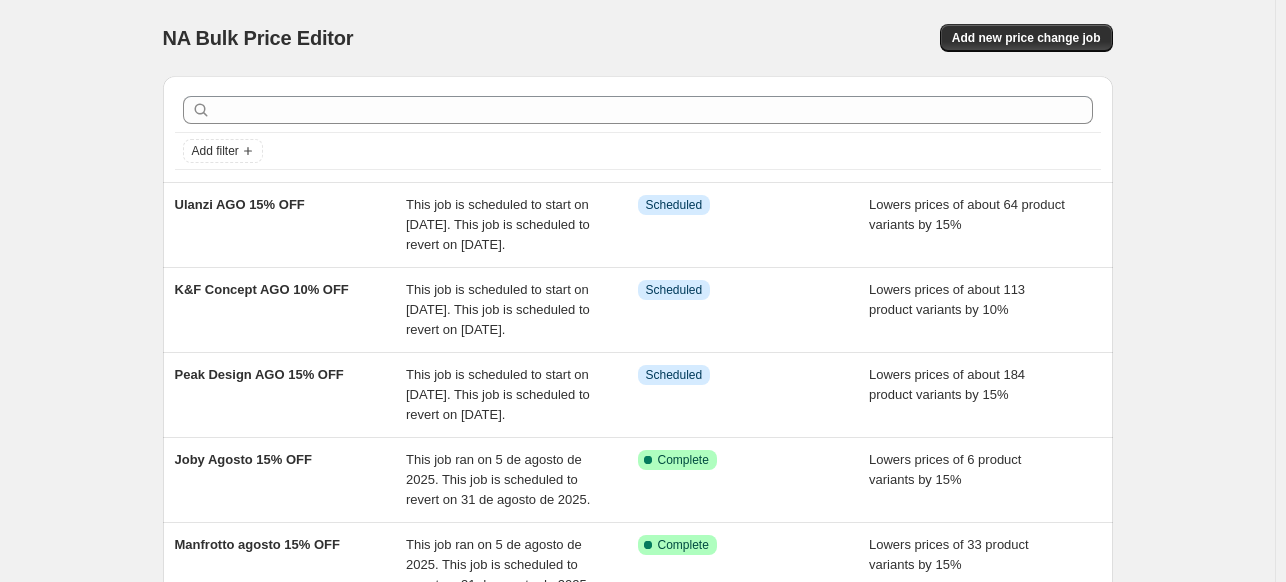 click on "NA Bulk Price Editor" at bounding box center [401, 38] 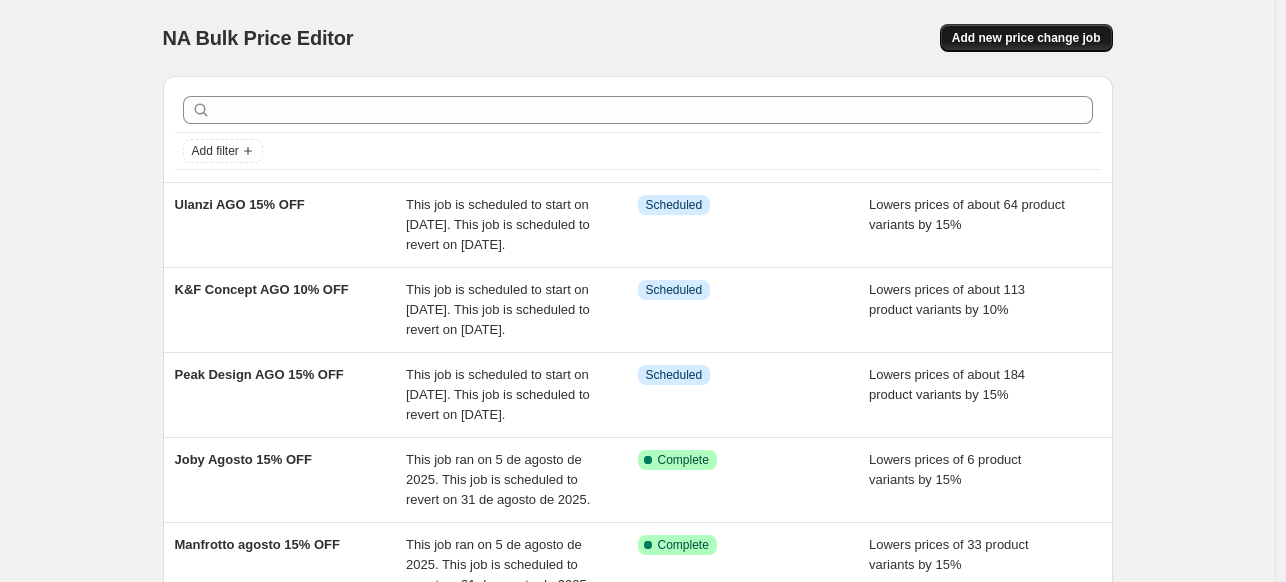 click on "Add new price change job" at bounding box center [1026, 38] 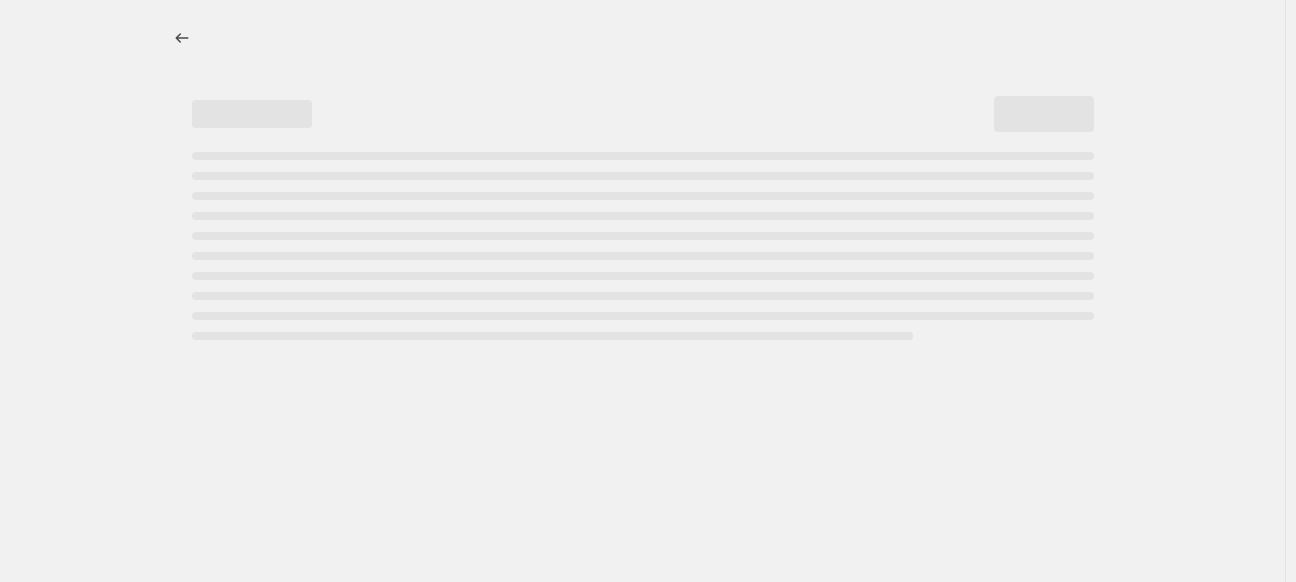 select on "percentage" 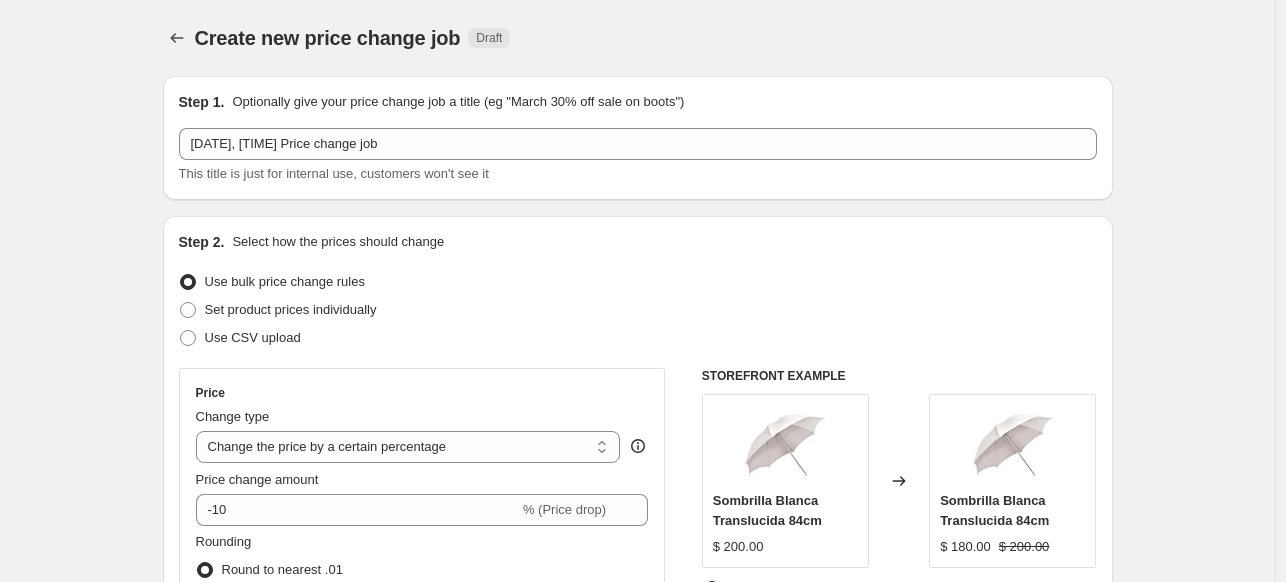 click on "Step 1. Optionally give your price change job a title (eg "March 30% off sale on boots") [DATE], [TIME] Price change job This title is just for internal use, customers won't see it" at bounding box center (638, 138) 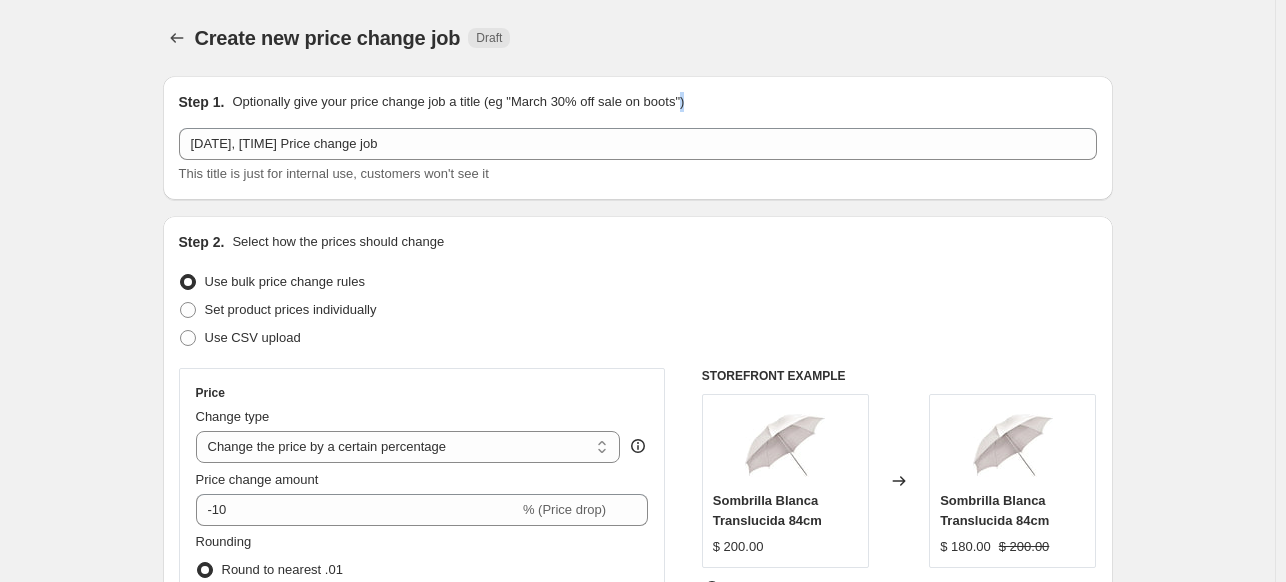 click on "Step 1. Optionally give your price change job a title (eg "March 30% off sale on boots") [DATE], [TIME] Price change job This title is just for internal use, customers won't see it" at bounding box center [638, 138] 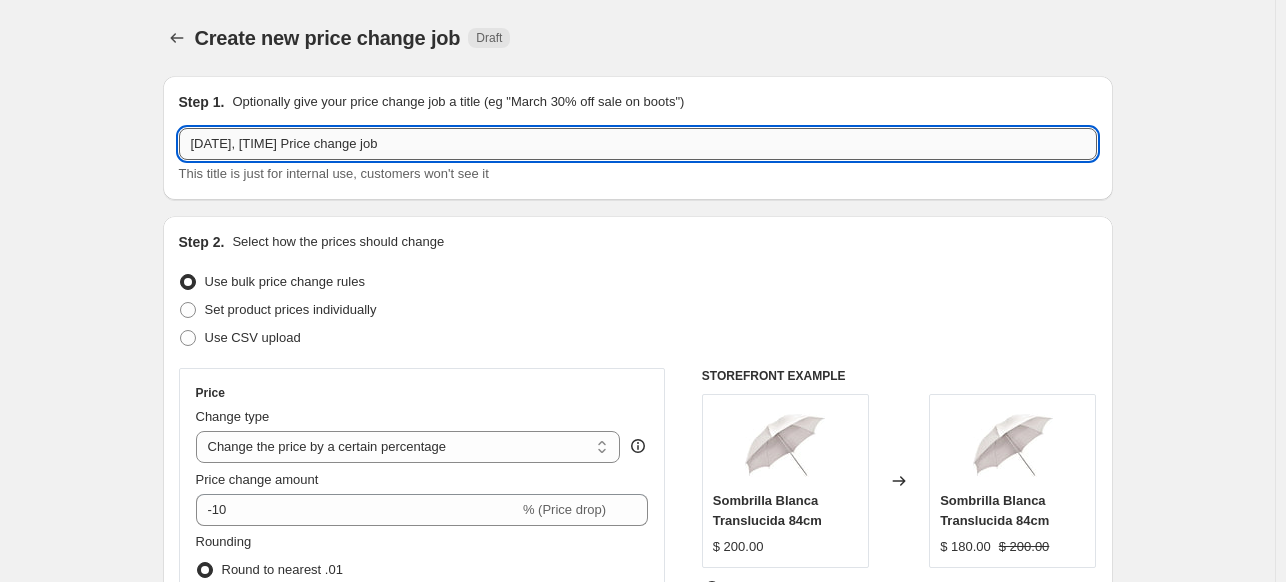 click on "[DATE], [TIME] Price change job" at bounding box center (638, 144) 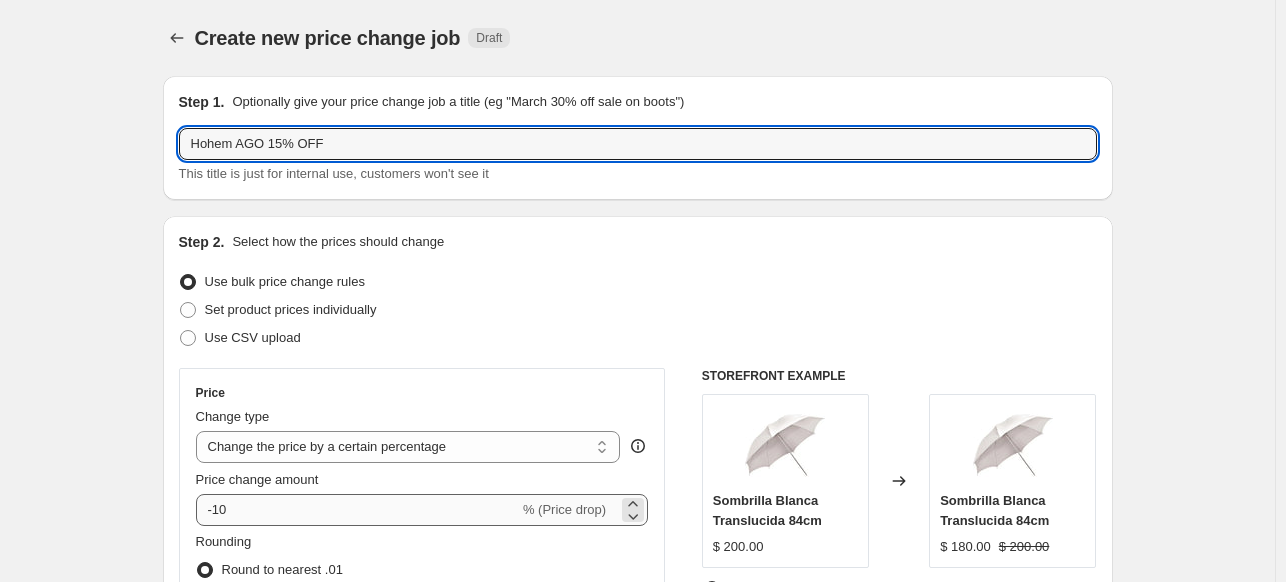 type on "Hohem AGO 15% OFF" 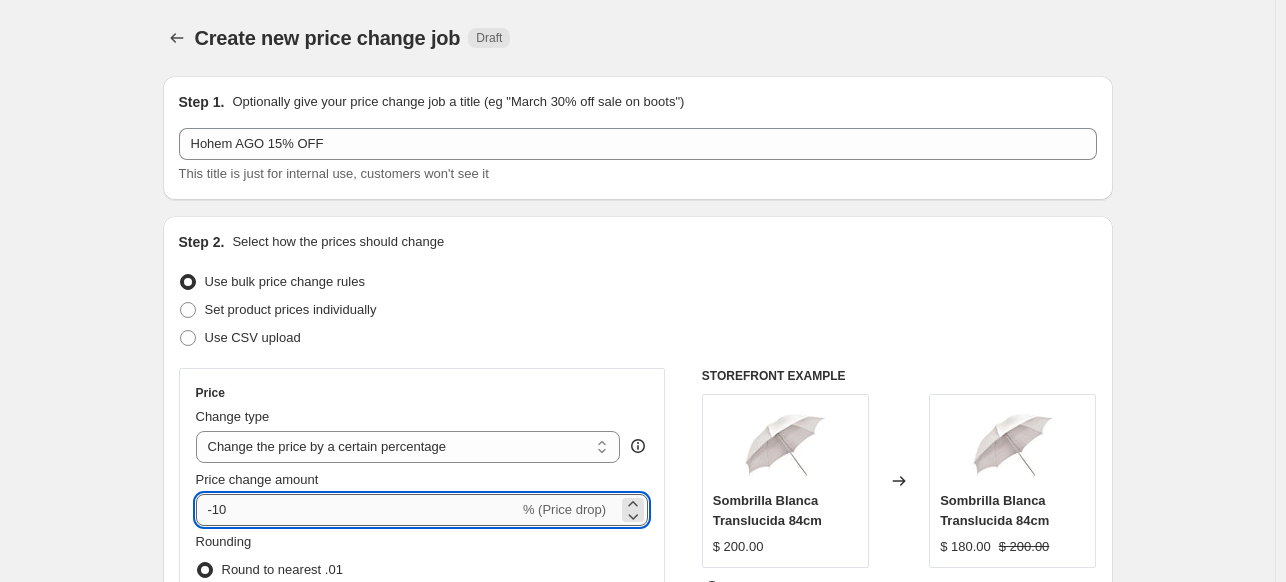 click on "-10" at bounding box center (357, 510) 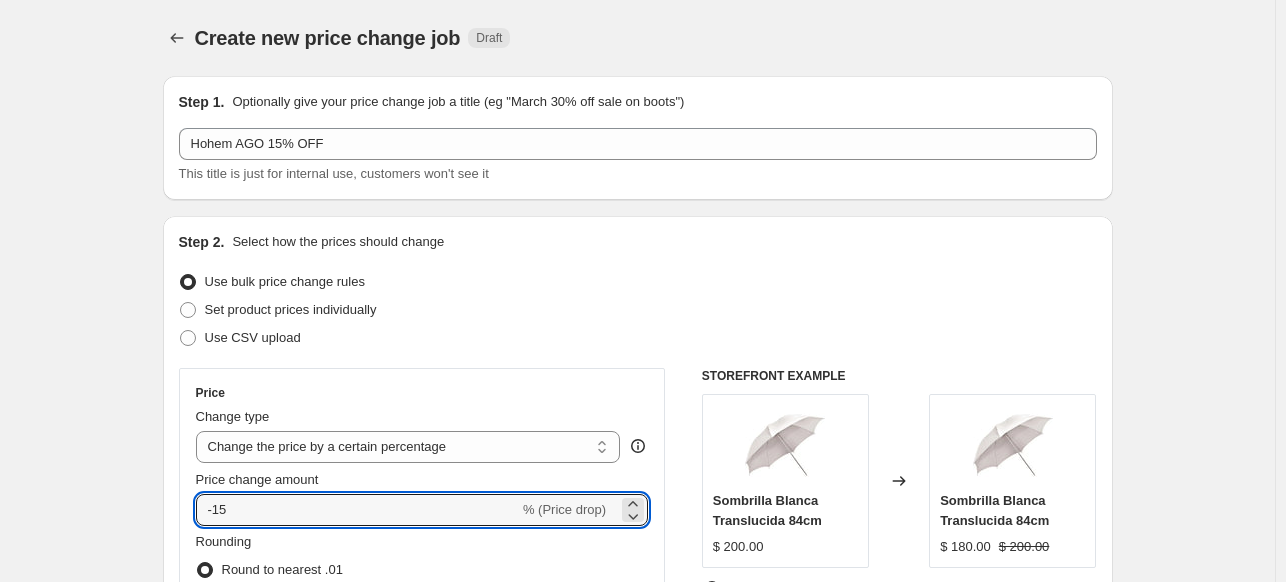 type on "-15" 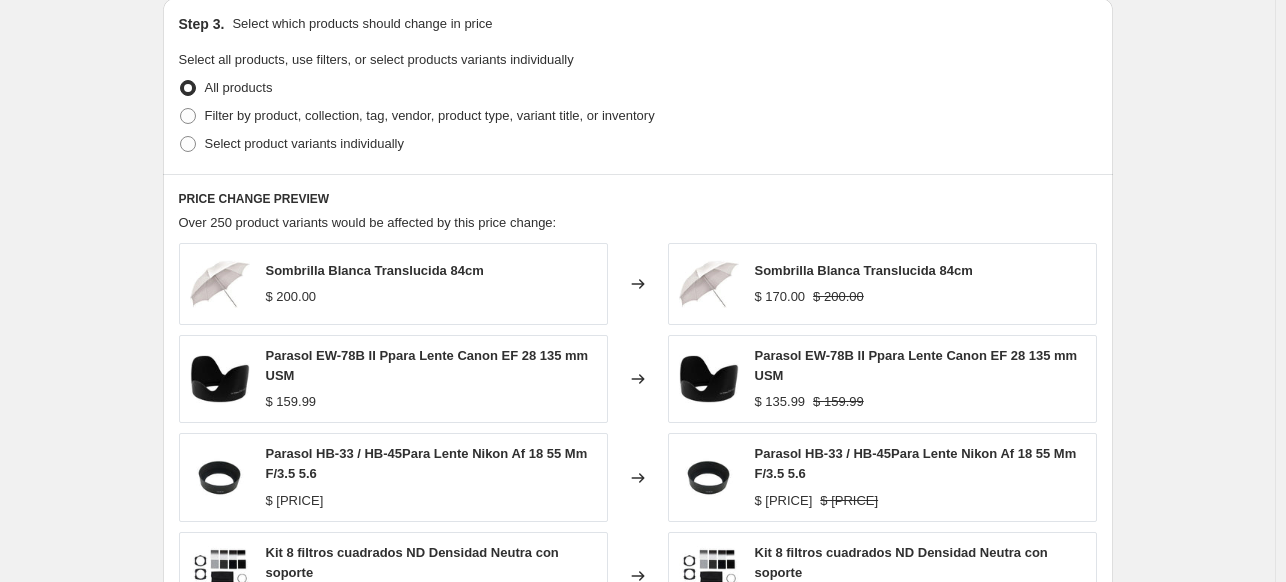 scroll, scrollTop: 936, scrollLeft: 0, axis: vertical 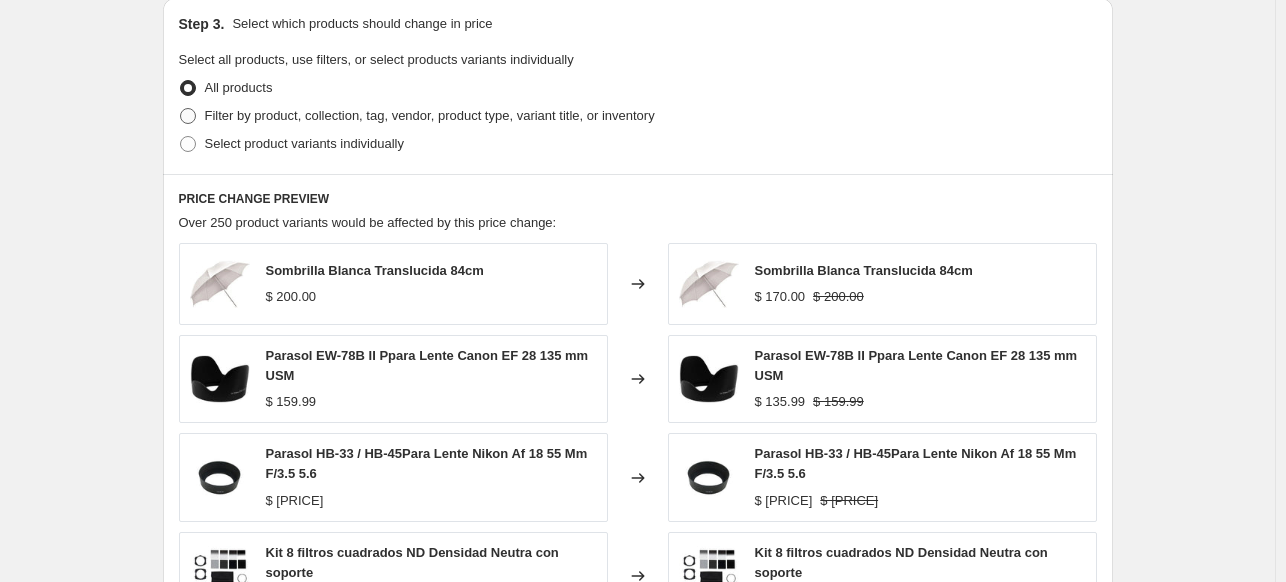 click on "Filter by product, collection, tag, vendor, product type, variant title, or inventory" at bounding box center [430, 115] 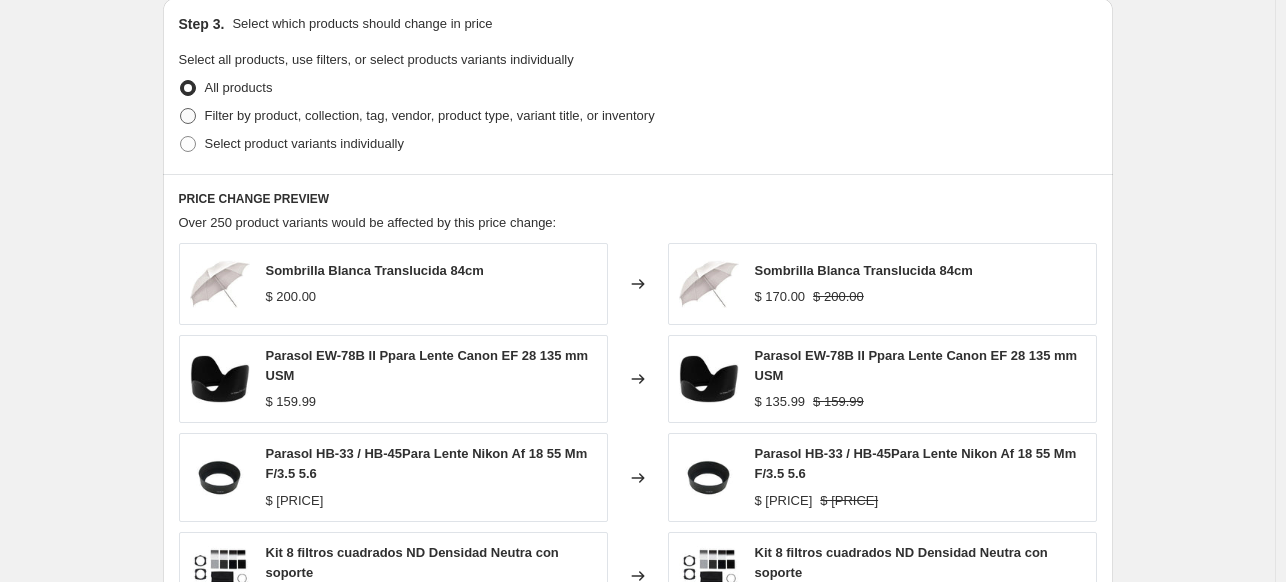 radio on "true" 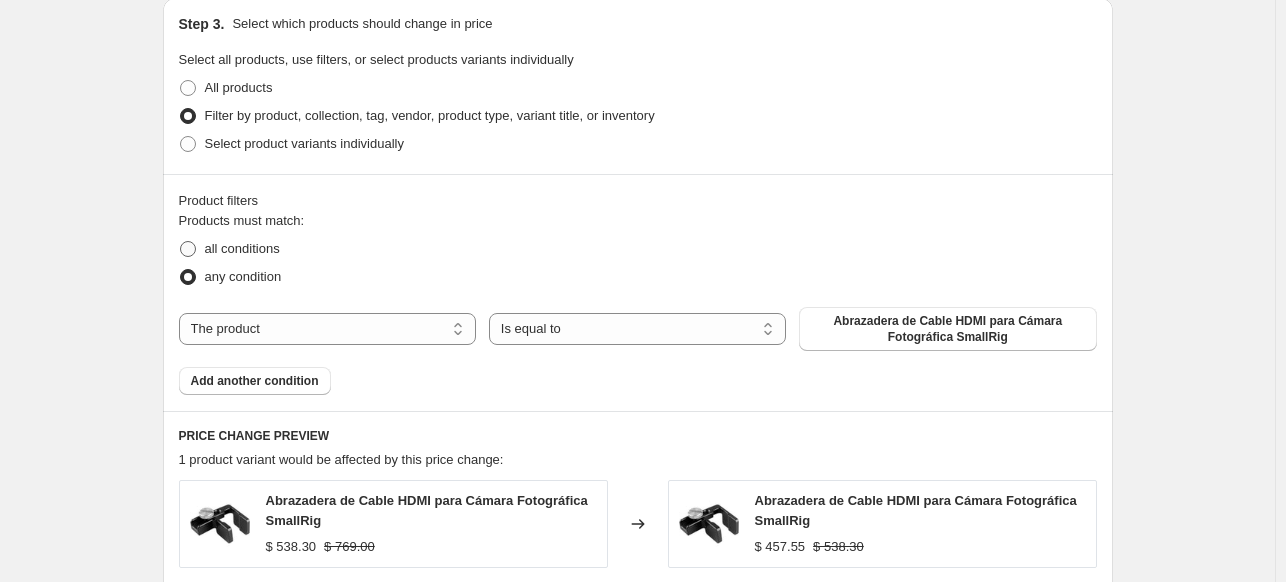 click on "all conditions" at bounding box center (242, 248) 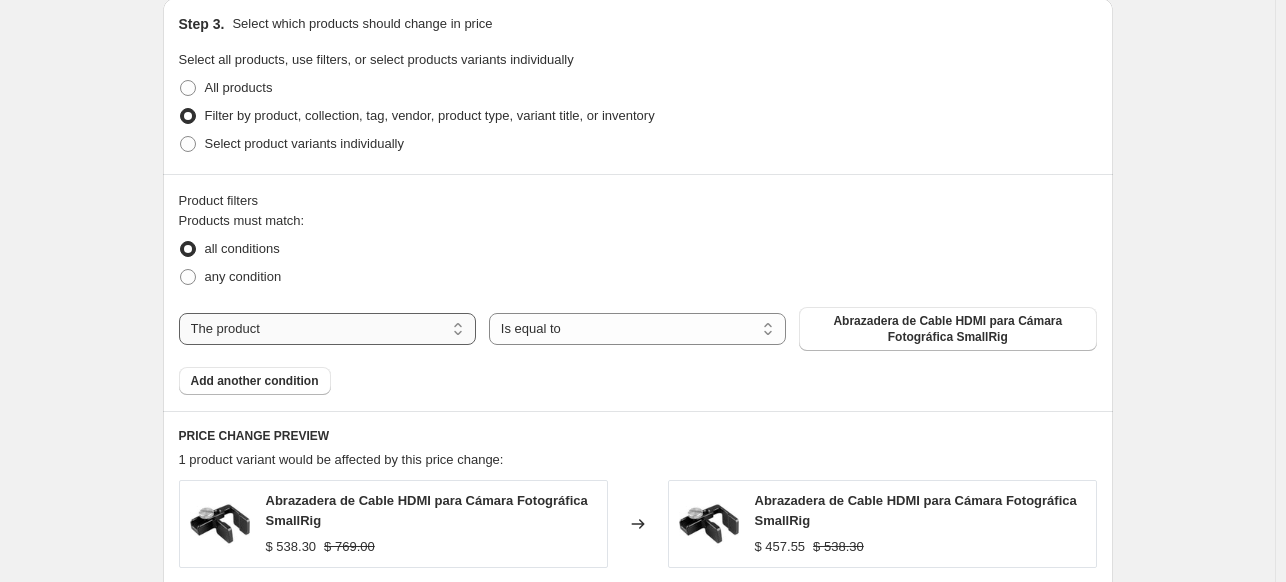 click on "The product The product's collection The product's tag The product's vendor The product's type The product's status The variant's title Inventory quantity" at bounding box center (327, 329) 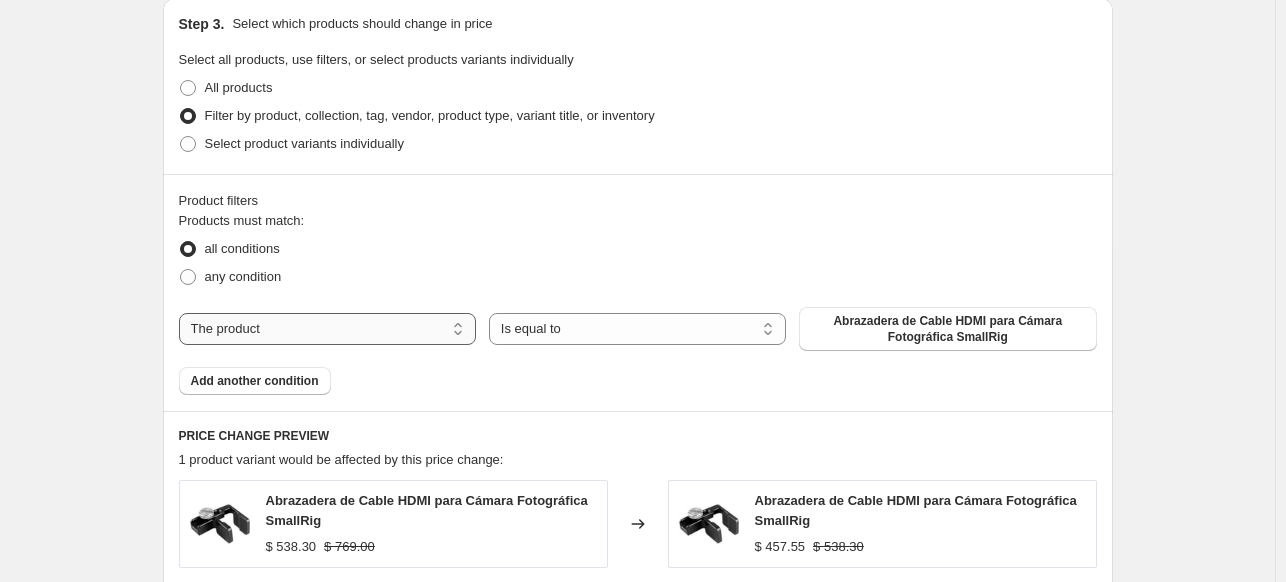 select on "vendor" 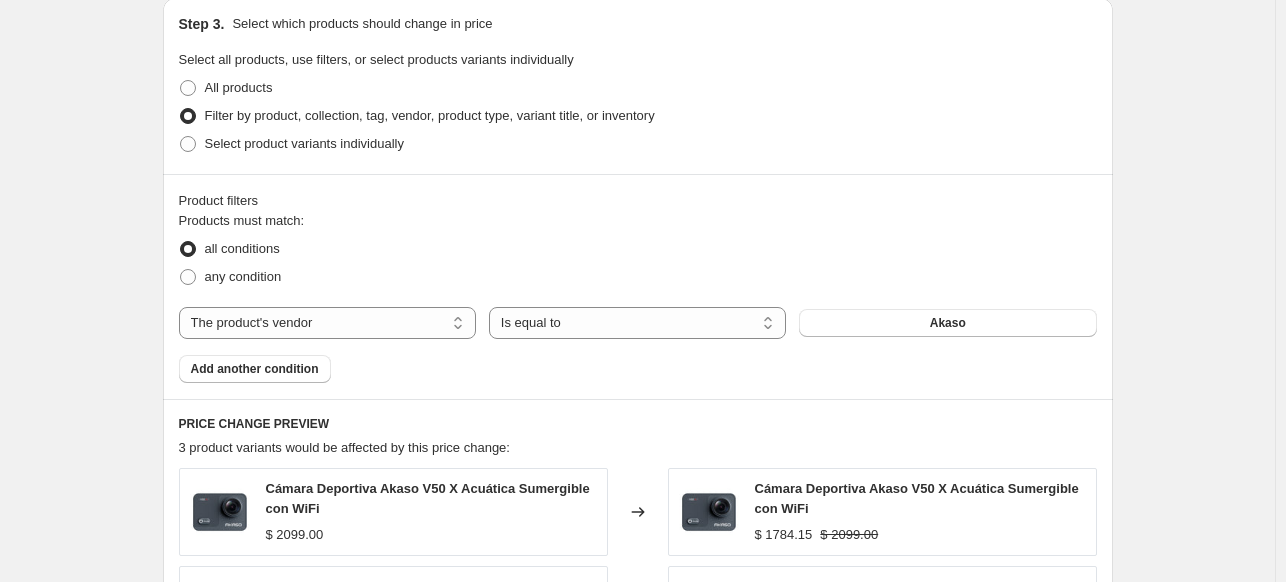 click on "Akaso" at bounding box center [947, 323] 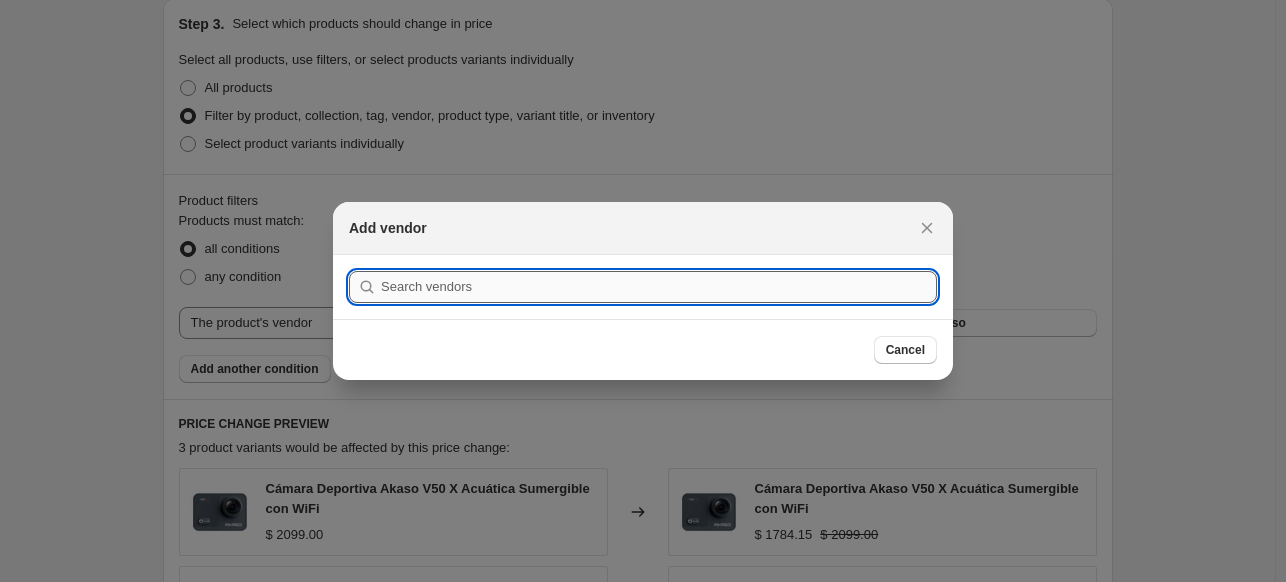 click at bounding box center (659, 287) 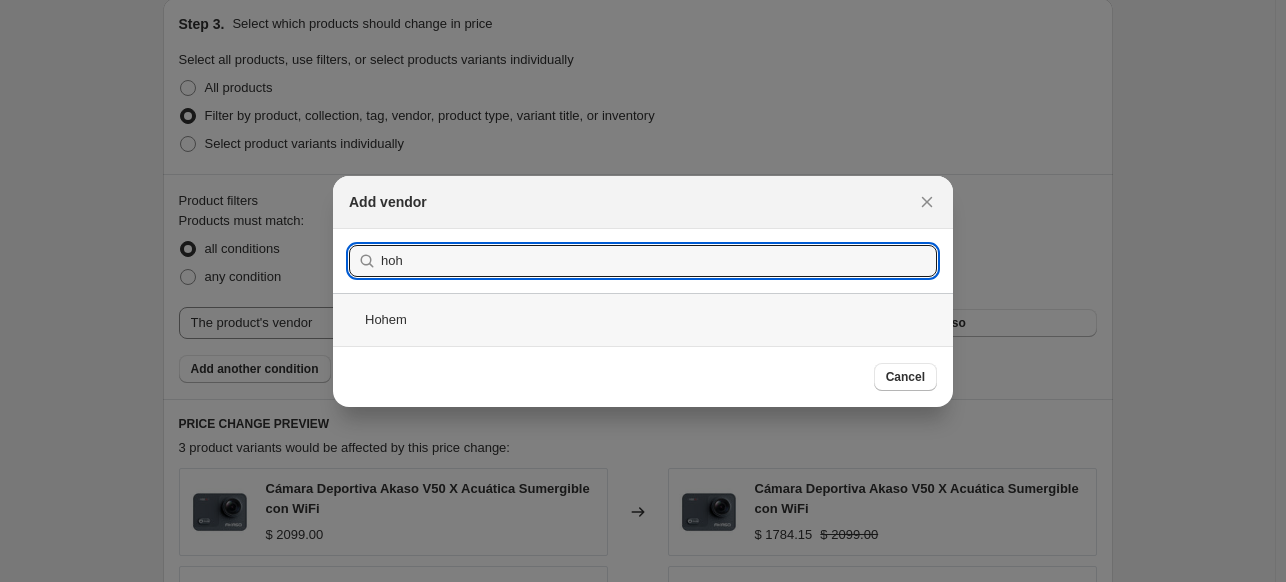 type on "hoh" 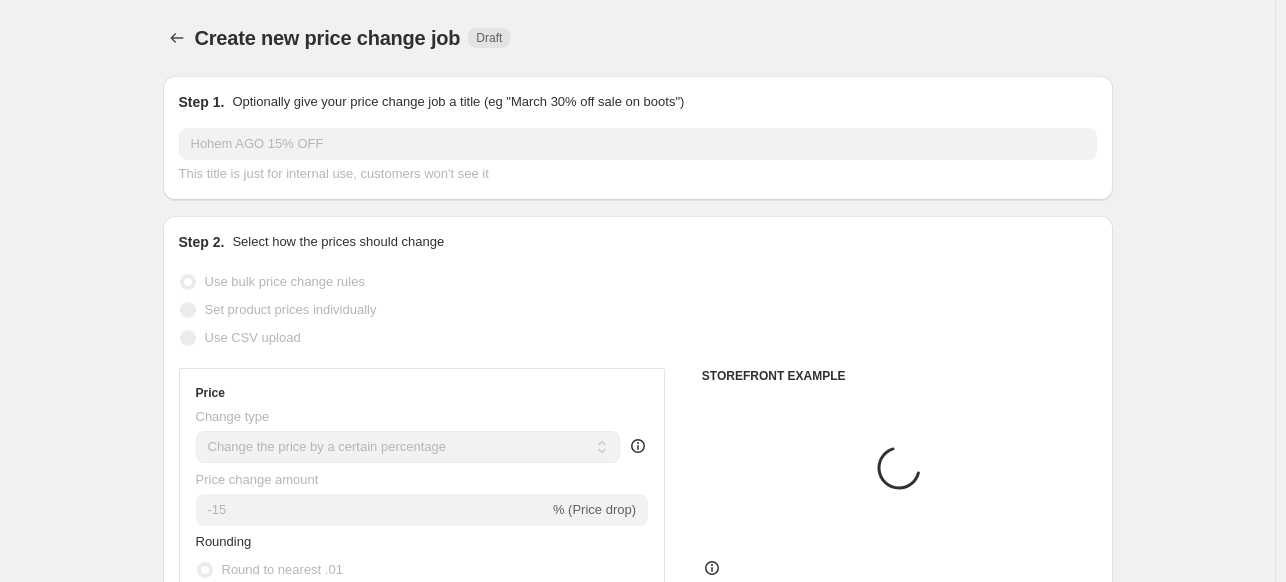 scroll, scrollTop: 936, scrollLeft: 0, axis: vertical 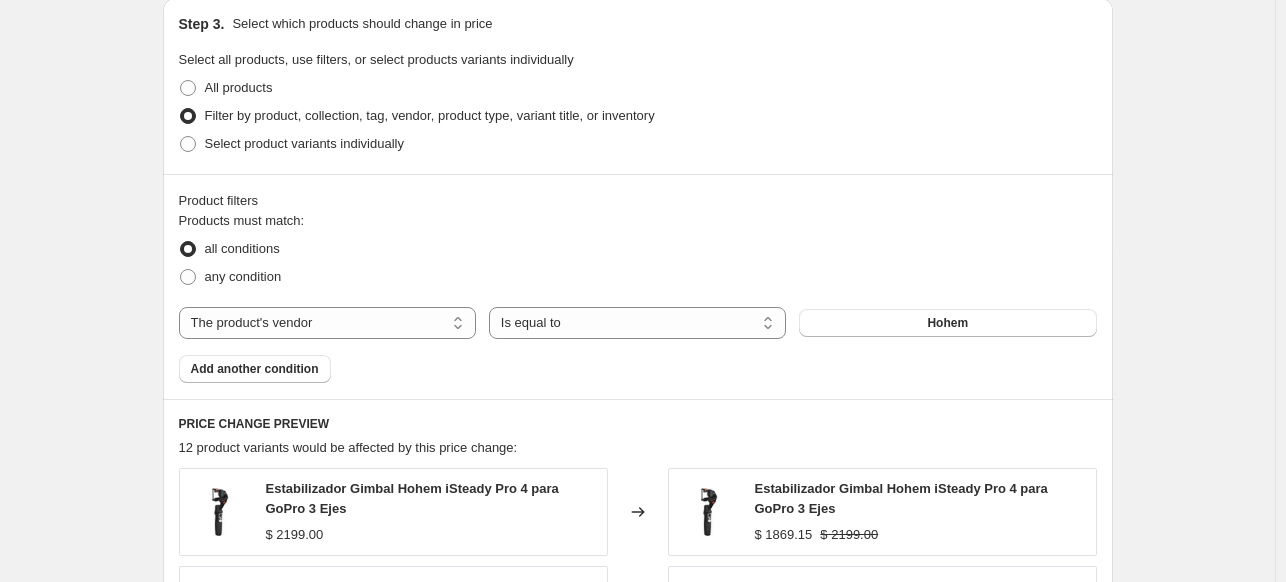 click on "Create new price change job. This page is ready Create new price change job Draft Step 1. Optionally give your price change job a title (eg "March 30% off sale on boots") Hohem AGO 15% OFF This title is just for internal use, customers won't see it Step 2. Select how the prices should change Use bulk price change rules Set product prices individually Use CSV upload Price Change type Change the price to a certain amount Change the price by a certain amount Change the price by a certain percentage Change the price to the current compare at price (price before sale) Change the price by a certain amount relative to the compare at price Change the price by a certain percentage relative to the compare at price Don't change the price Change the price by a certain percentage relative to the cost per item Change price to certain cost margin Change the price by a certain percentage Price change amount -15 % (Price drop) Rounding Round to nearest .01 Round to nearest whole number End prices in .99 Compare at price [VENDOR]" at bounding box center (637, 192) 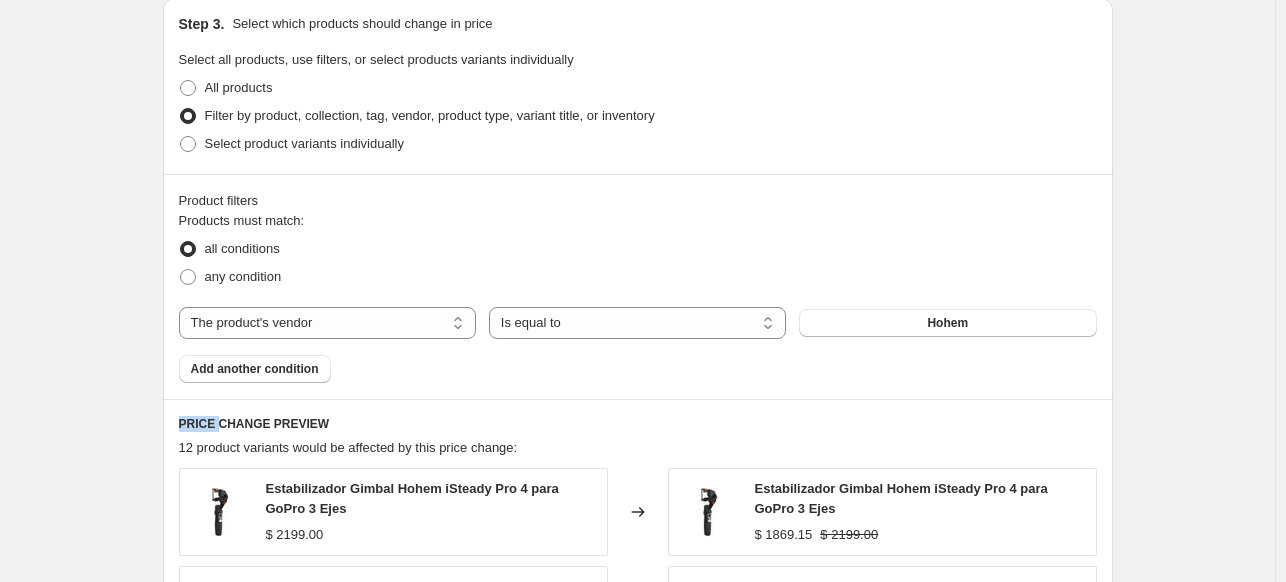 click on "Create new price change job. This page is ready Create new price change job Draft Step 1. Optionally give your price change job a title (eg "March 30% off sale on boots") Hohem AGO 15% OFF This title is just for internal use, customers won't see it Step 2. Select how the prices should change Use bulk price change rules Set product prices individually Use CSV upload Price Change type Change the price to a certain amount Change the price by a certain amount Change the price by a certain percentage Change the price to the current compare at price (price before sale) Change the price by a certain amount relative to the compare at price Change the price by a certain percentage relative to the compare at price Don't change the price Change the price by a certain percentage relative to the cost per item Change price to certain cost margin Change the price by a certain percentage Price change amount -15 % (Price drop) Rounding Round to nearest .01 Round to nearest whole number End prices in .99 Compare at price [VENDOR]" at bounding box center (637, 192) 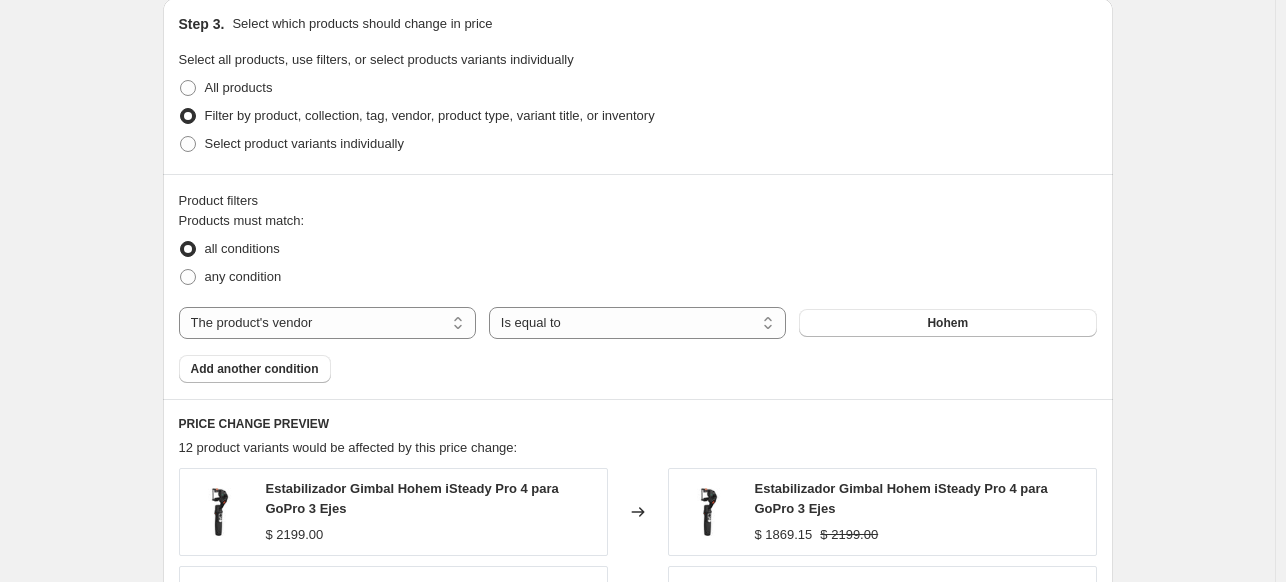 click on "Create new price change job. This page is ready Create new price change job Draft Step 1. Optionally give your price change job a title (eg "March 30% off sale on boots") Hohem AGO 15% OFF This title is just for internal use, customers won't see it Step 2. Select how the prices should change Use bulk price change rules Set product prices individually Use CSV upload Price Change type Change the price to a certain amount Change the price by a certain amount Change the price by a certain percentage Change the price to the current compare at price (price before sale) Change the price by a certain amount relative to the compare at price Change the price by a certain percentage relative to the compare at price Don't change the price Change the price by a certain percentage relative to the cost per item Change price to certain cost margin Change the price by a certain percentage Price change amount -15 % (Price drop) Rounding Round to nearest .01 Round to nearest whole number End prices in .99 Compare at price [VENDOR]" at bounding box center [637, 192] 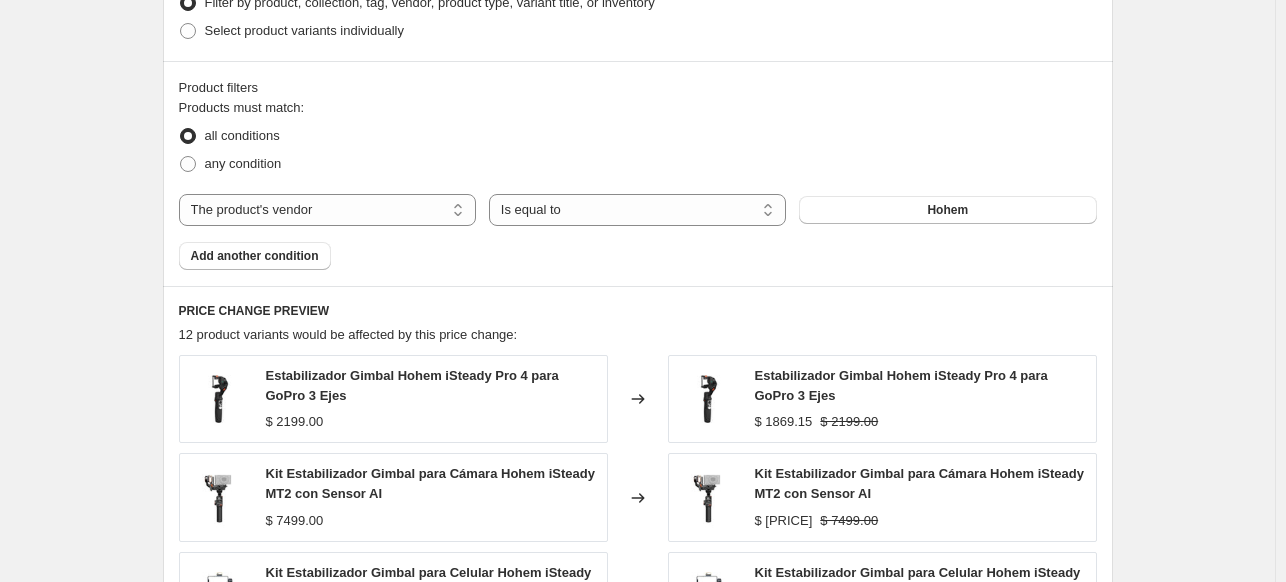 scroll, scrollTop: 1048, scrollLeft: 0, axis: vertical 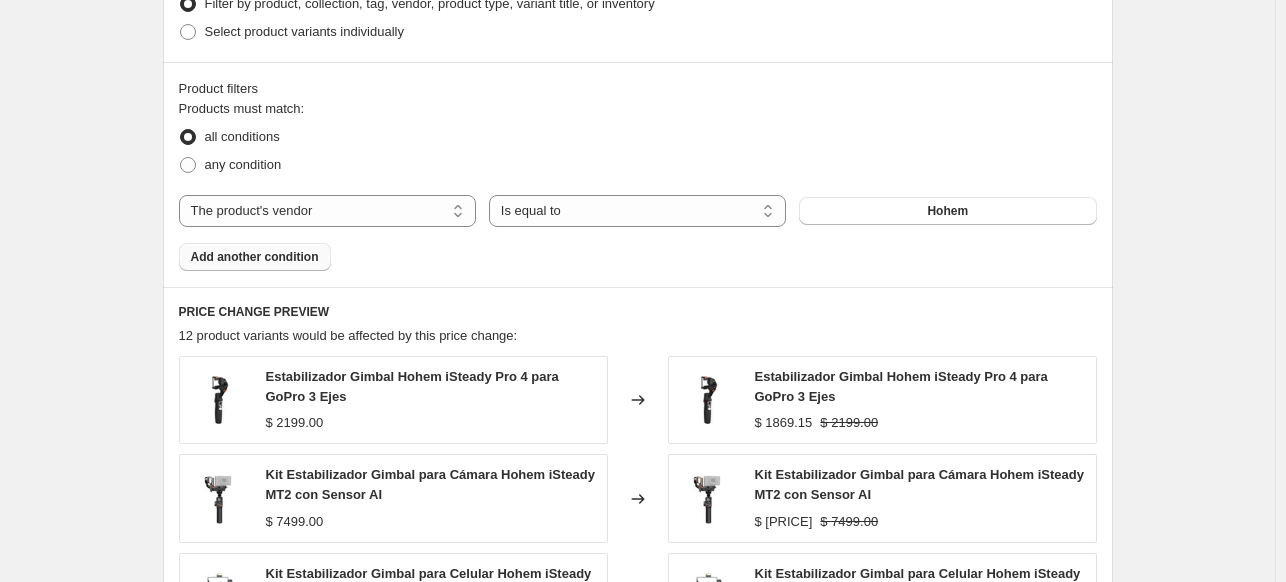 click on "Add another condition" at bounding box center (255, 257) 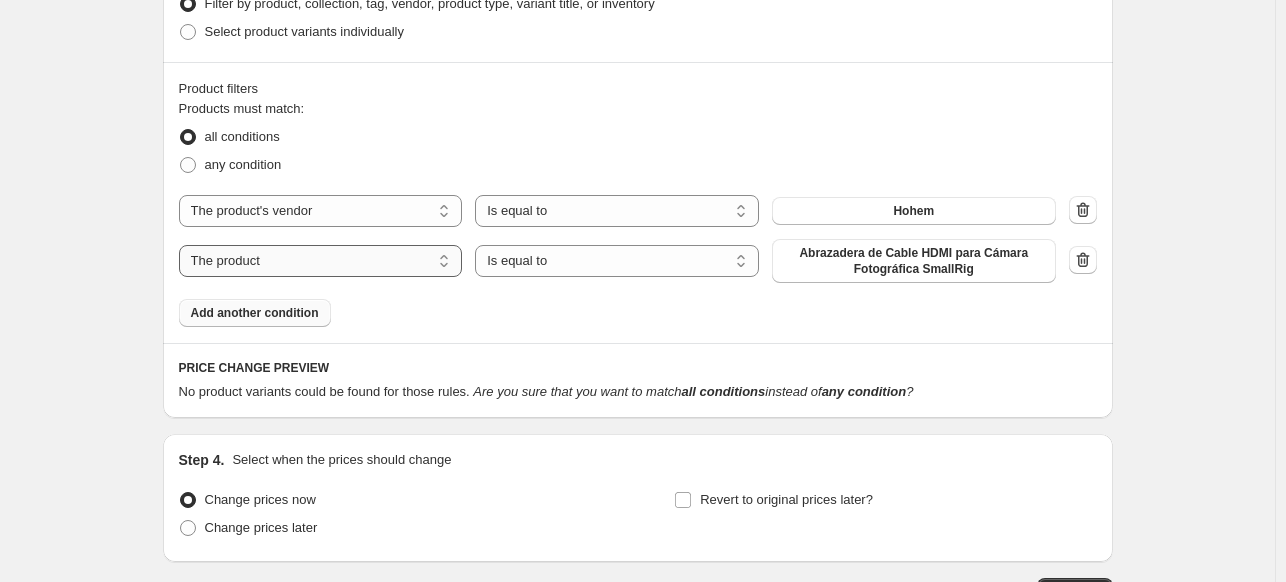 click on "The product The product's collection The product's tag The product's vendor The product's type The product's status The variant's title Inventory quantity" at bounding box center (321, 261) 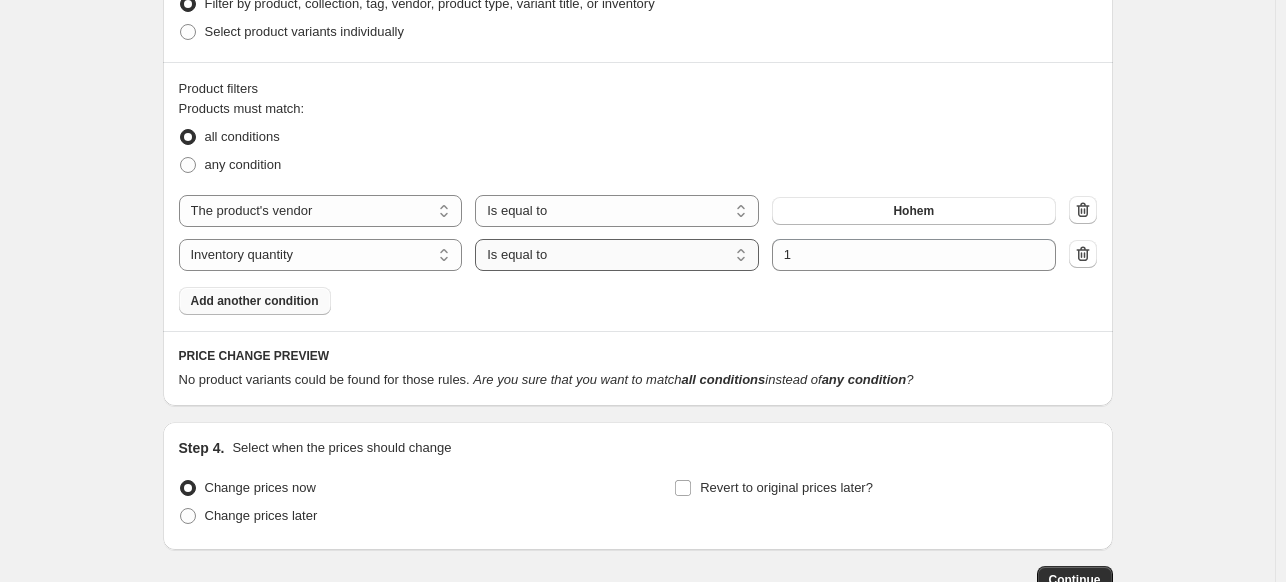 click on "Is equal to Is not equal to Is greater than Is less than" at bounding box center [617, 255] 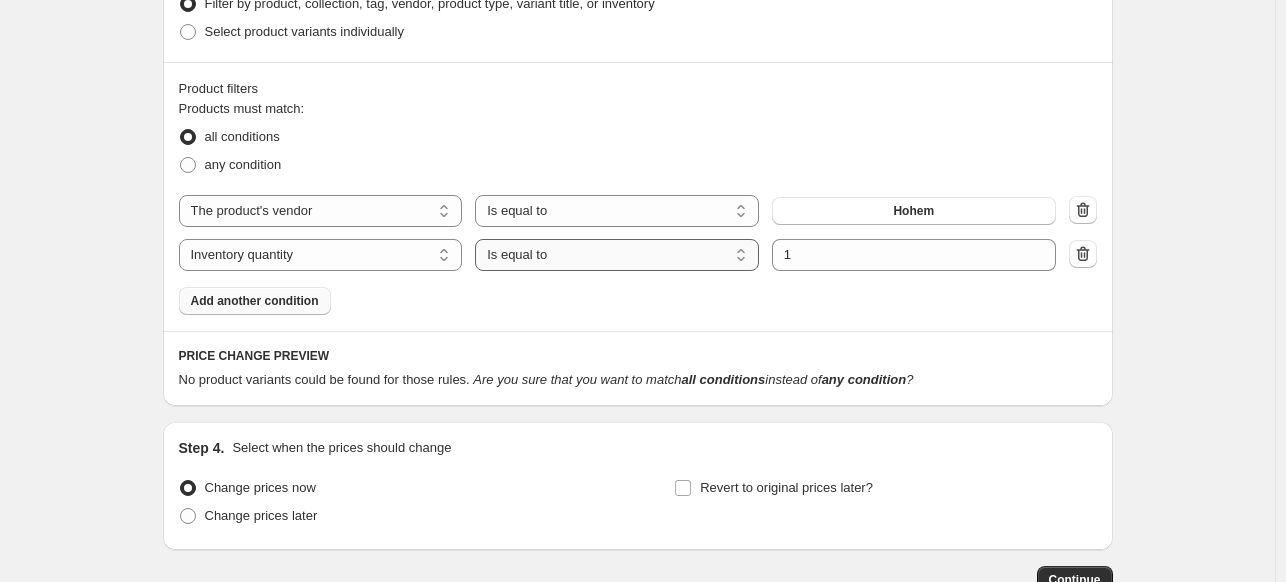 select on ">" 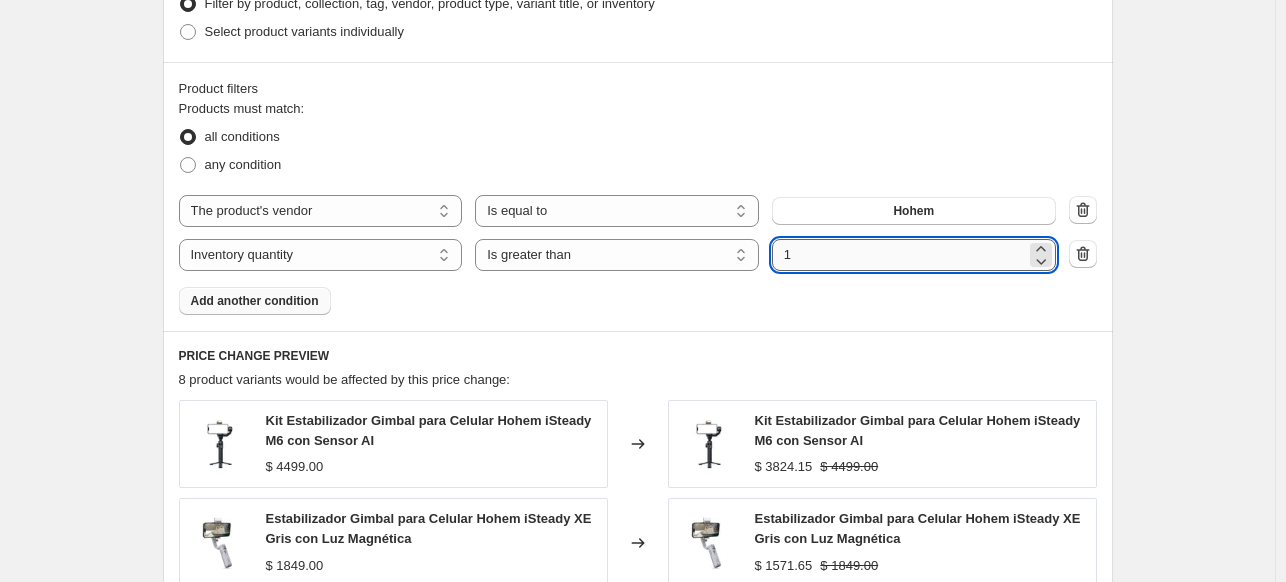 click on "1" at bounding box center (899, 255) 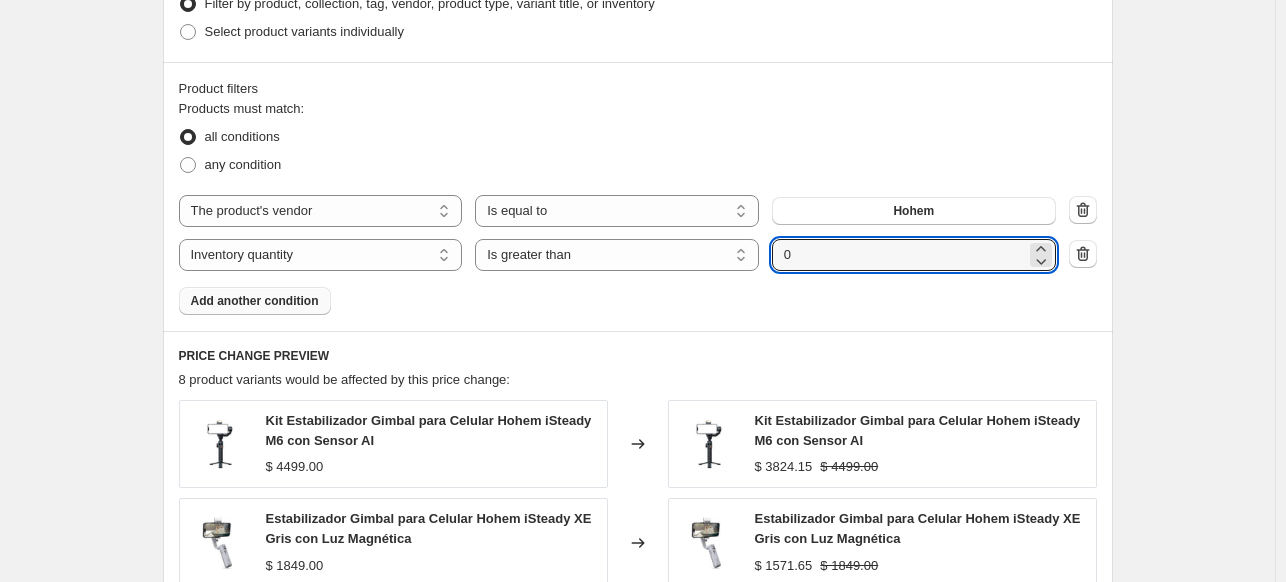 type on "0" 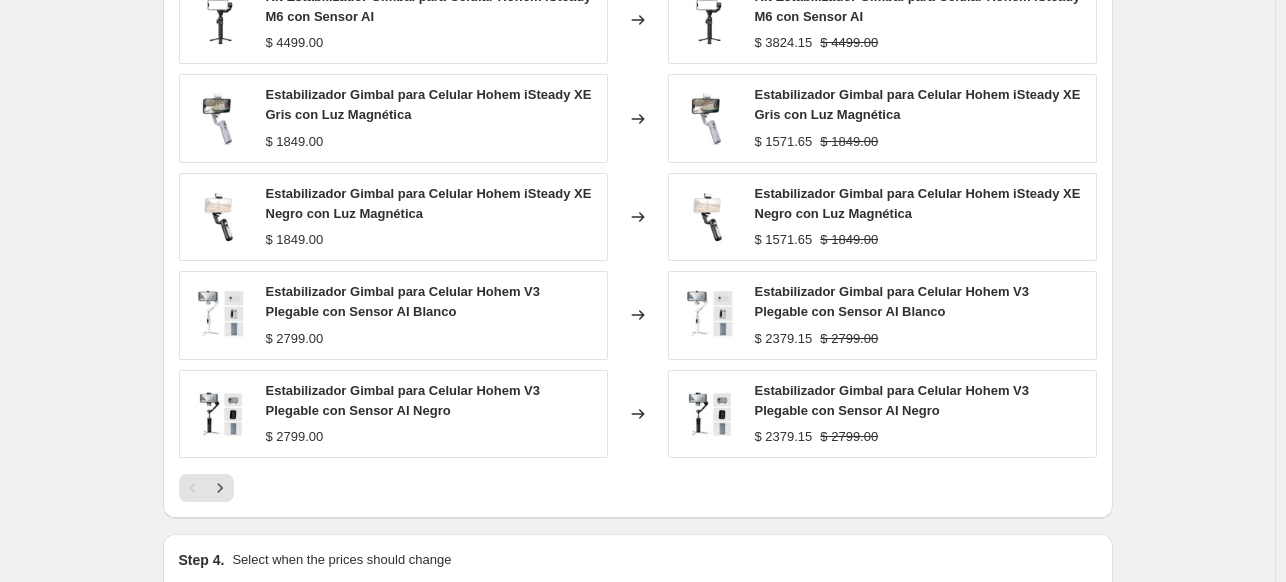 scroll, scrollTop: 1716, scrollLeft: 0, axis: vertical 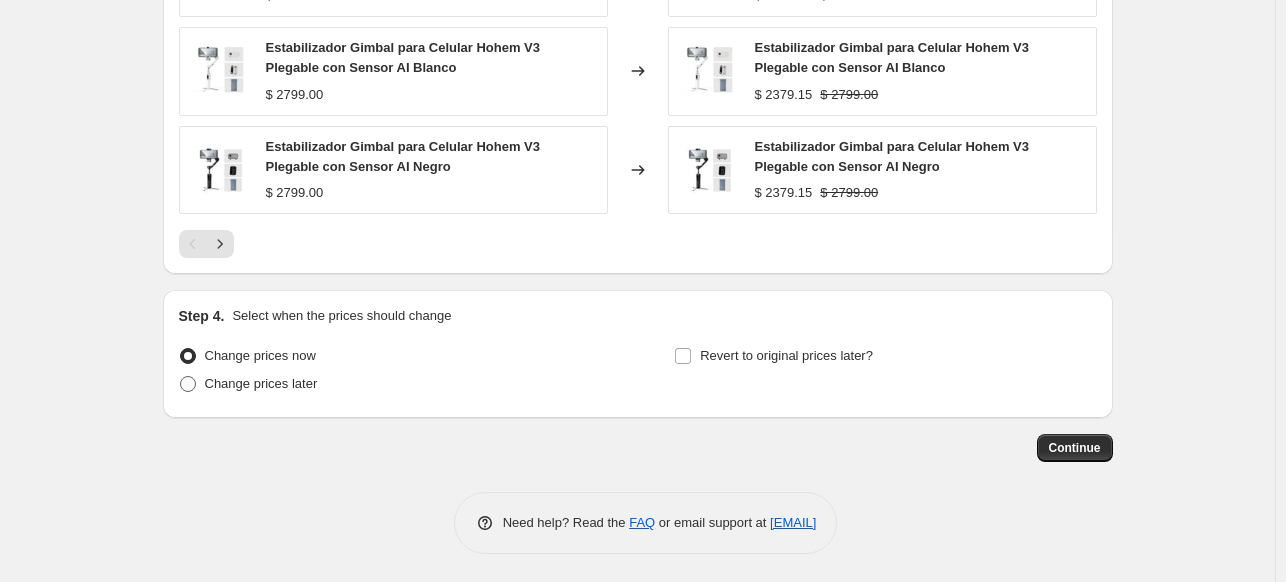 click on "Change prices later" at bounding box center (248, 384) 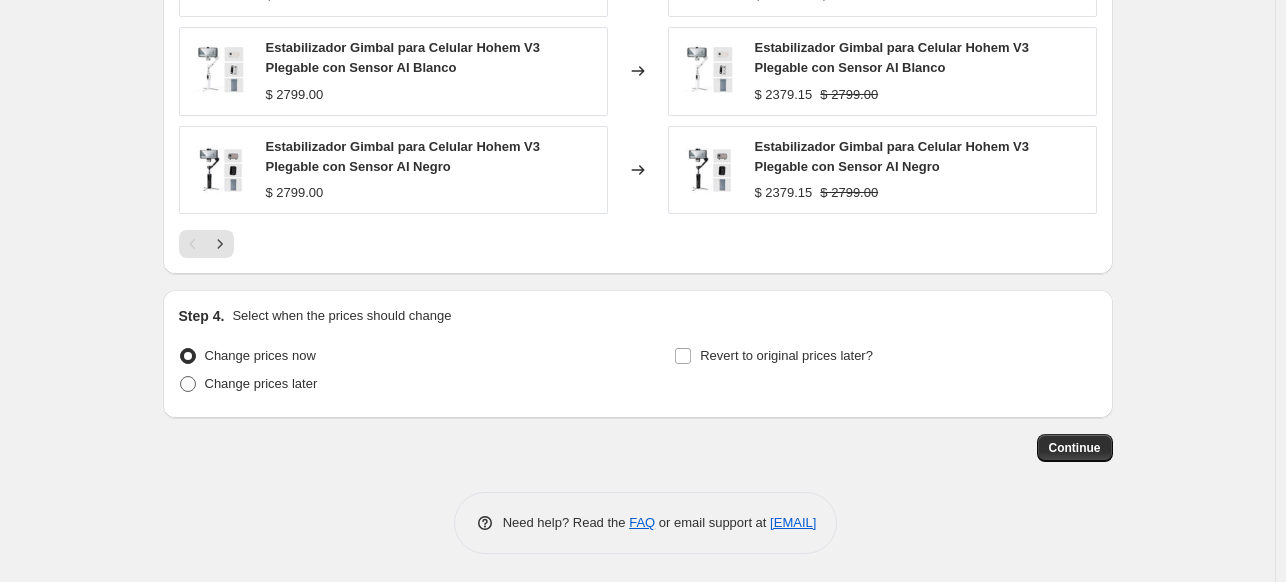 radio on "true" 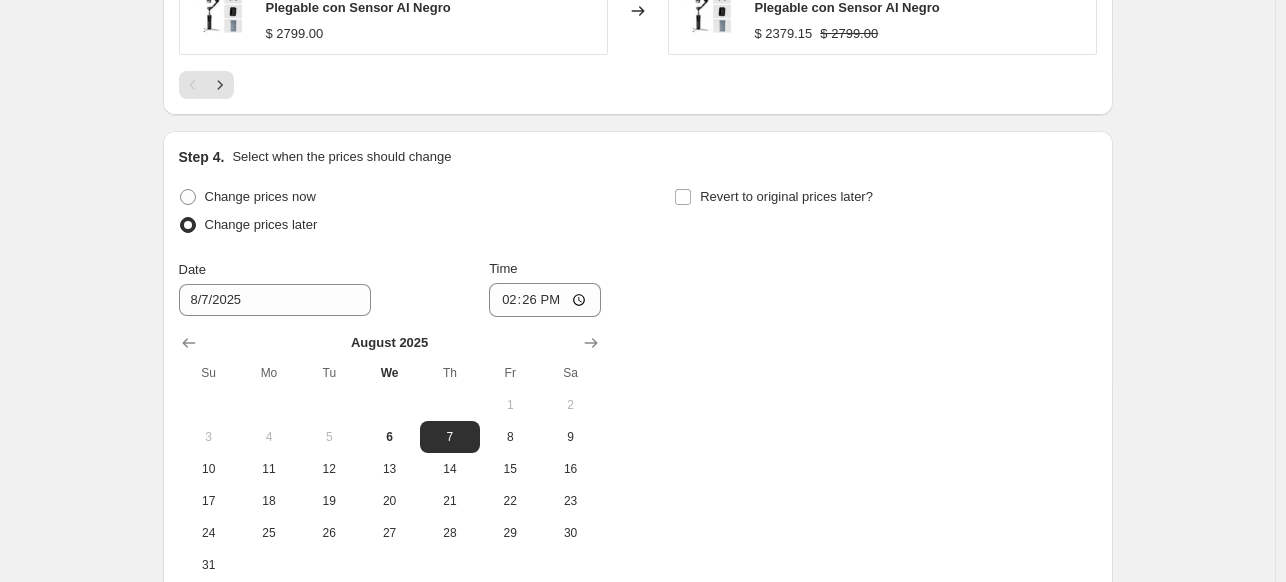 scroll, scrollTop: 1904, scrollLeft: 0, axis: vertical 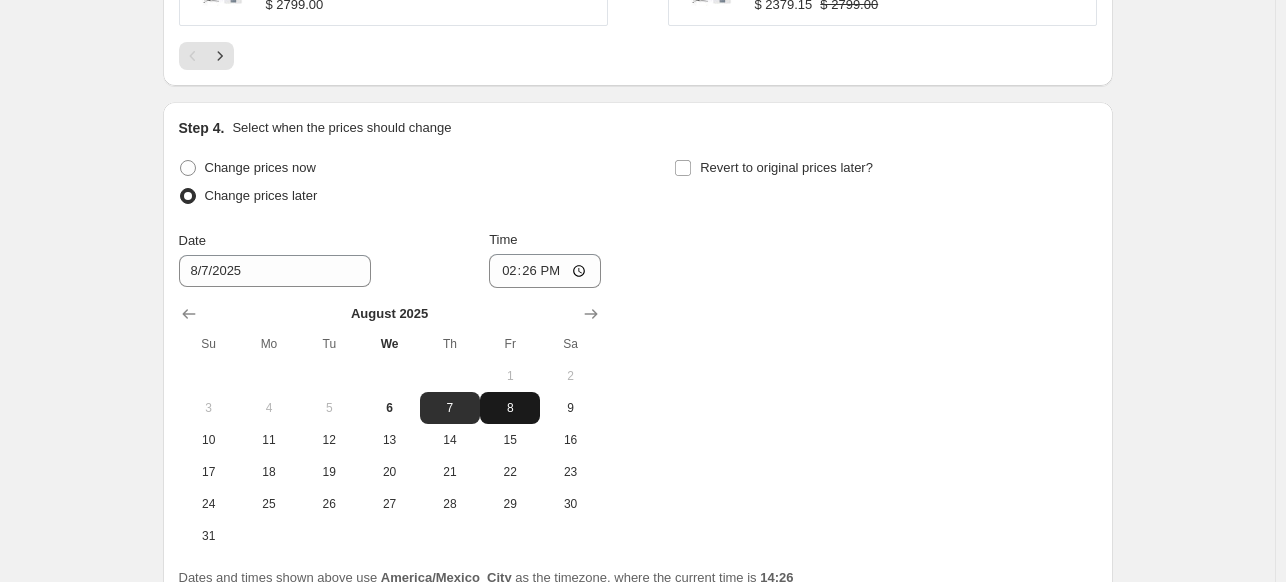 click on "8" at bounding box center (510, 408) 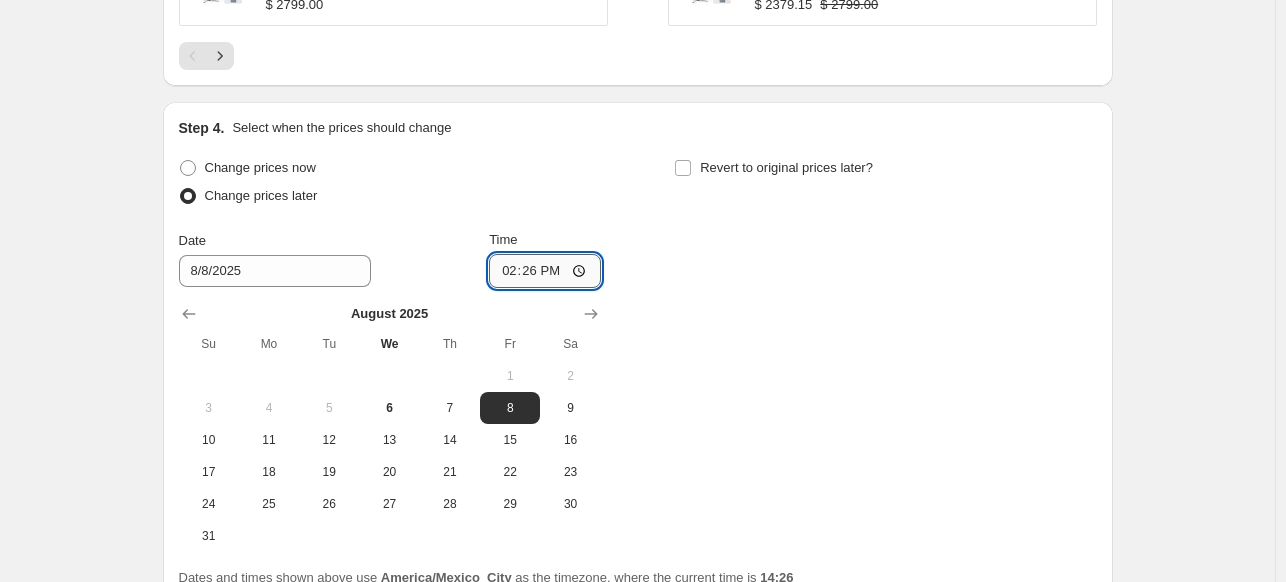 click on "14:26" at bounding box center [545, 271] 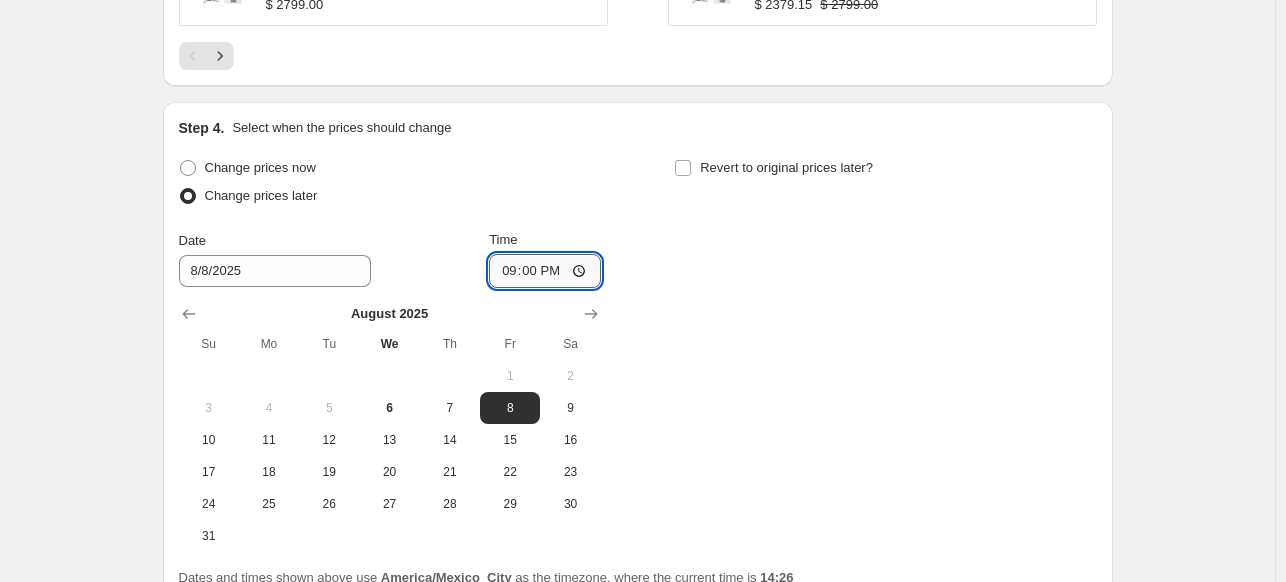 click on "21:00" at bounding box center [545, 271] 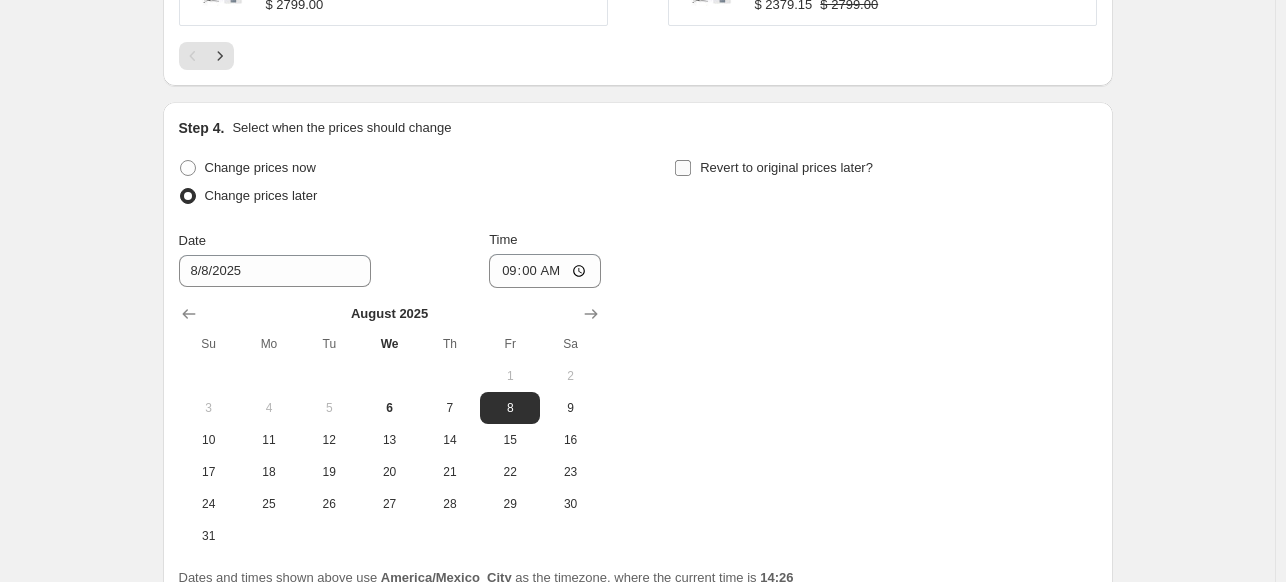 click on "Revert to original prices later?" at bounding box center [786, 167] 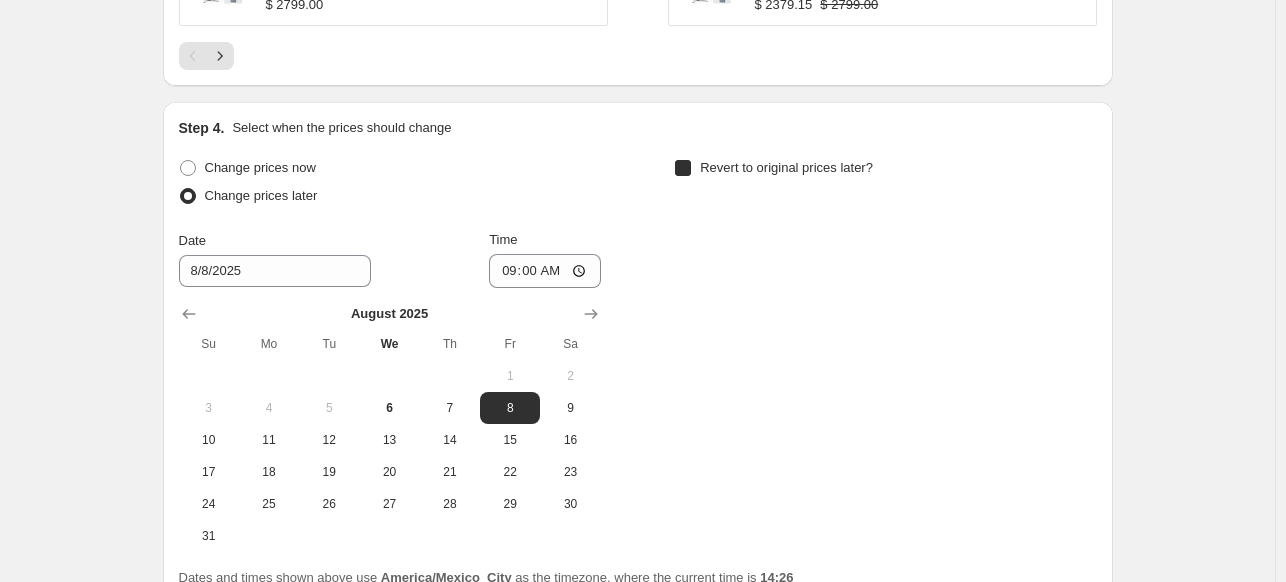 checkbox on "true" 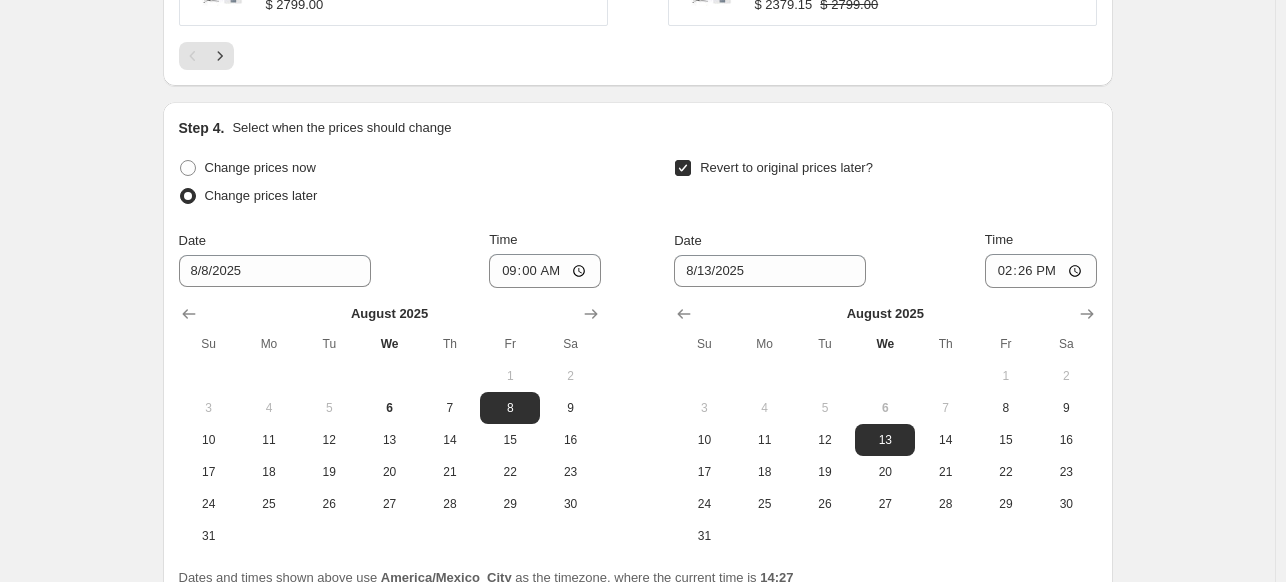 scroll, scrollTop: 1975, scrollLeft: 0, axis: vertical 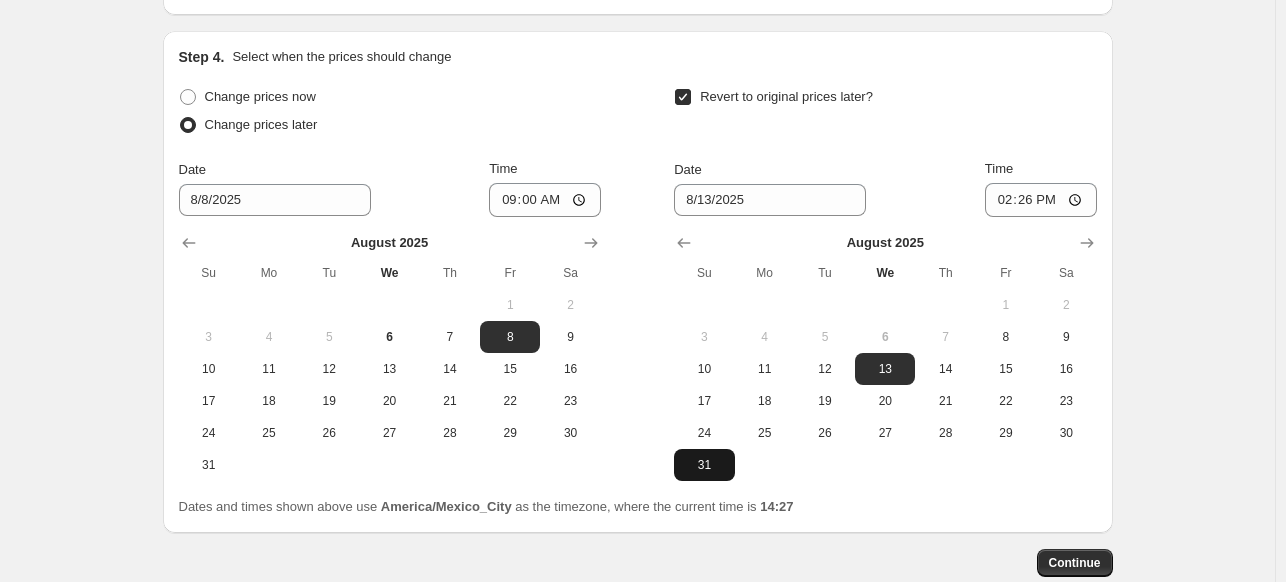 click on "31" at bounding box center (704, 465) 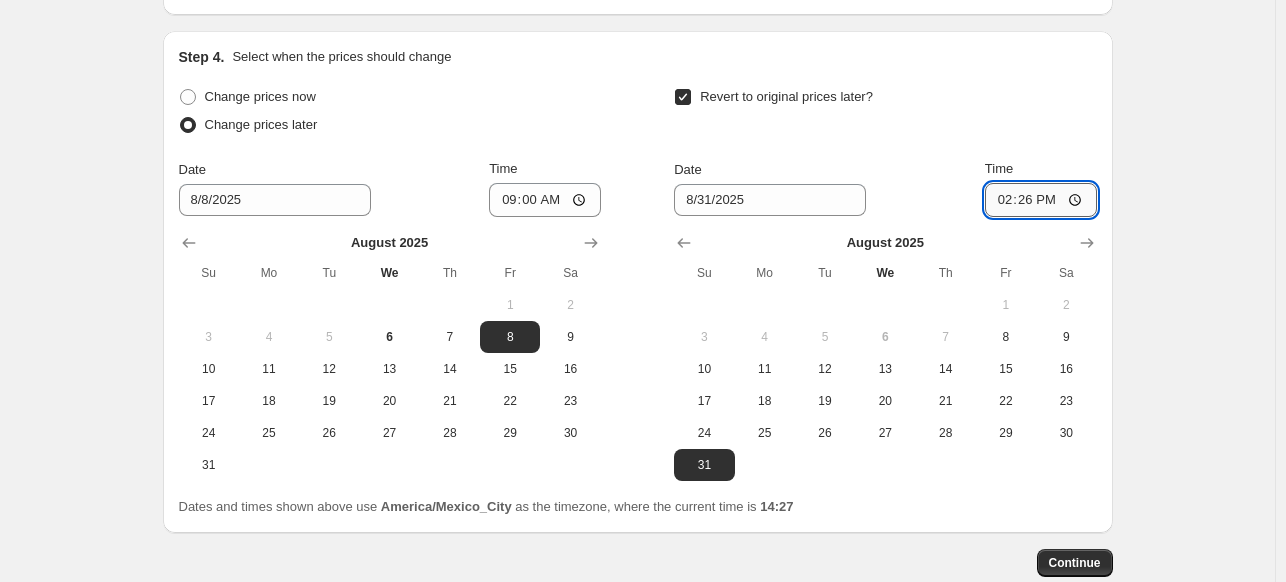 click on "14:26" at bounding box center (1041, 200) 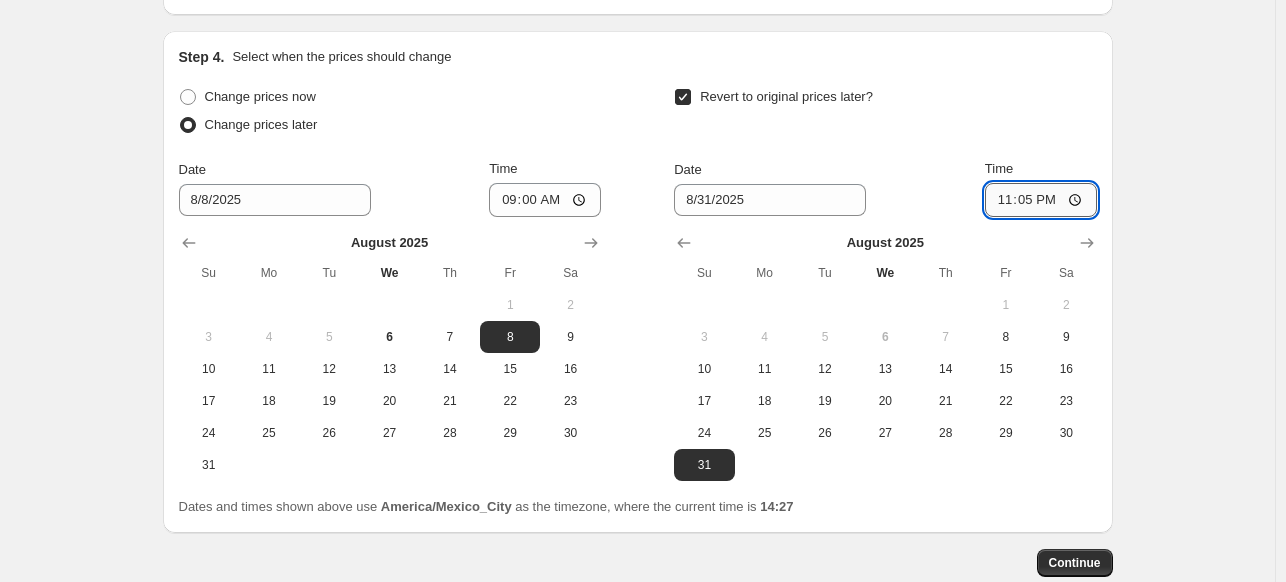 type on "23:59" 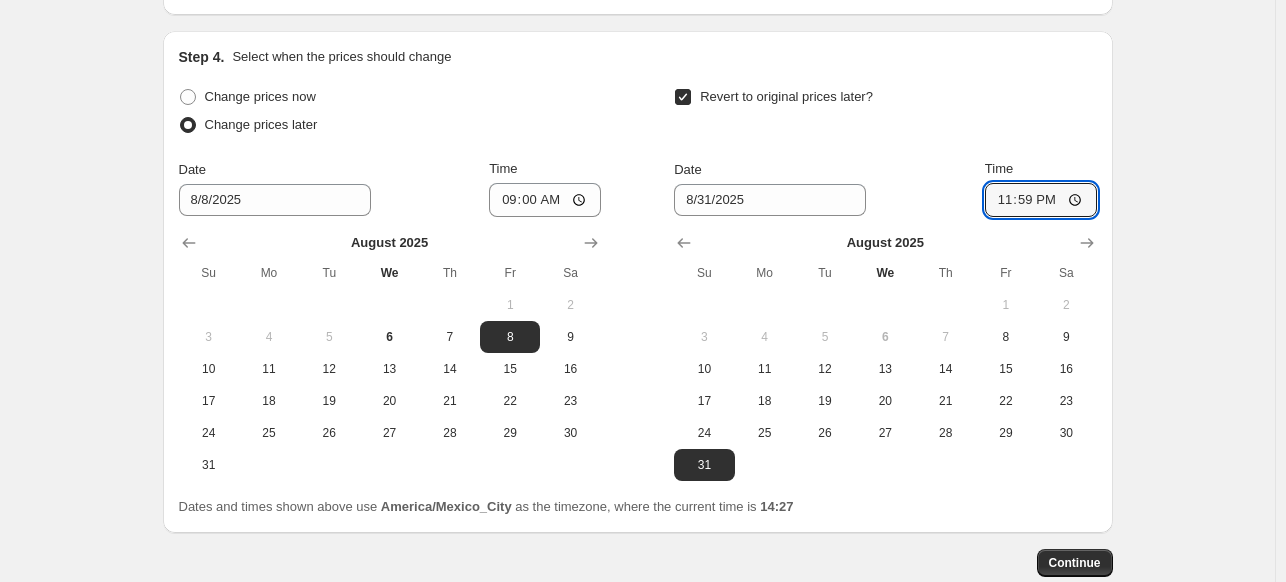 click on "Create new price change job. This page is ready Create new price change job Draft Step 1. Optionally give your price change job a title (eg "March 30% off sale on boots") Hohem AGO 15% OFF This title is just for internal use, customers won't see it Step 2. Select how the prices should change Use bulk price change rules Set product prices individually Use CSV upload Price Change type Change the price to a certain amount Change the price by a certain amount Change the price by a certain percentage Change the price to the current compare at price (price before sale) Change the price by a certain amount relative to the compare at price Change the price by a certain percentage relative to the compare at price Don't change the price Change the price by a certain percentage relative to the cost per item Change price to certain cost margin Change the price by a certain percentage Price change amount -15 % (Price drop) Rounding Round to nearest .01 Round to nearest whole number End prices in .99 Compare at price [VENDOR]" at bounding box center [637, -638] 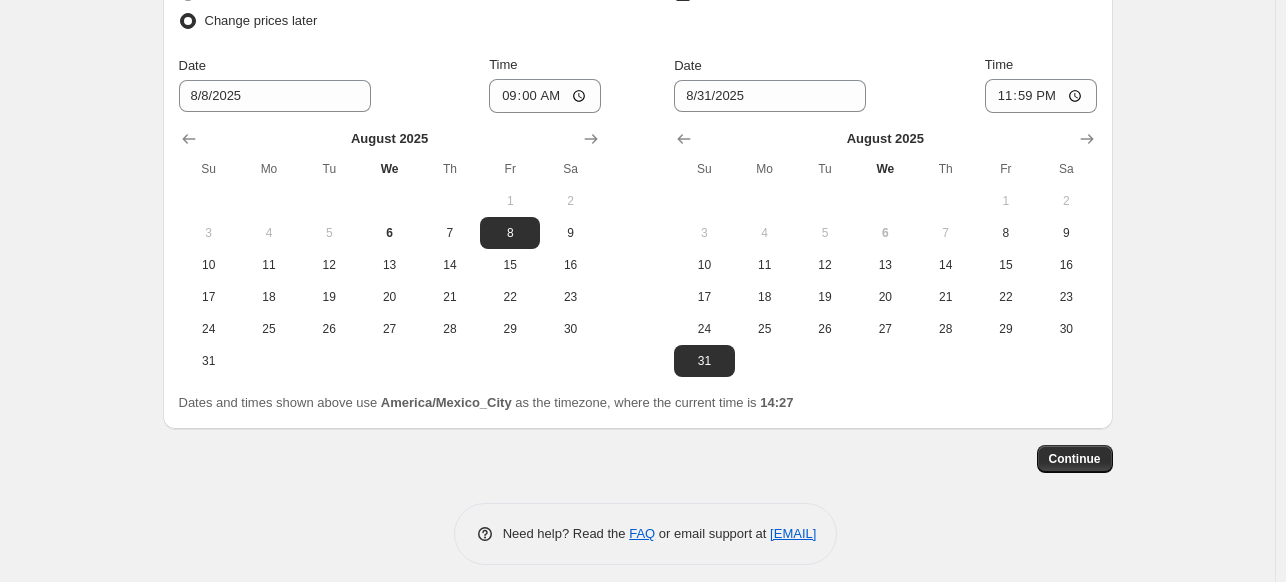 scroll, scrollTop: 2084, scrollLeft: 0, axis: vertical 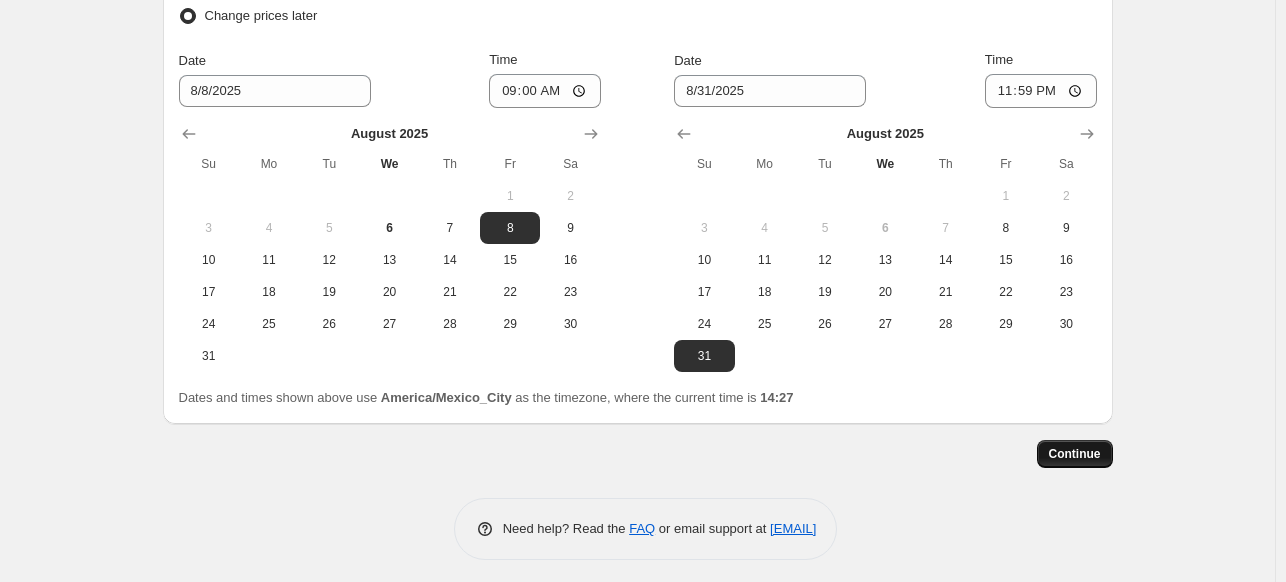 click on "Continue" at bounding box center [1075, 454] 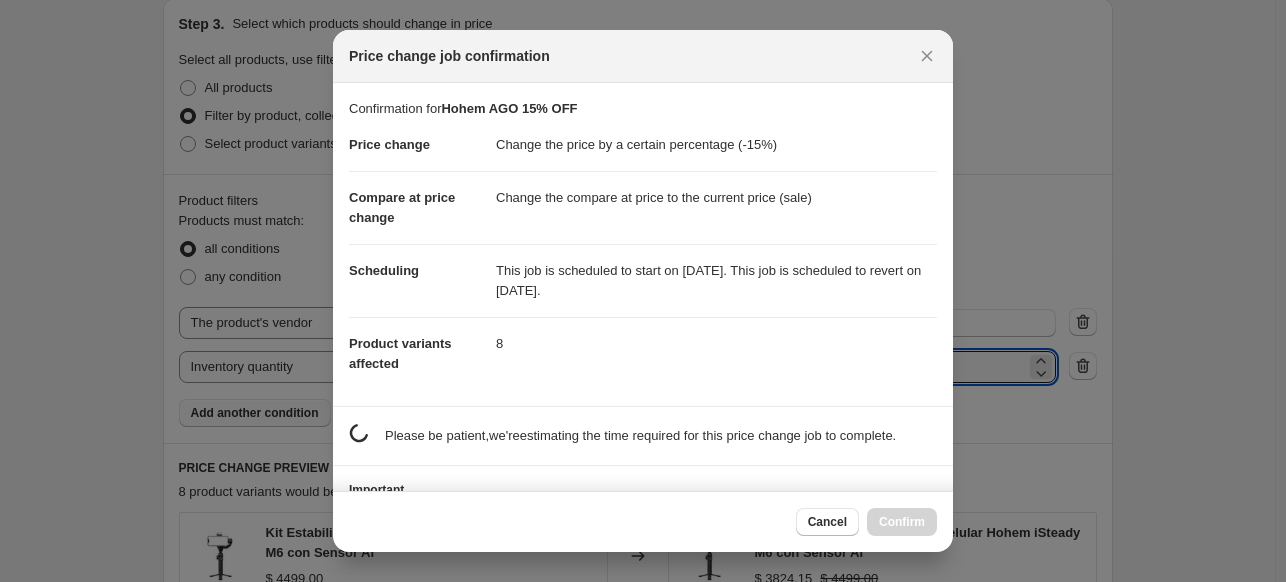 scroll, scrollTop: 2084, scrollLeft: 0, axis: vertical 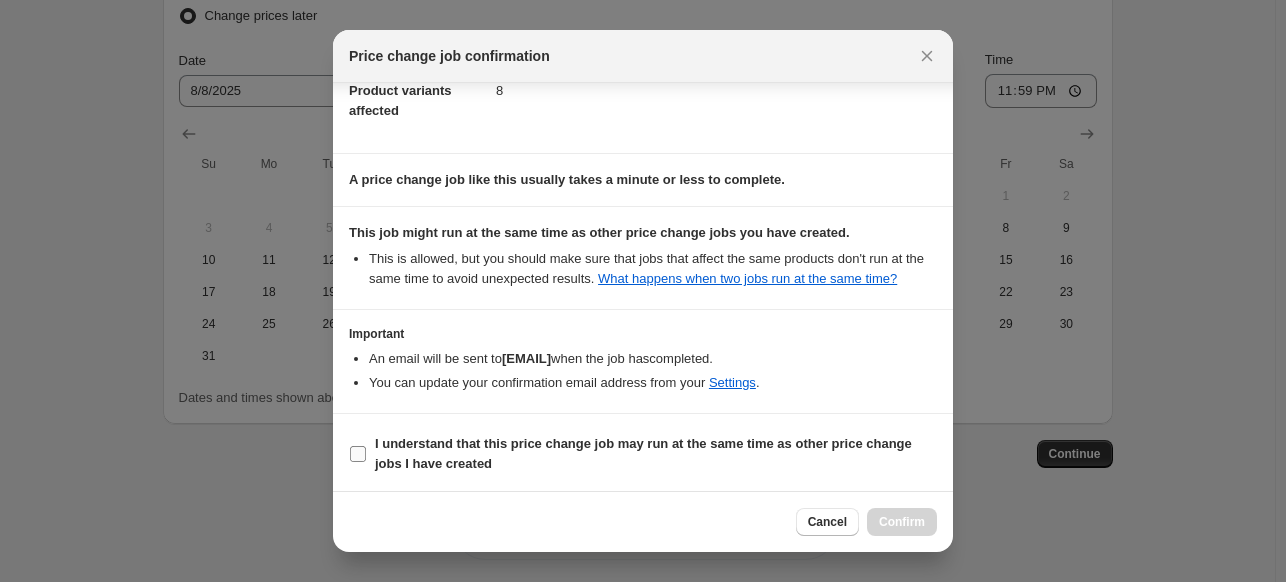 click on "I understand that this price change job may run at the same time as other price change jobs I have created" at bounding box center [656, 454] 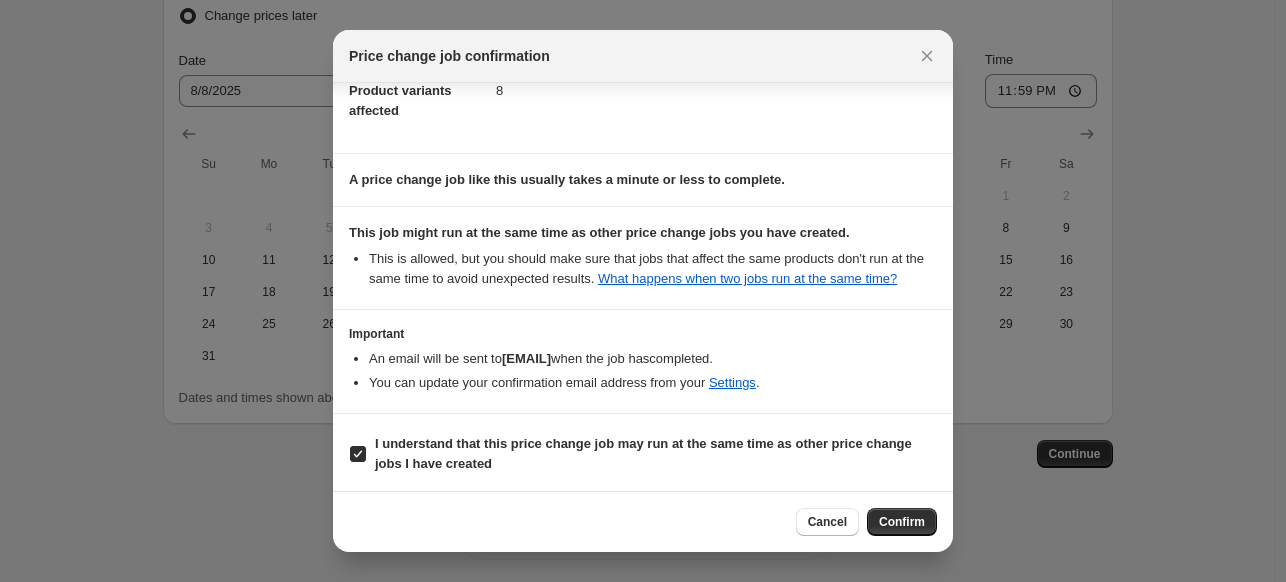 scroll, scrollTop: 0, scrollLeft: 0, axis: both 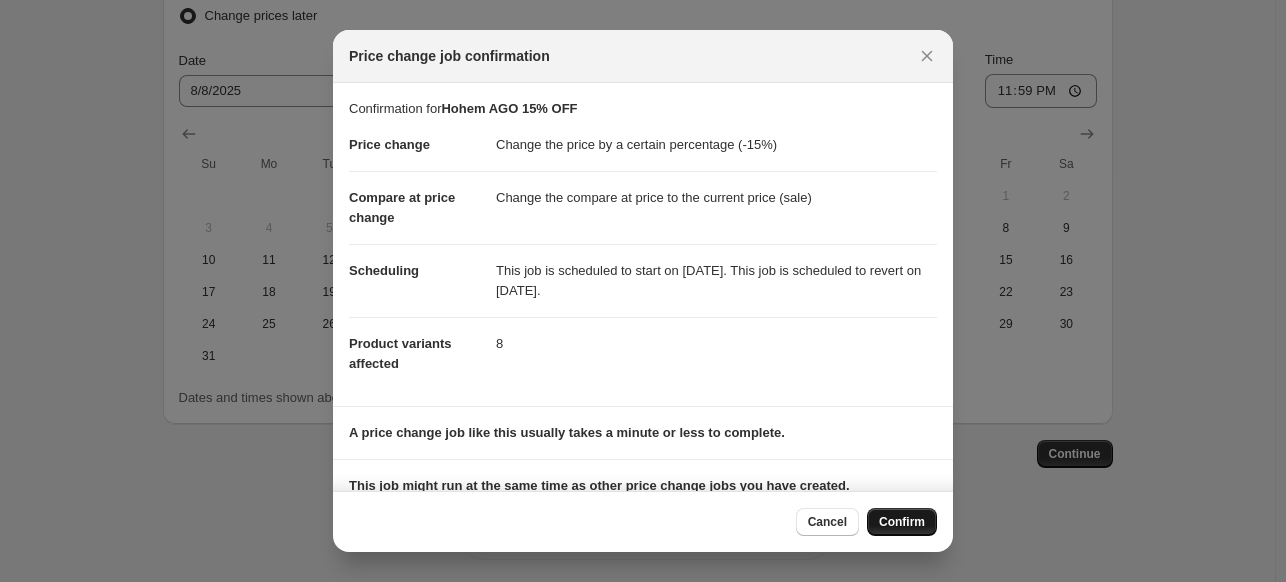 click on "Confirm" at bounding box center [902, 522] 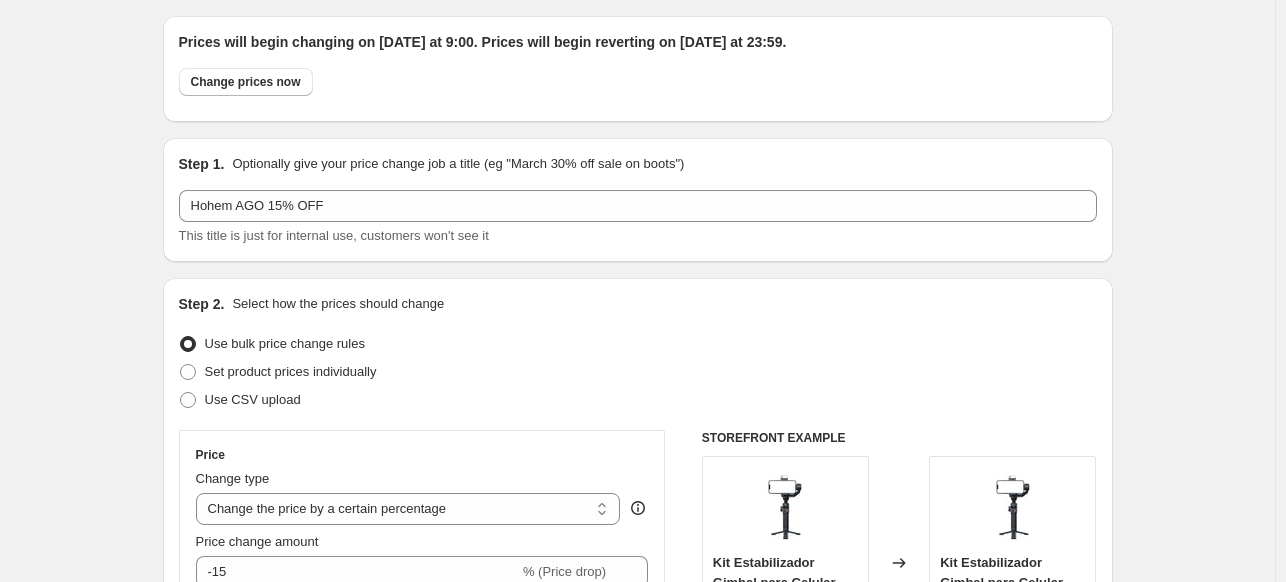 scroll, scrollTop: 0, scrollLeft: 0, axis: both 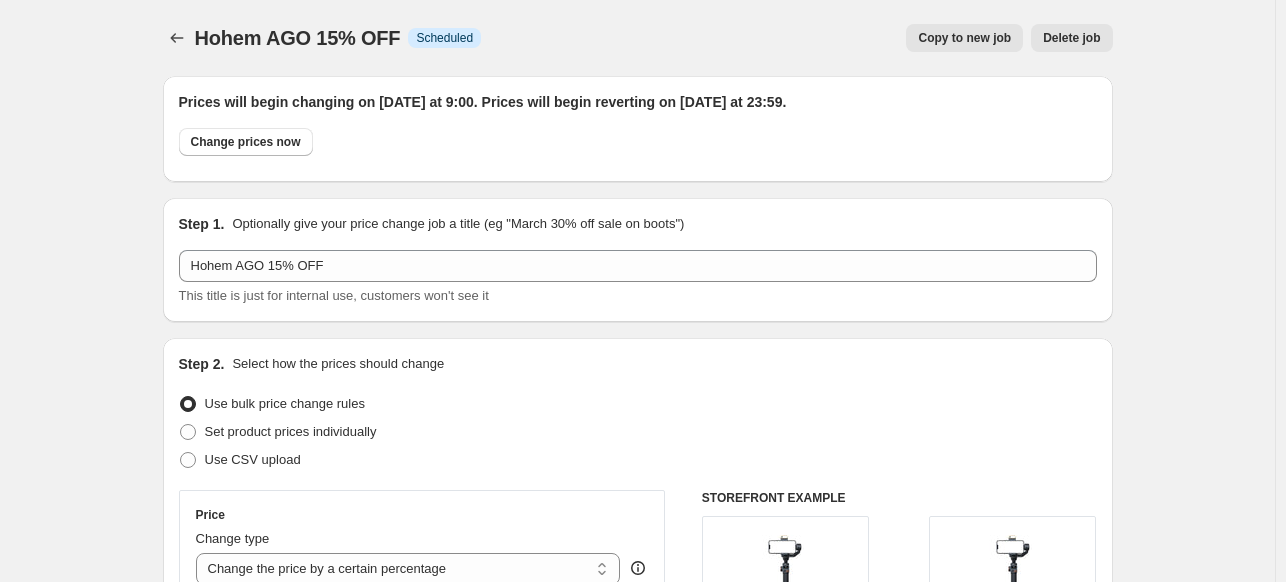 click on "Hohem AGO 15% OFF. This page is ready Hohem AGO 15% OFF Info Scheduled Copy to new job Delete job More actions Copy to new job Delete job" at bounding box center [638, 38] 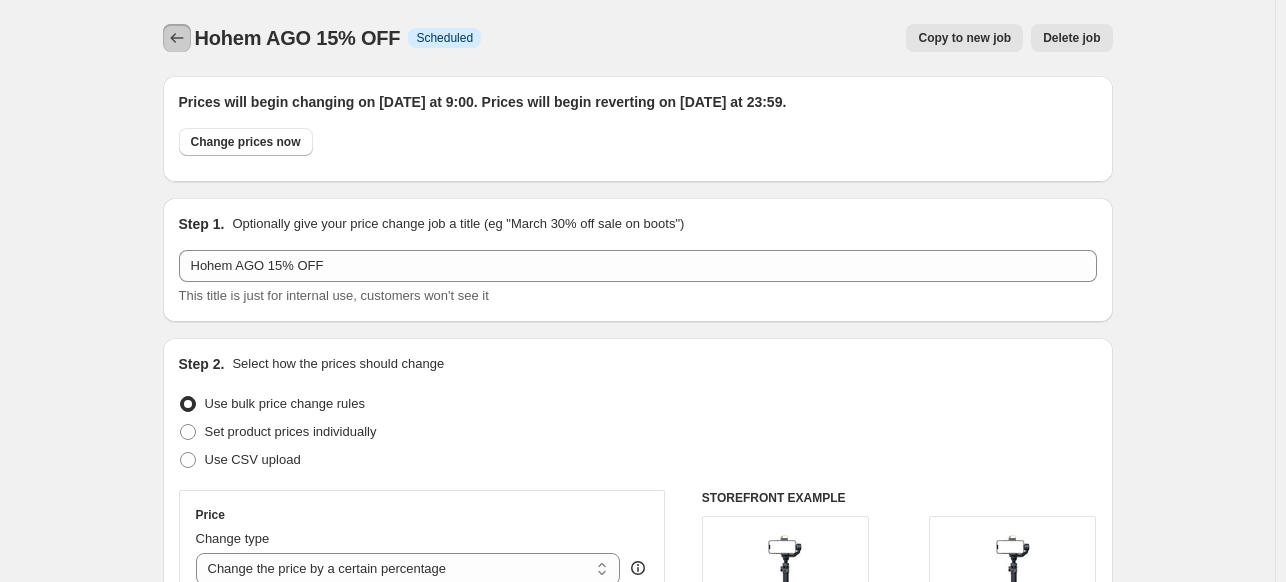 click 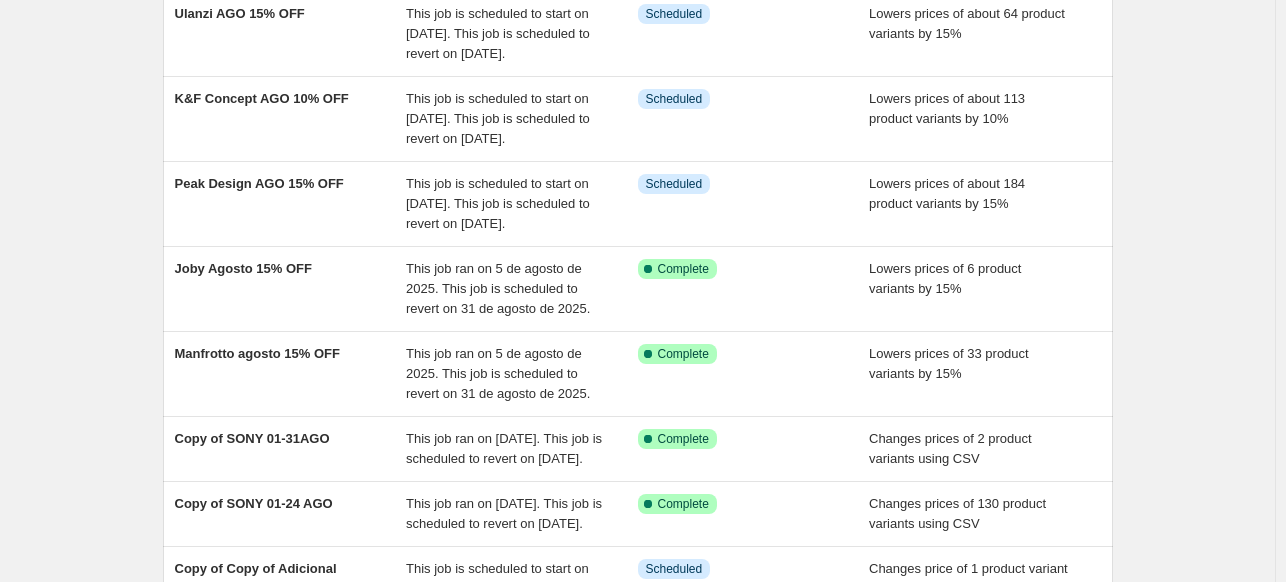 scroll, scrollTop: 0, scrollLeft: 0, axis: both 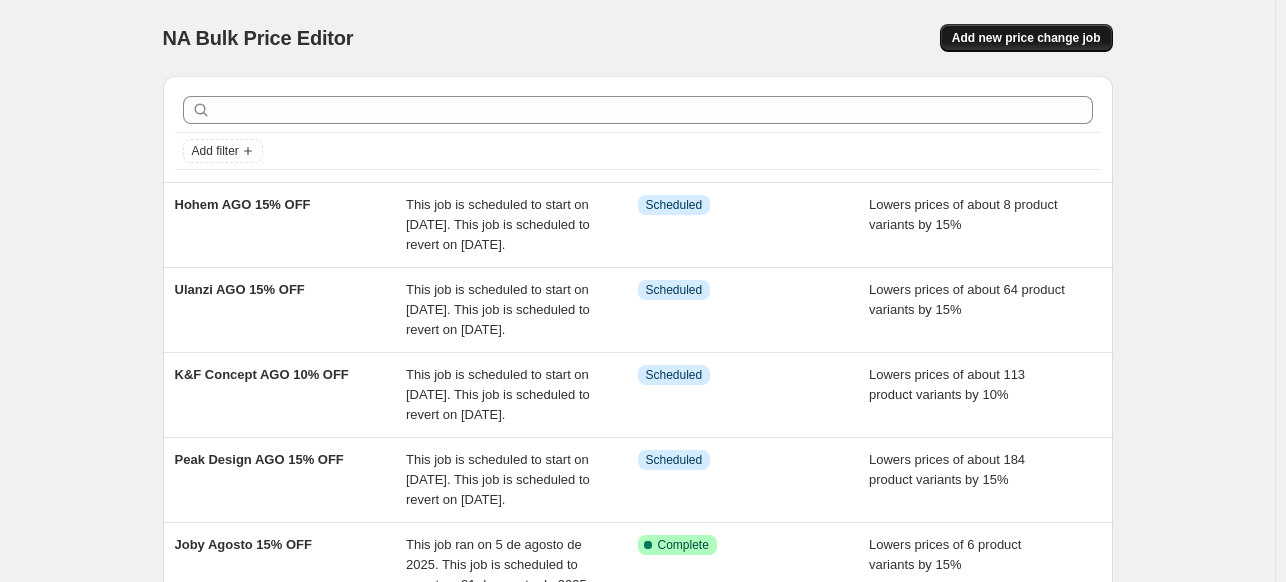 click on "Add new price change job" at bounding box center [1026, 38] 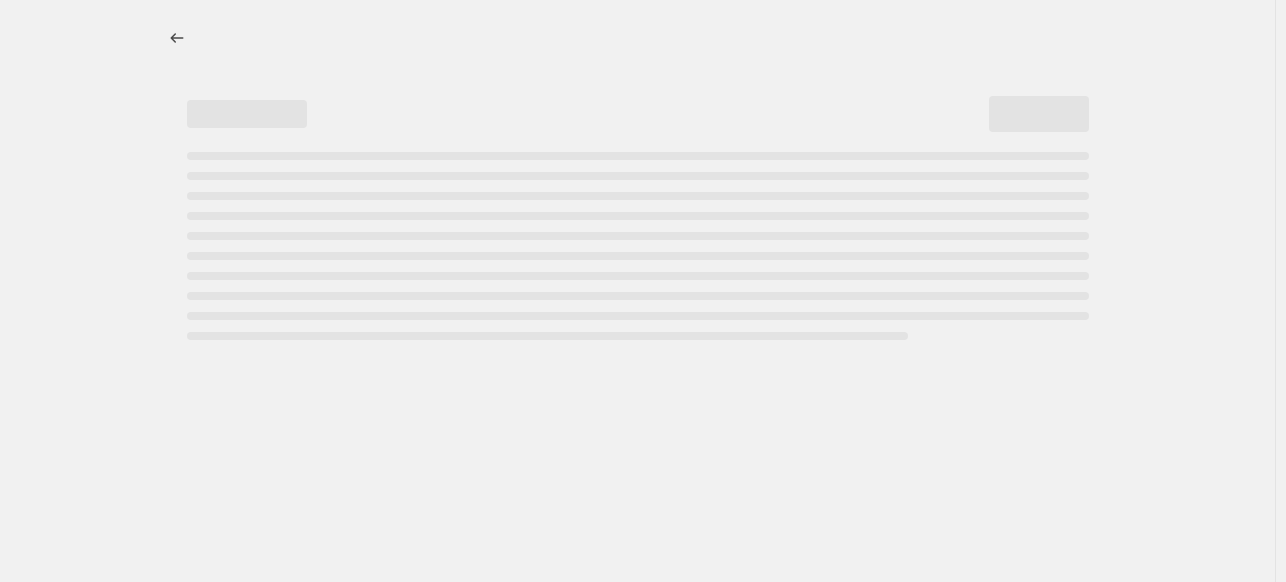 select on "percentage" 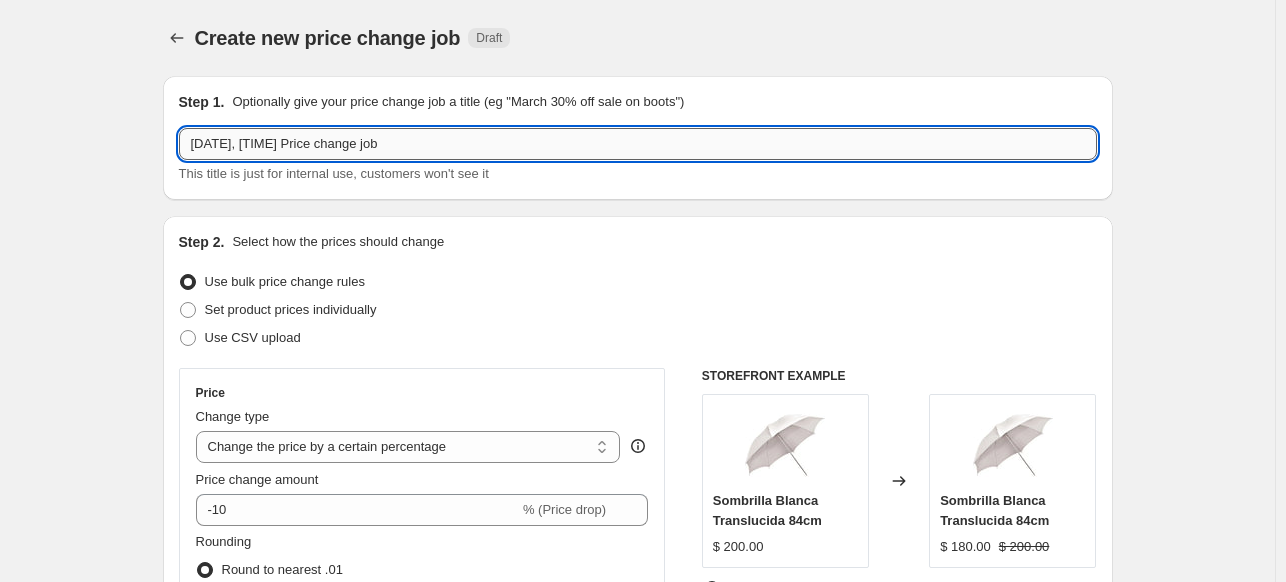 click on "[DATE], [TIME] Price change job" at bounding box center (638, 144) 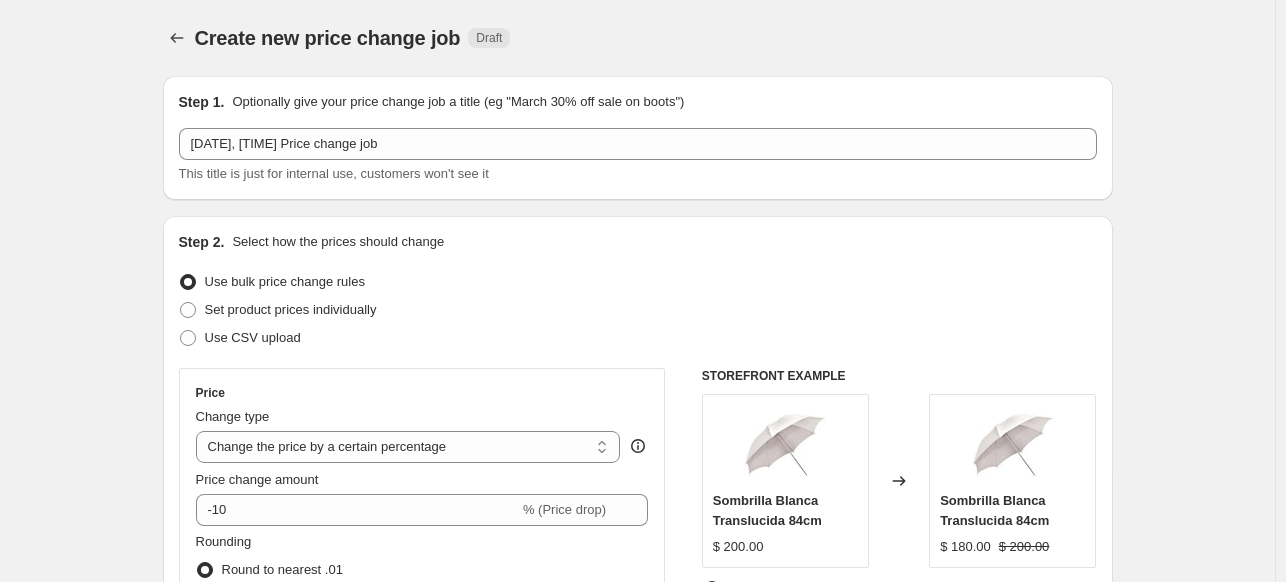 drag, startPoint x: 613, startPoint y: 96, endPoint x: 564, endPoint y: 103, distance: 49.497475 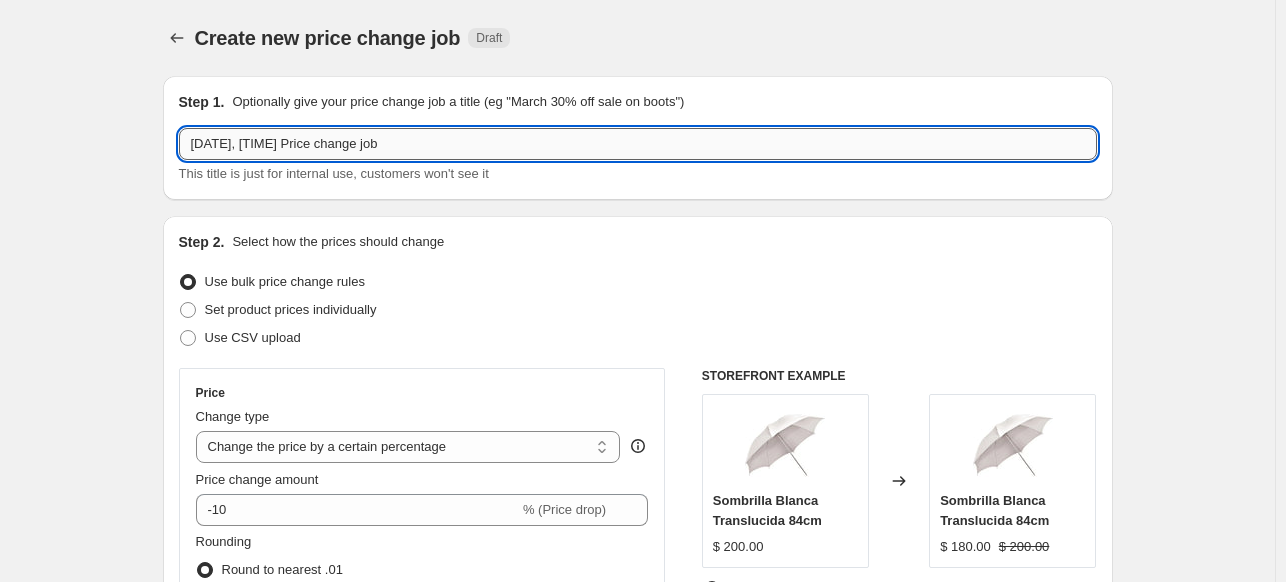 click on "[DATE], [TIME] Price change job" at bounding box center [638, 144] 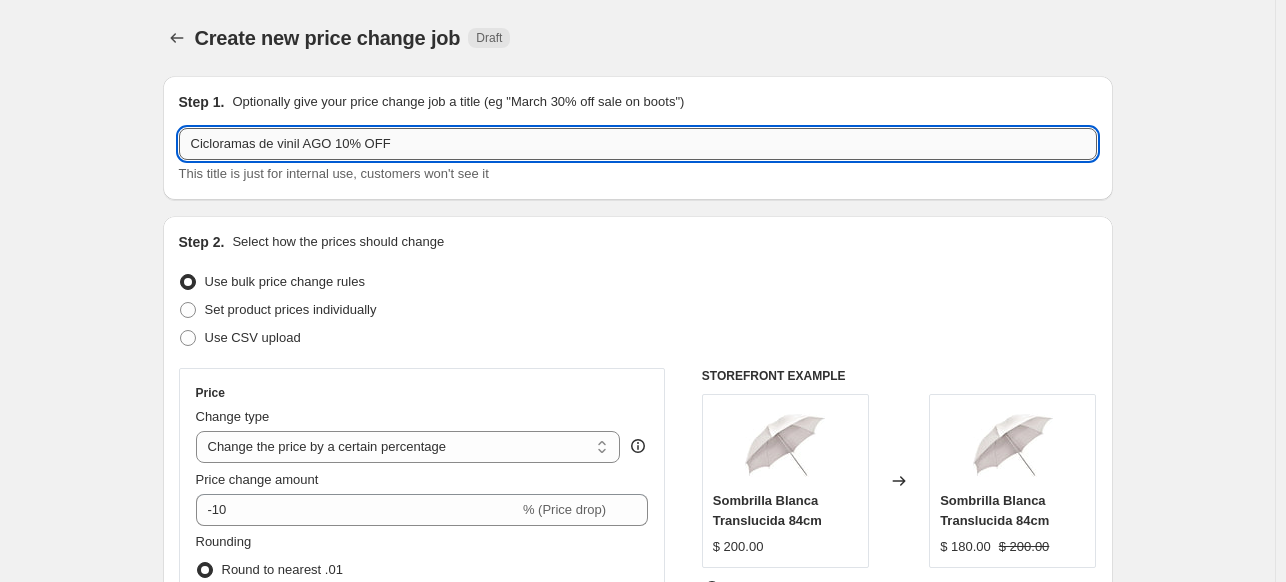 click on "Cicloramas de vinil AGO 10% OFF" at bounding box center (638, 144) 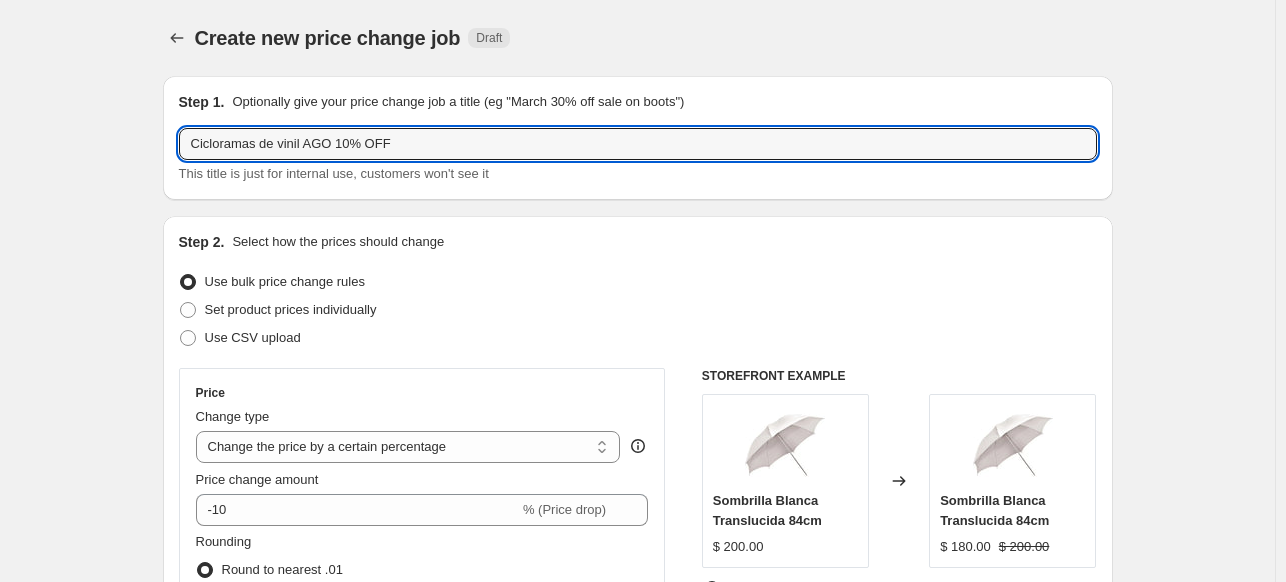 type on "Cicloramas de vinil AGO 10% OFF" 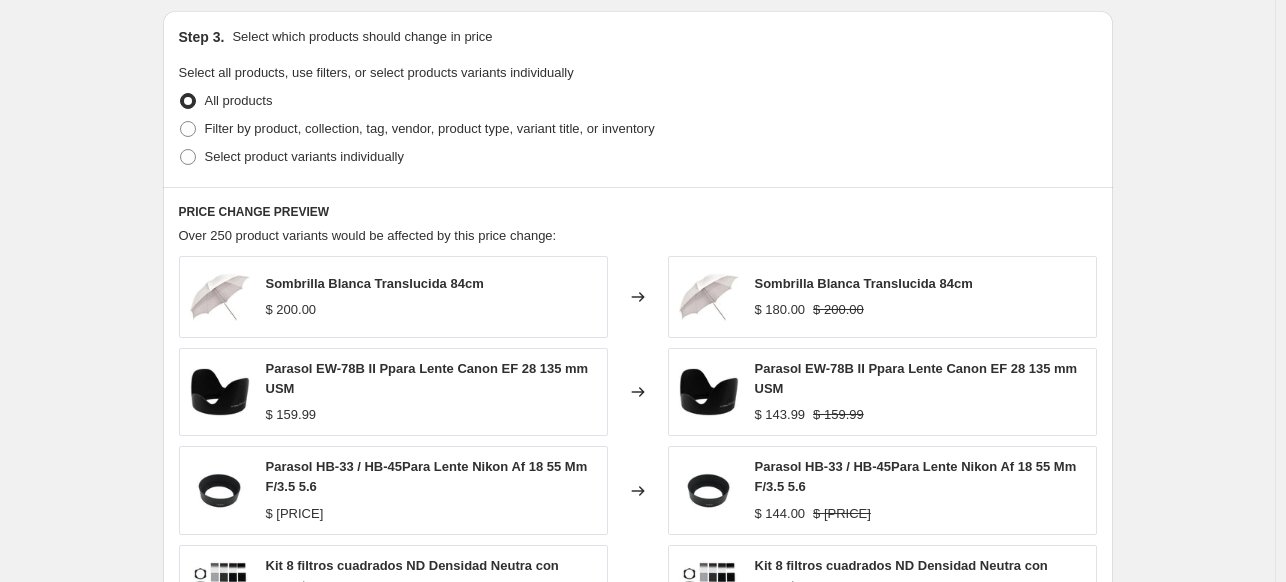 scroll, scrollTop: 936, scrollLeft: 0, axis: vertical 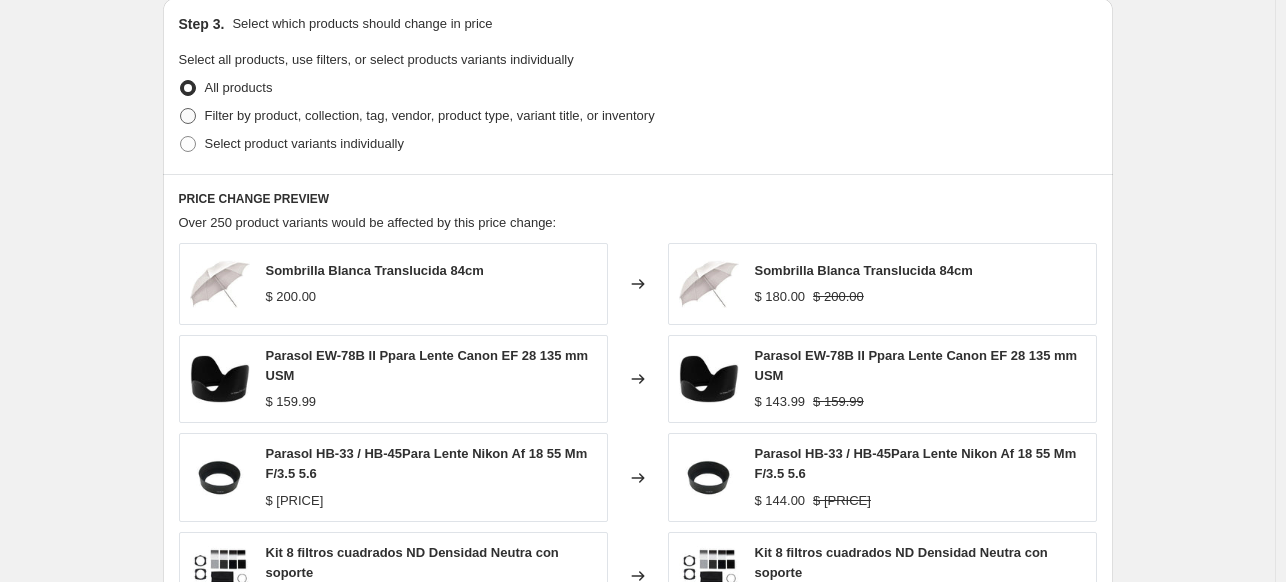 click on "Filter by product, collection, tag, vendor, product type, variant title, or inventory" at bounding box center [430, 115] 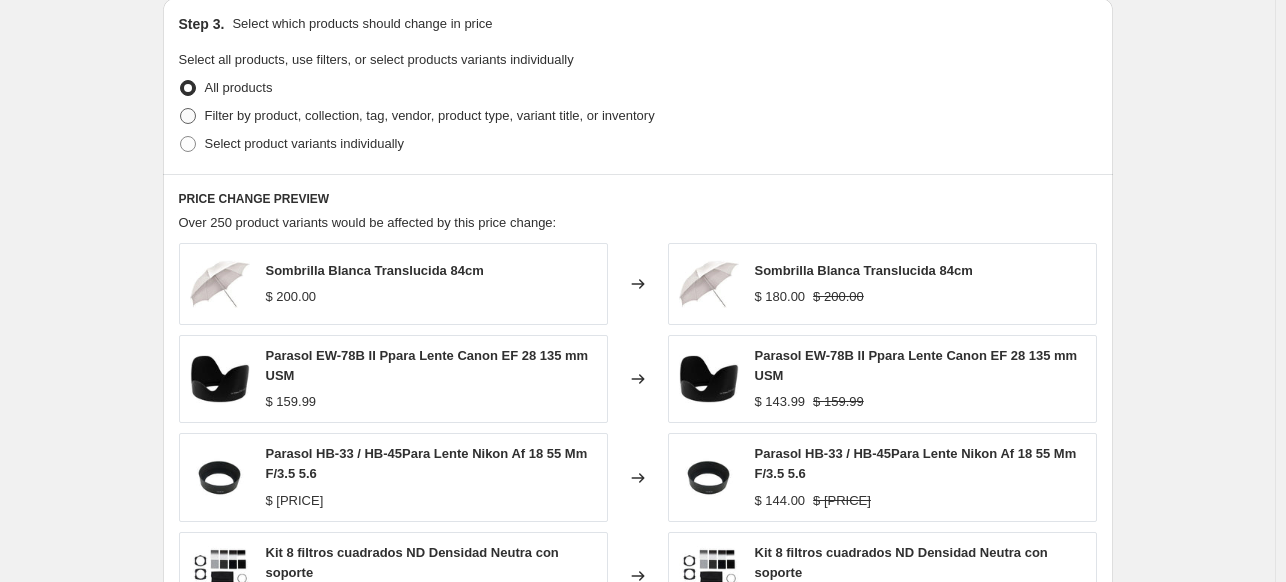 radio on "true" 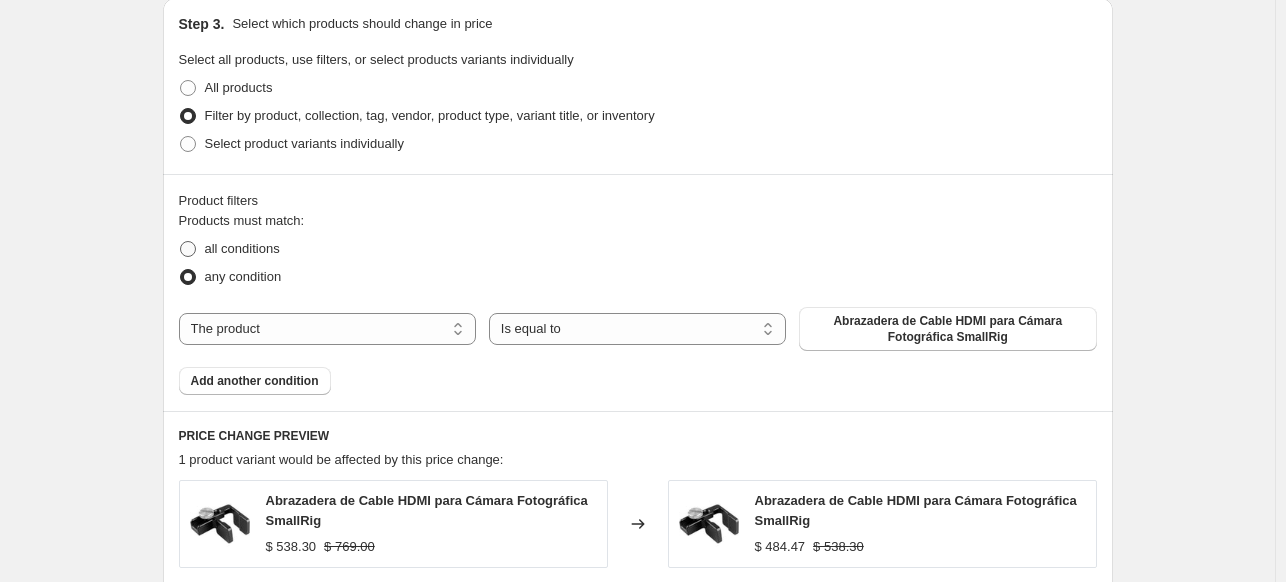 click on "all conditions" at bounding box center [229, 249] 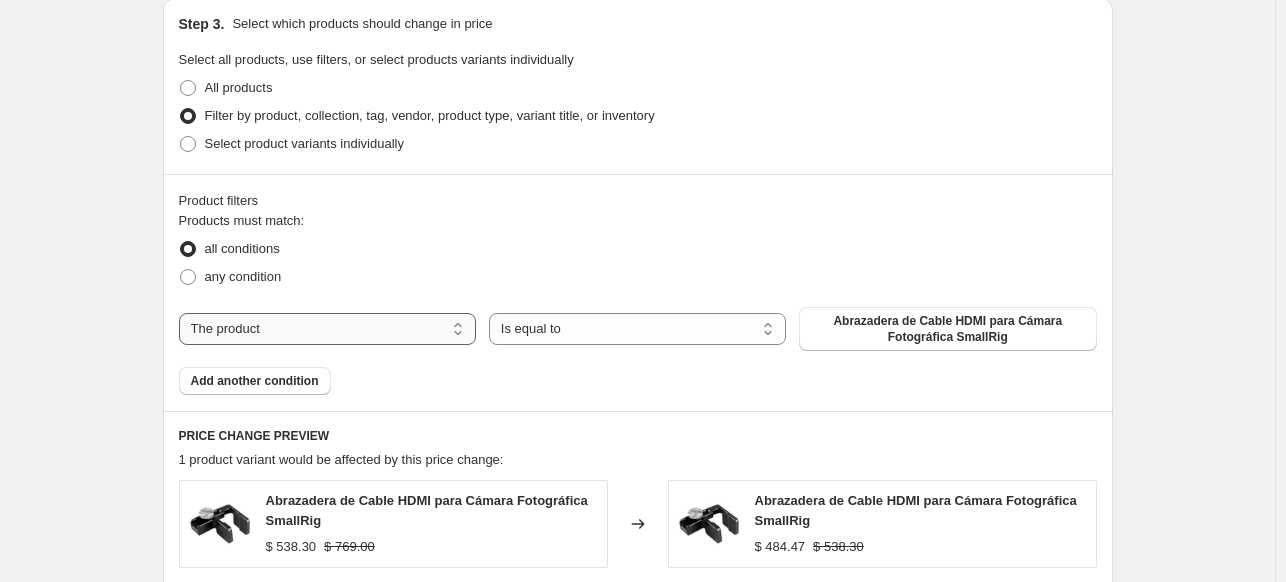 click on "The product The product's collection The product's tag The product's vendor The product's type The product's status The variant's title Inventory quantity" at bounding box center (327, 329) 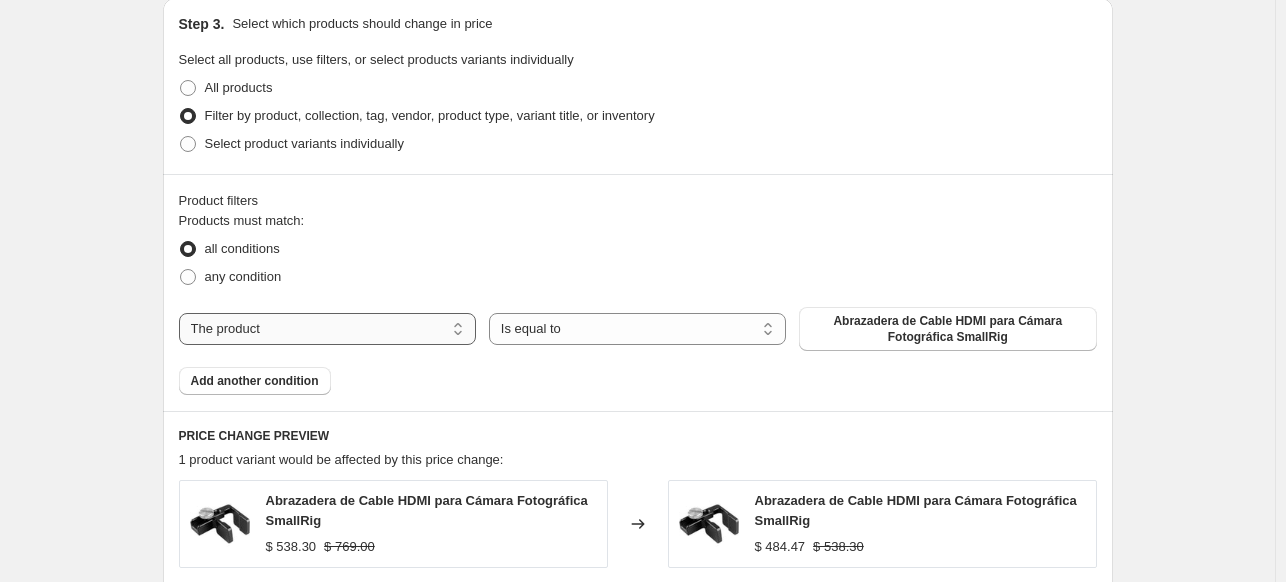 select on "product_type" 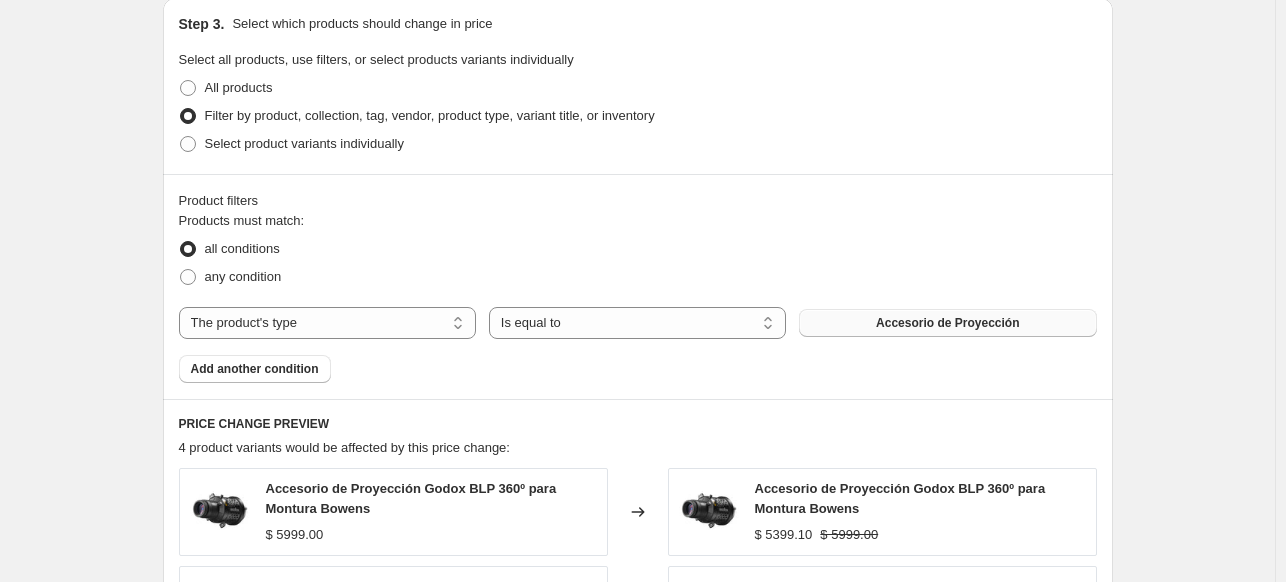 click on "Accesorio de Proyección" at bounding box center [947, 323] 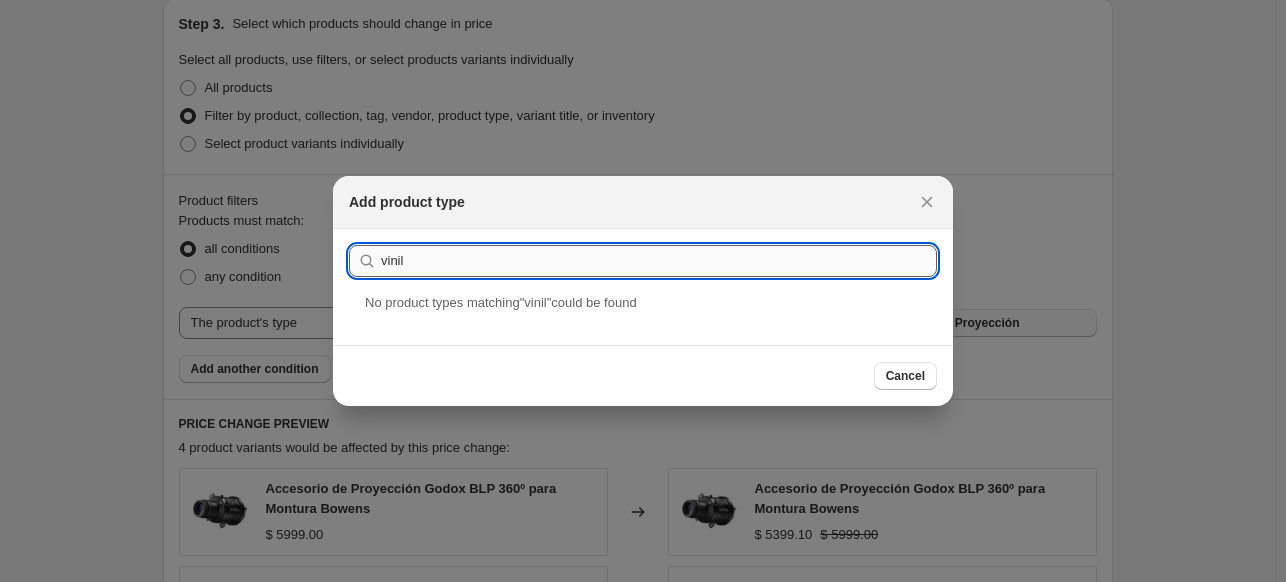 click on "vinil" at bounding box center (659, 261) 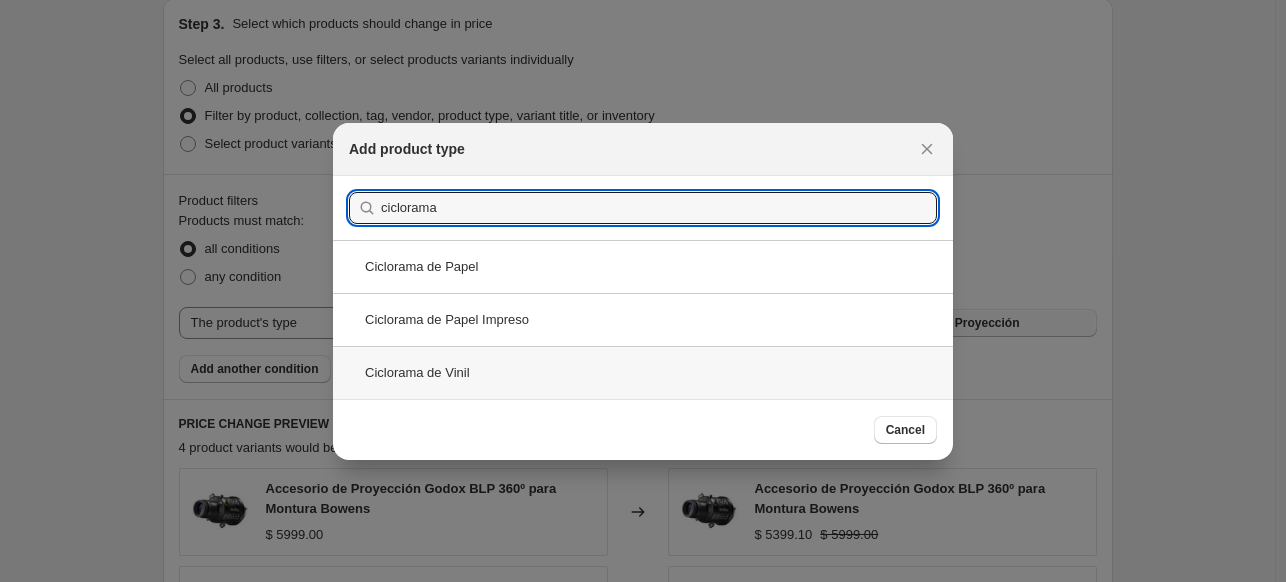 type on "ciclorama" 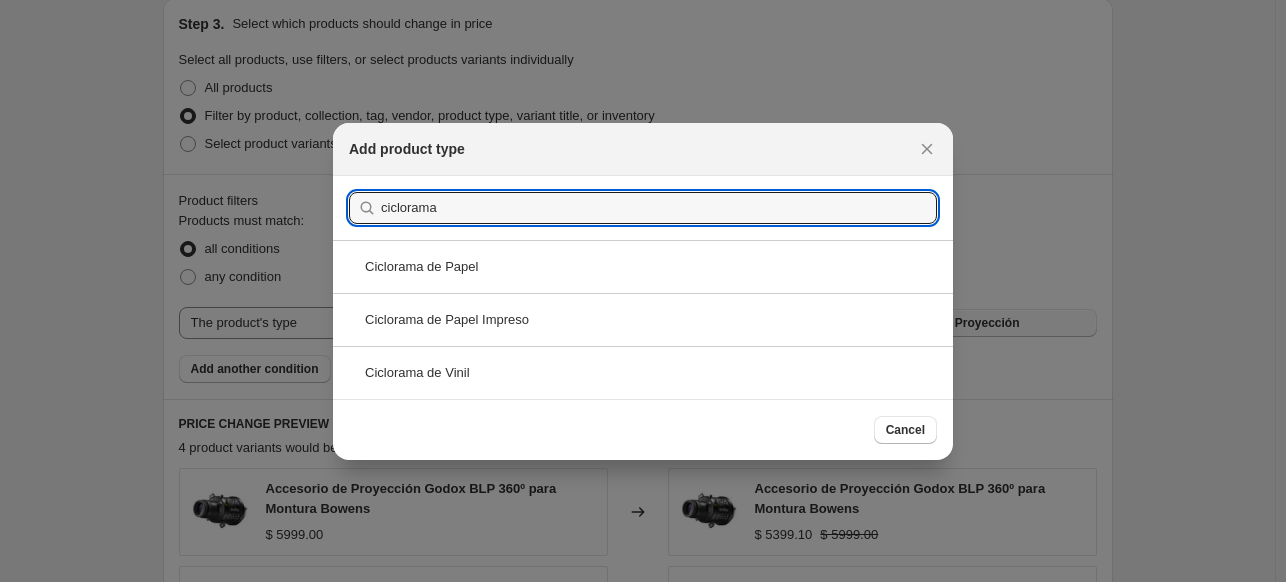 scroll, scrollTop: 936, scrollLeft: 0, axis: vertical 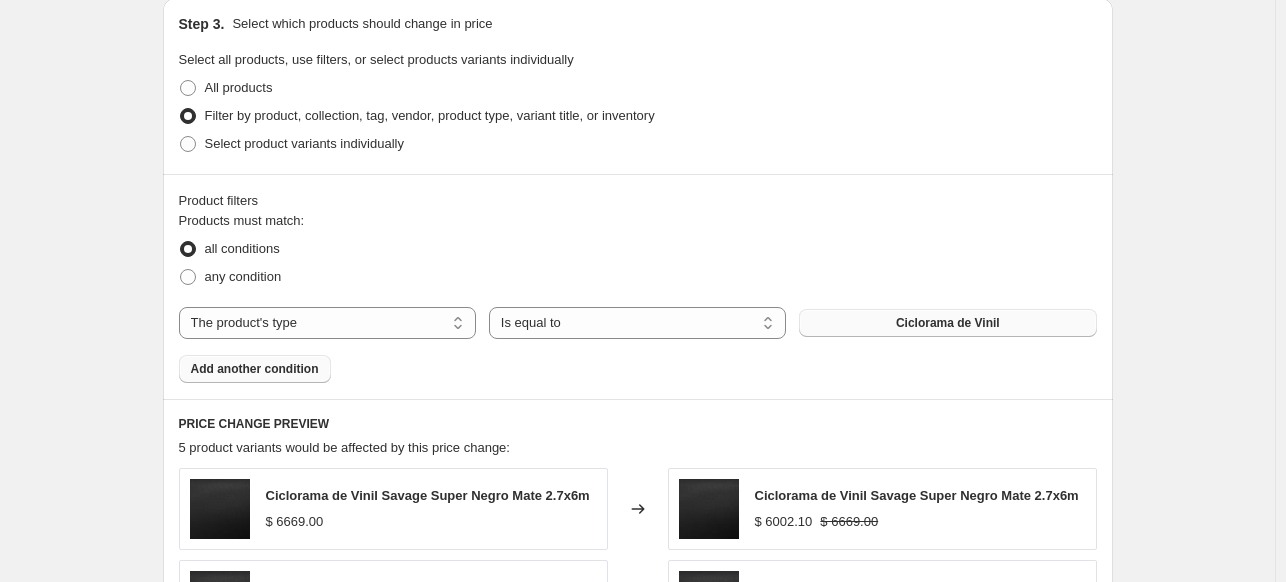 click on "Add another condition" at bounding box center [255, 369] 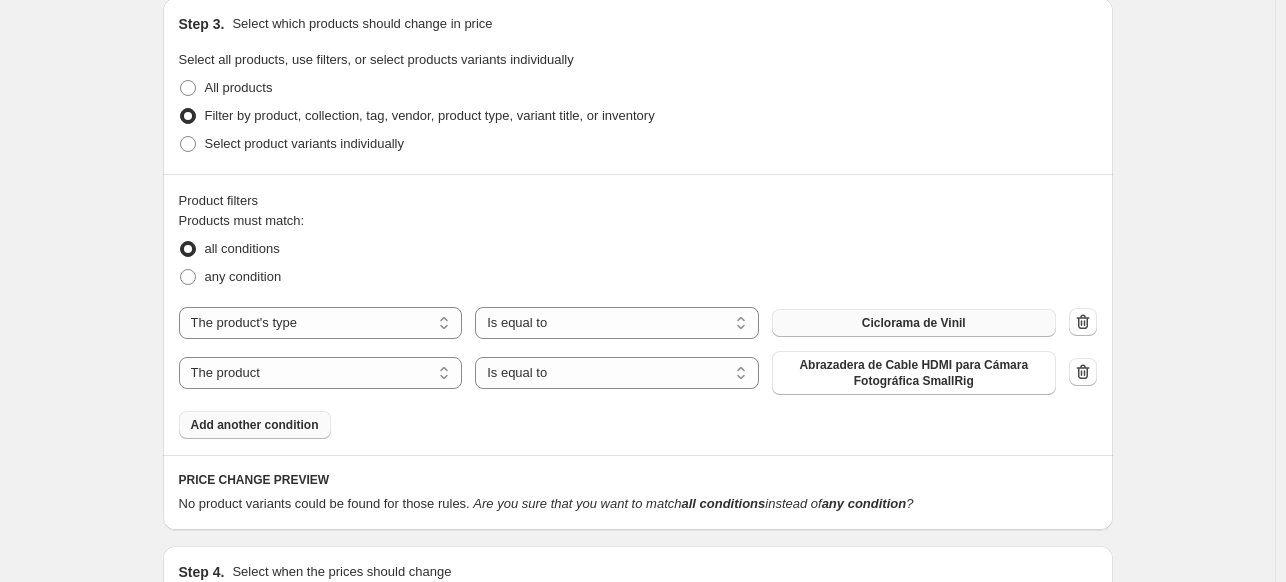 click on "The product The product's collection The product's tag The product's vendor The product's type The product's status The variant's title Inventory quantity The product Is equal to Is not equal to Is equal to Abrazadera de Cable HDMI para Cámara Fotográfica SmallRig" at bounding box center [617, 373] 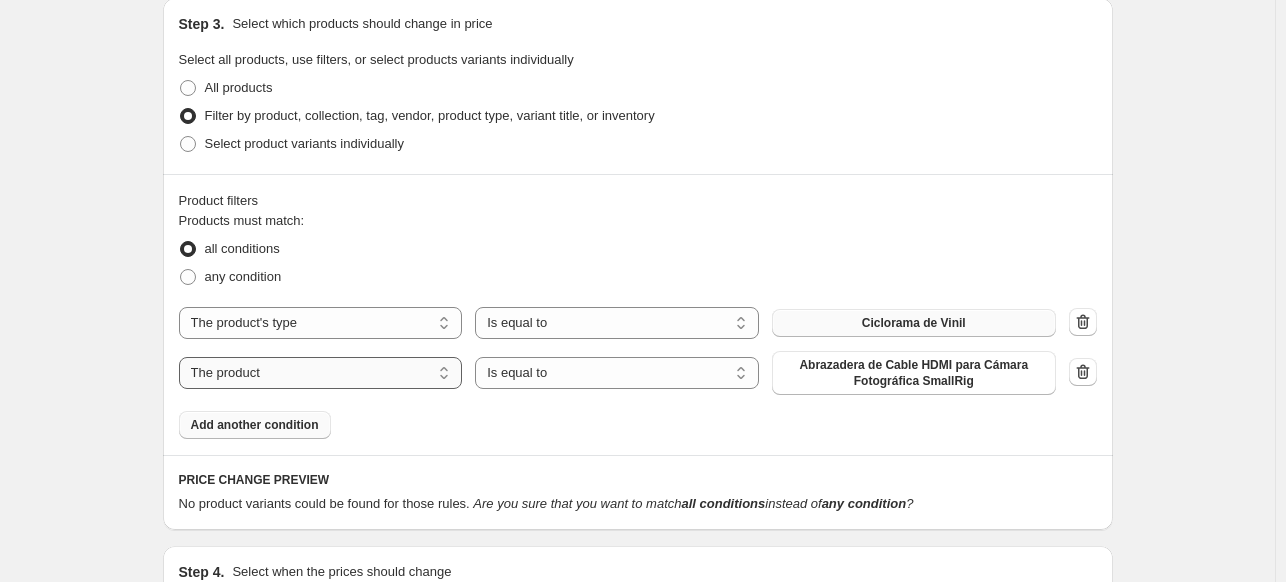 click on "The product The product's collection The product's tag The product's vendor The product's type The product's status The variant's title Inventory quantity" at bounding box center [321, 373] 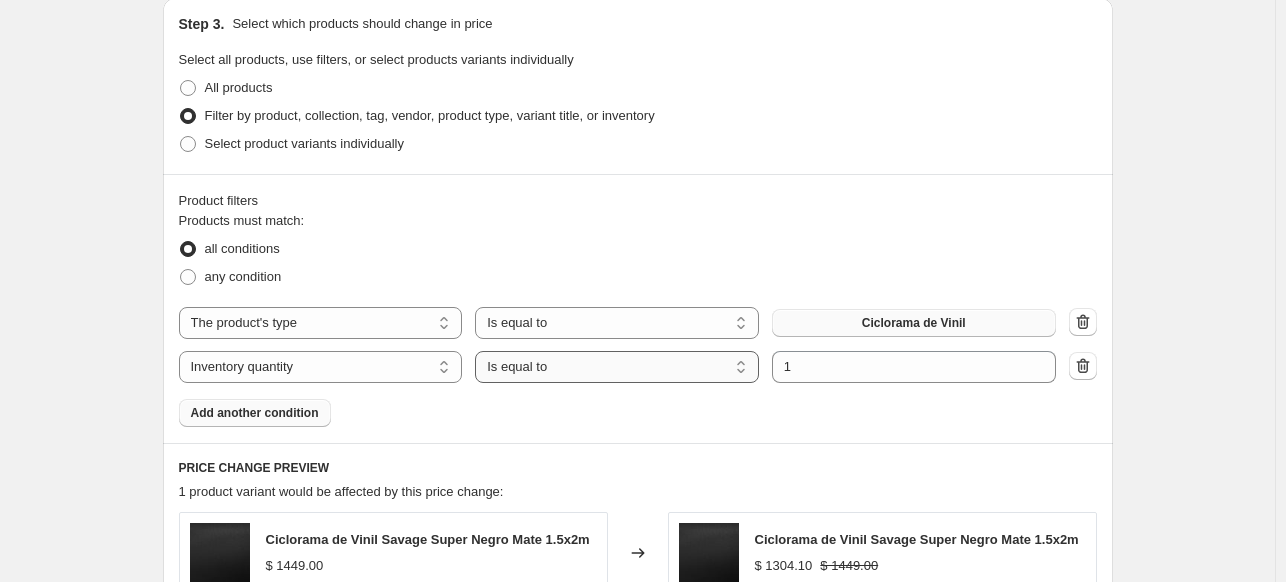 click on "Is equal to Is not equal to Is greater than Is less than" at bounding box center [617, 367] 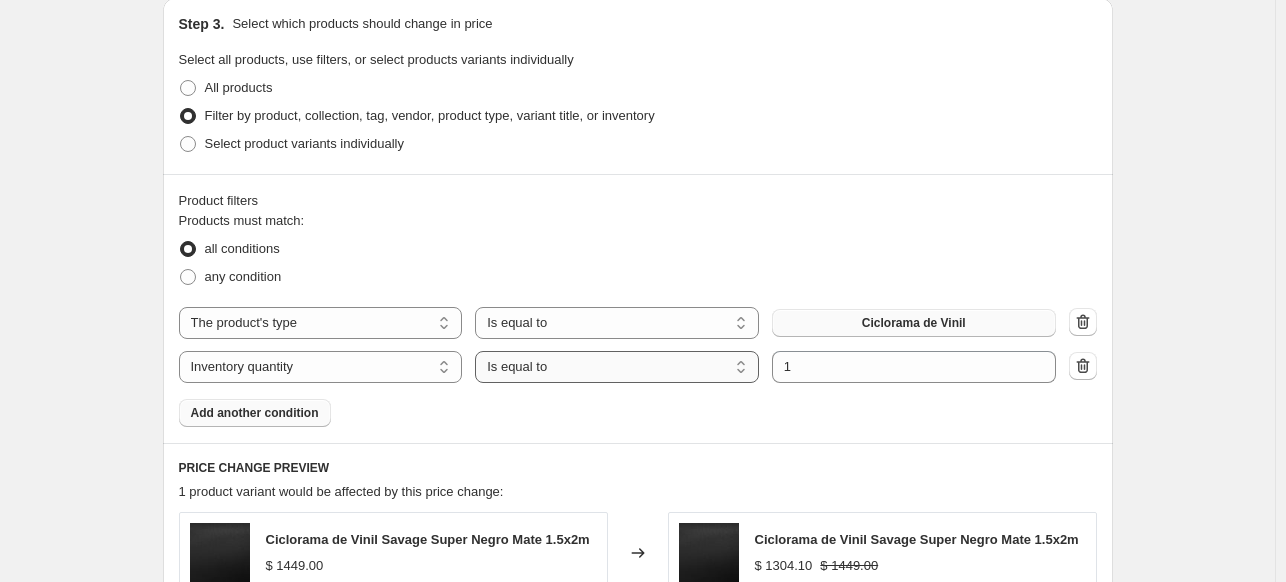 select on ">" 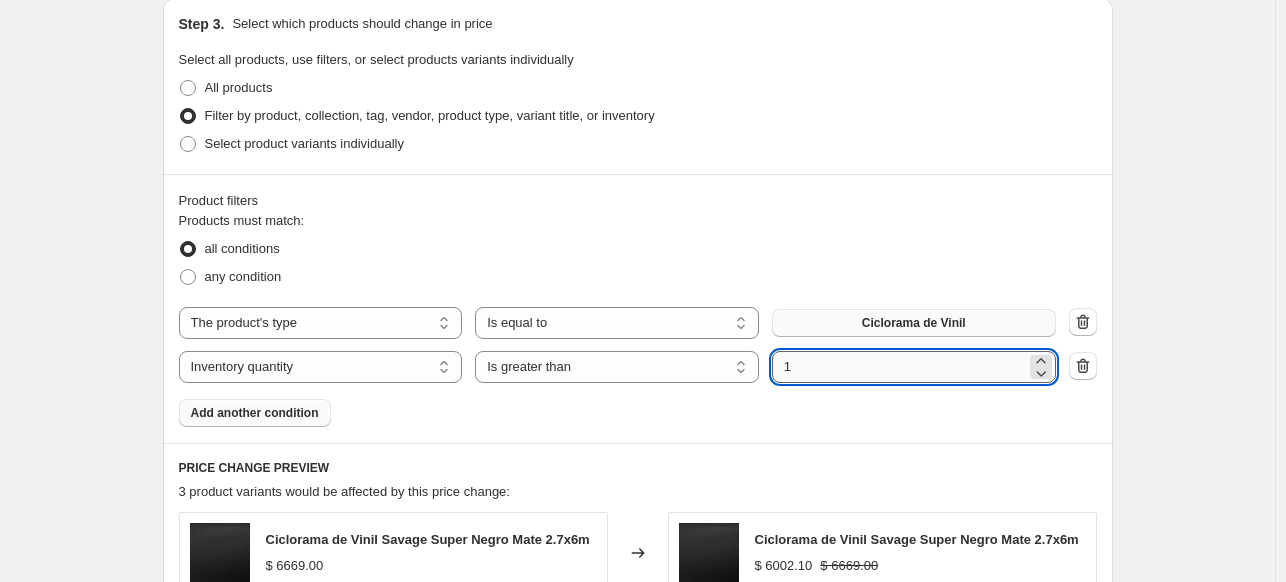 click on "1" at bounding box center [899, 367] 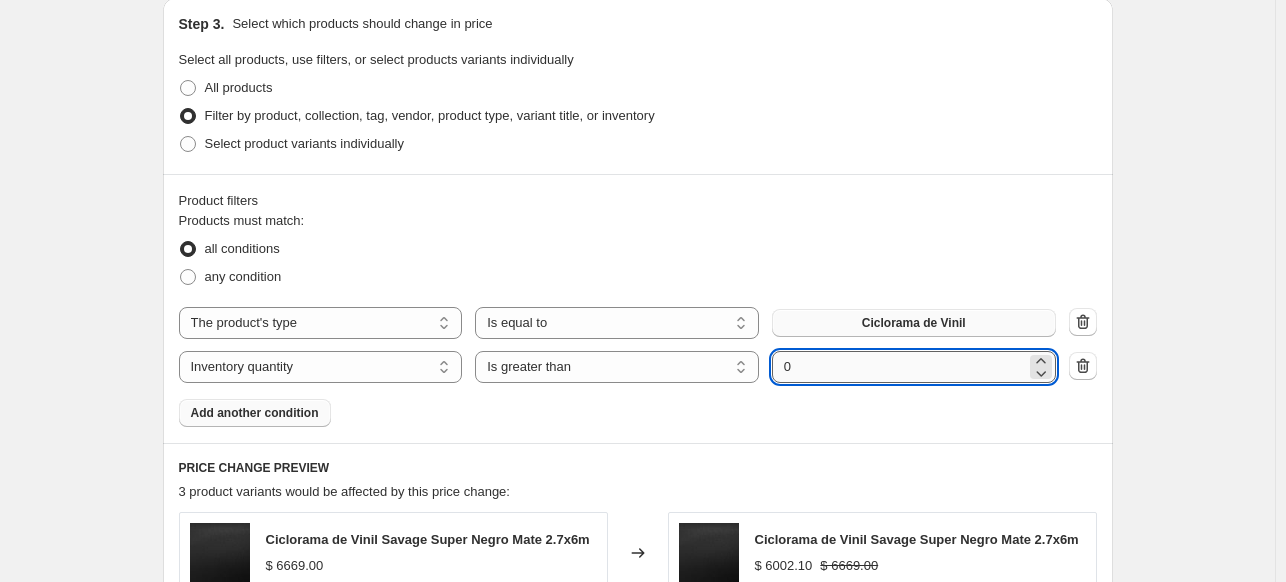type on "0" 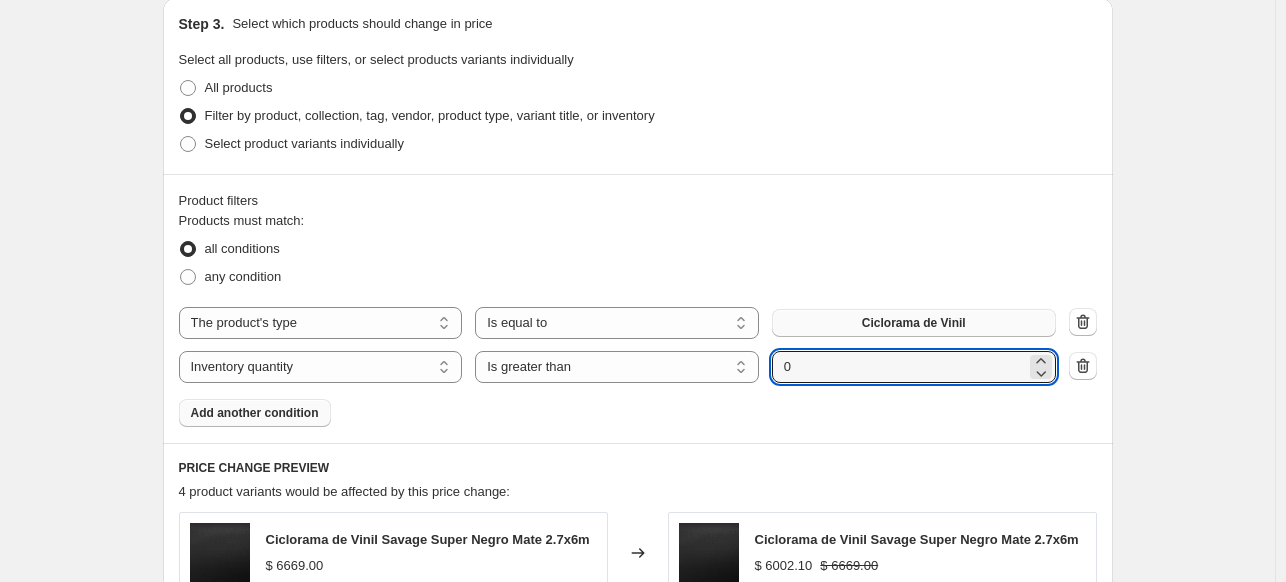 click on "Create new price change job. This page is ready Create new price change job Draft Step 1. Optionally give your price change job a title (eg "March 30% off sale on boots") Cicloramas de vinil AGO 10% OFF This title is just for internal use, customers won't see it Step 2. Select how the prices should change Use bulk price change rules Set product prices individually Use CSV upload Price Change type Change the price to a certain amount Change the price by a certain amount Change the price by a certain percentage Change the price to the current compare at price (price before sale) Change the price by a certain amount relative to the compare at price Change the price by a certain percentage relative to the compare at price Don't change the price Change the price by a certain percentage relative to the cost per item Change price to certain cost margin Change the price by a certain percentage Price change amount -10 % (Price drop) Rounding Round to nearest .01 Round to nearest whole number End prices in .99 Step 3." at bounding box center (637, 152) 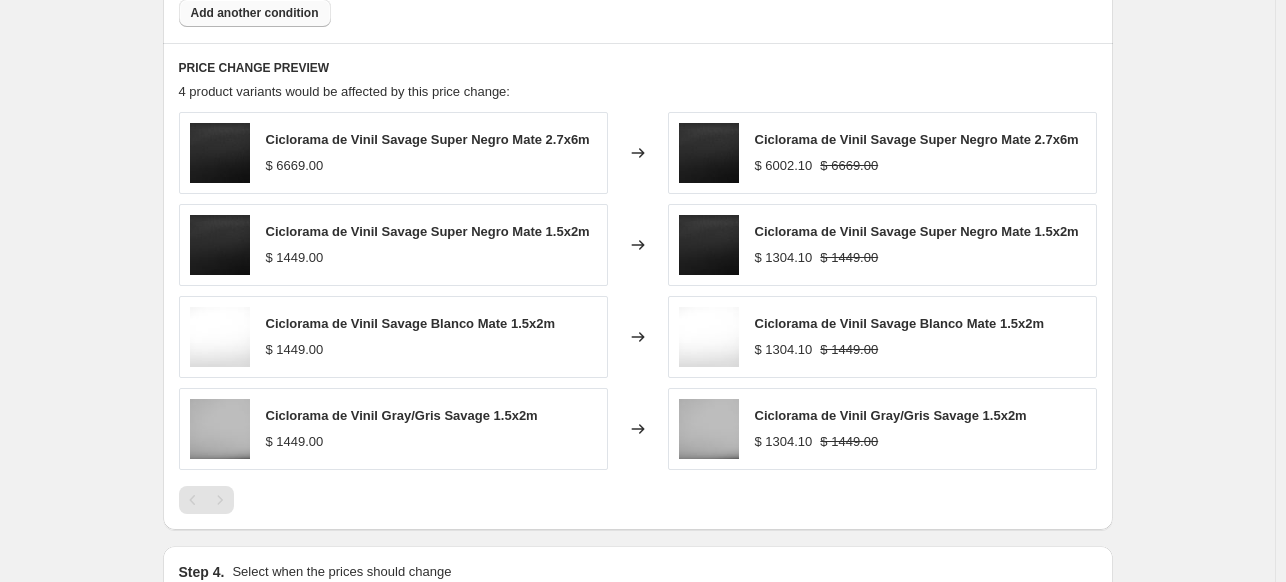 scroll, scrollTop: 1592, scrollLeft: 0, axis: vertical 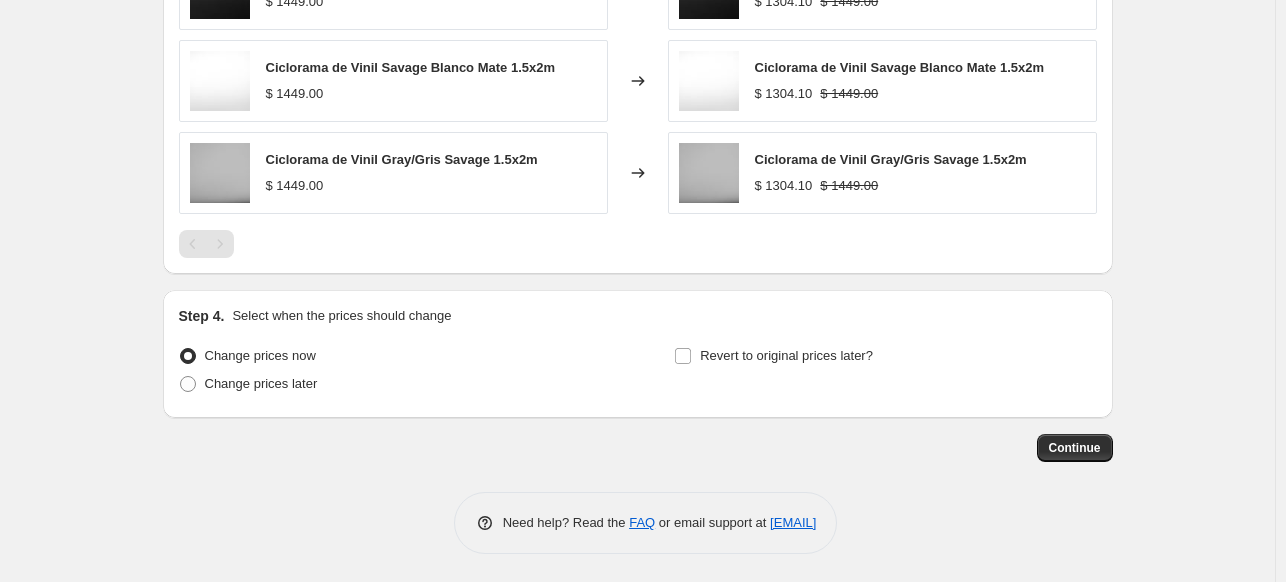 click on "Change prices now" at bounding box center [247, 356] 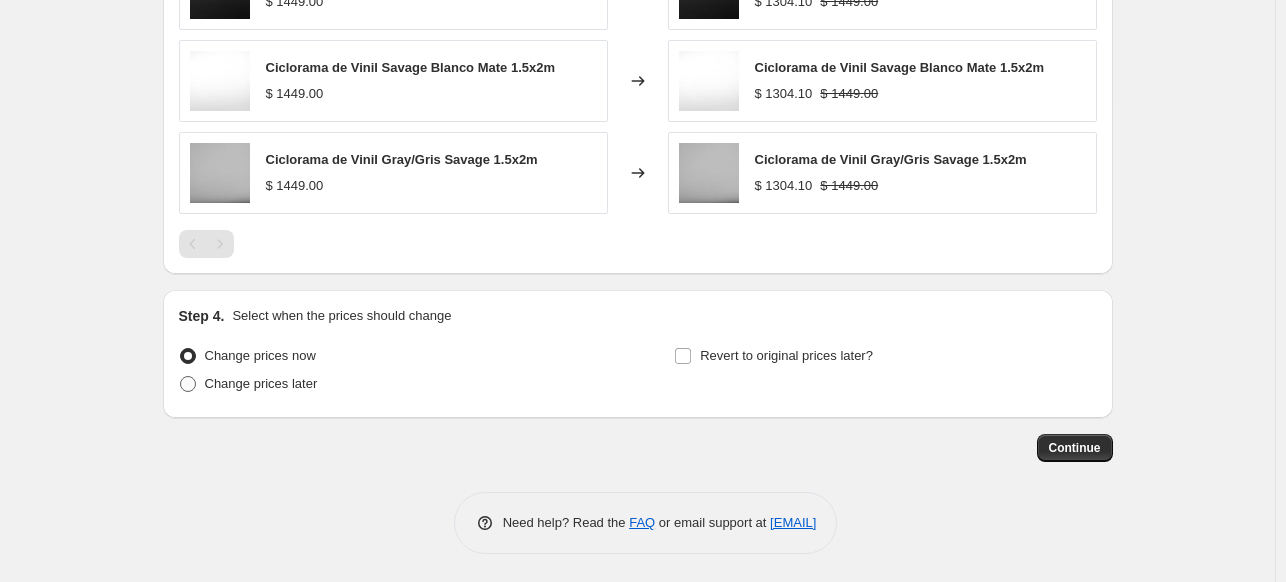 click on "Change prices later" at bounding box center [261, 383] 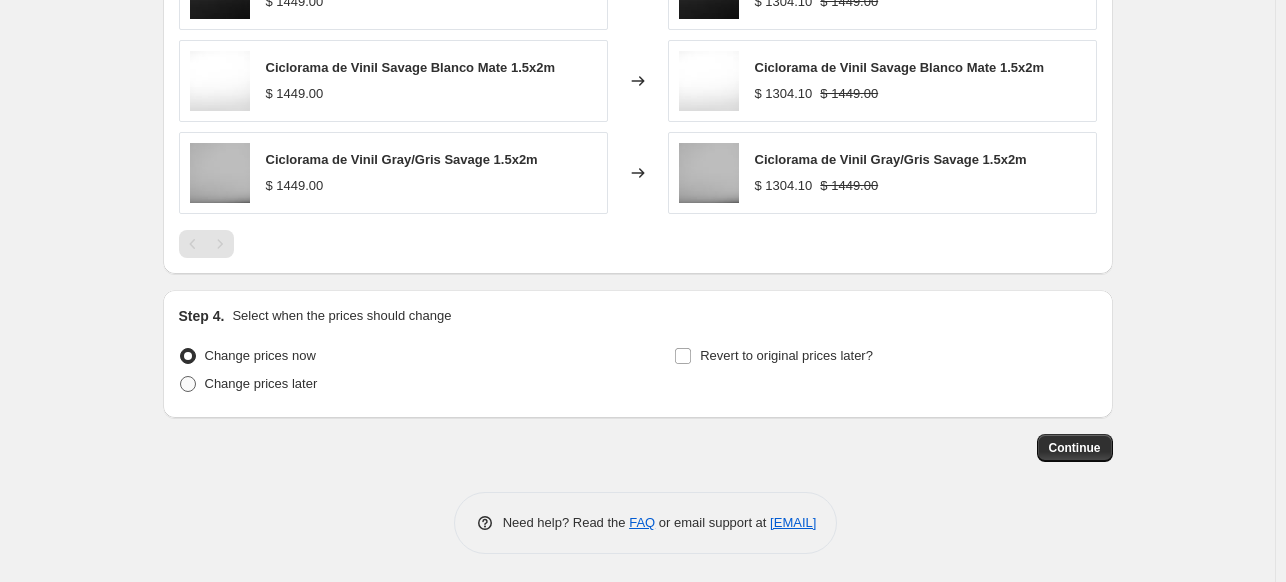radio on "true" 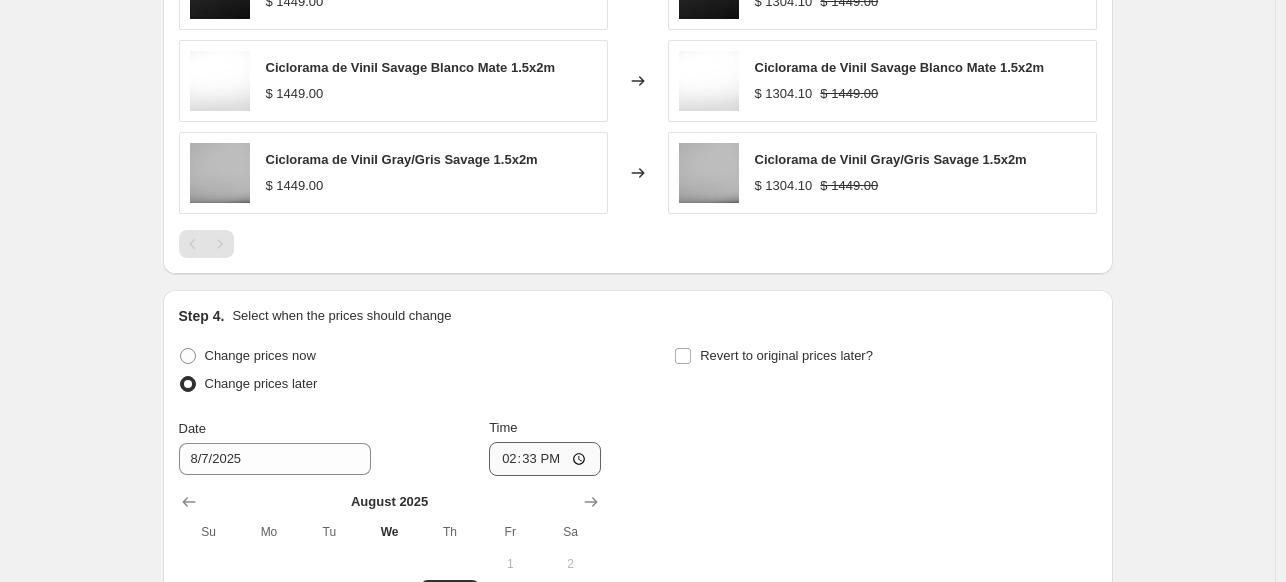 scroll, scrollTop: 1763, scrollLeft: 0, axis: vertical 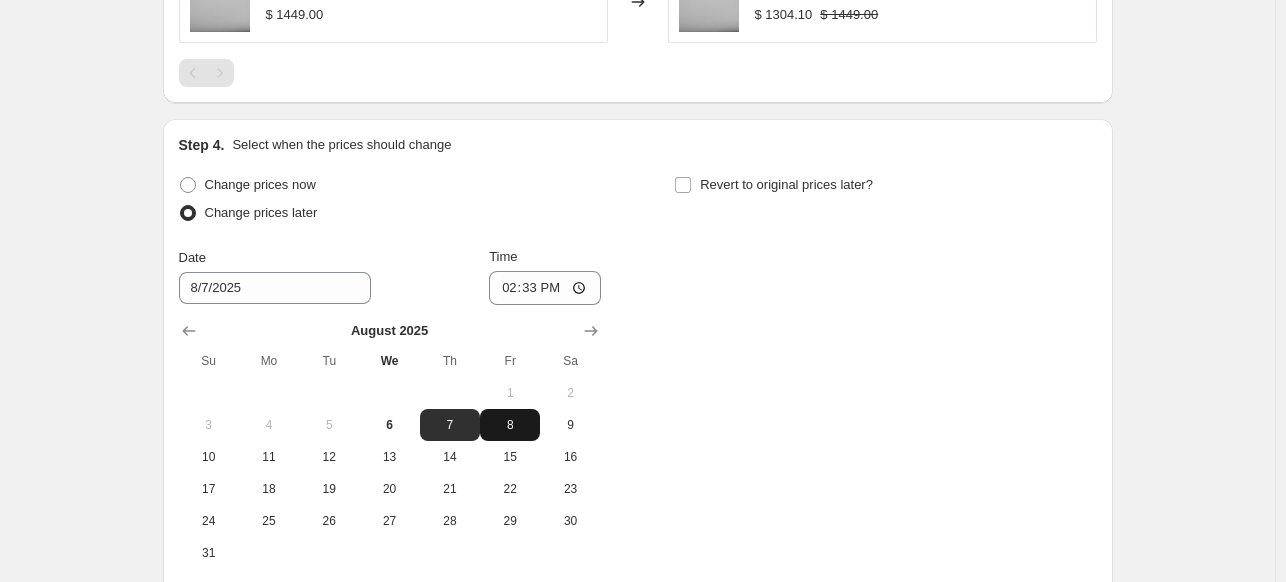 click on "8" at bounding box center (510, 425) 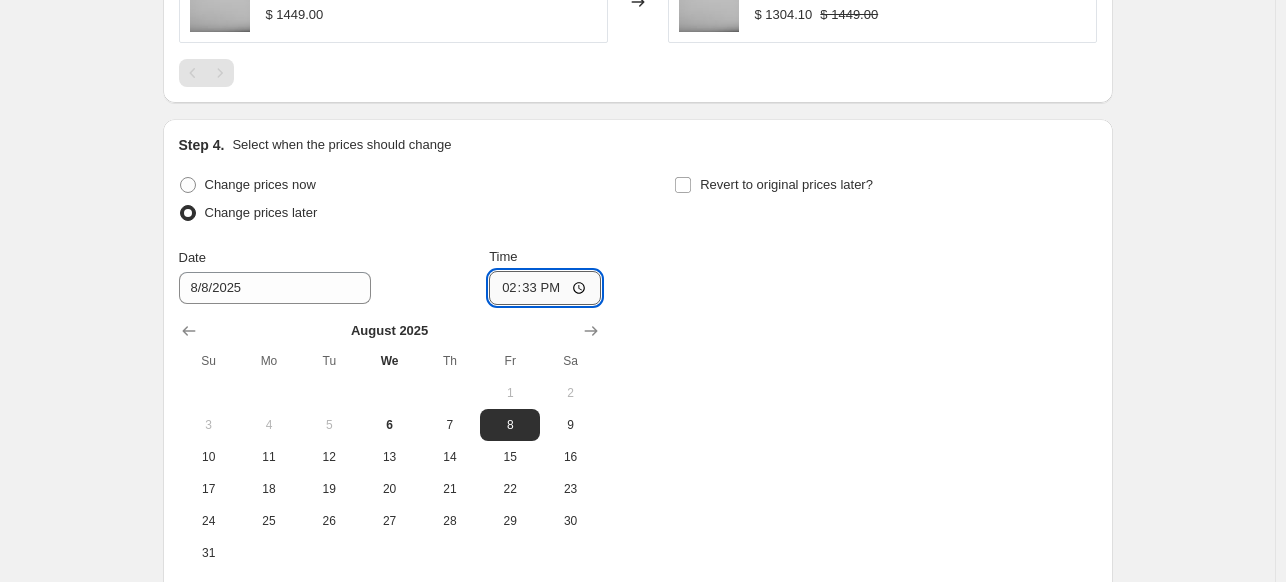 click on "14:33" at bounding box center [545, 288] 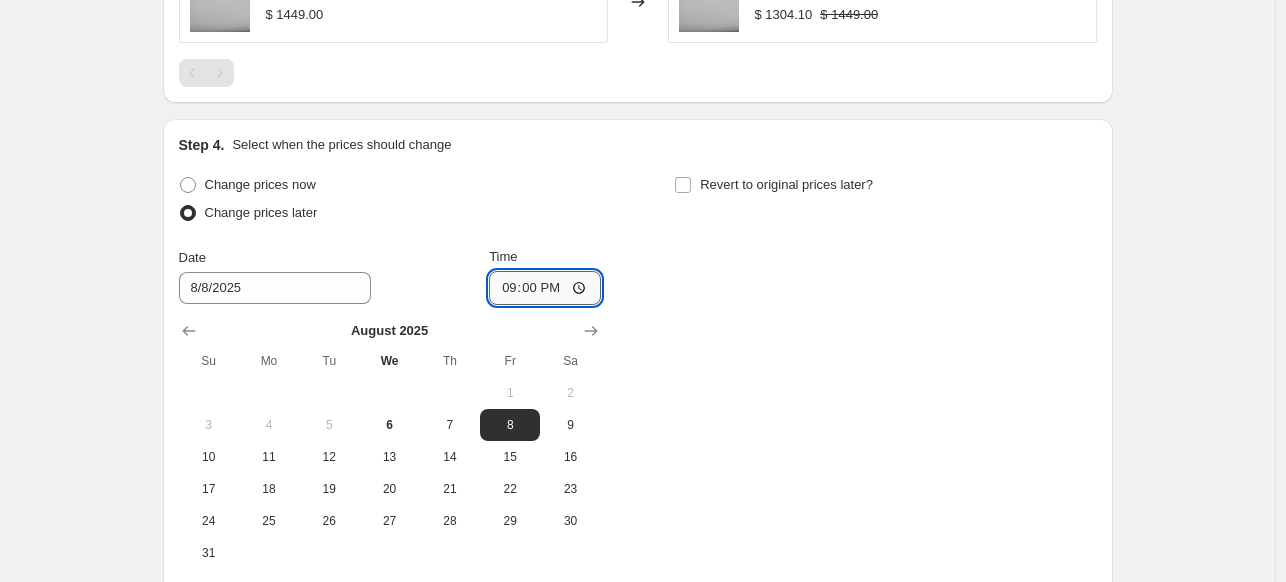 click on "21:00" at bounding box center (545, 288) 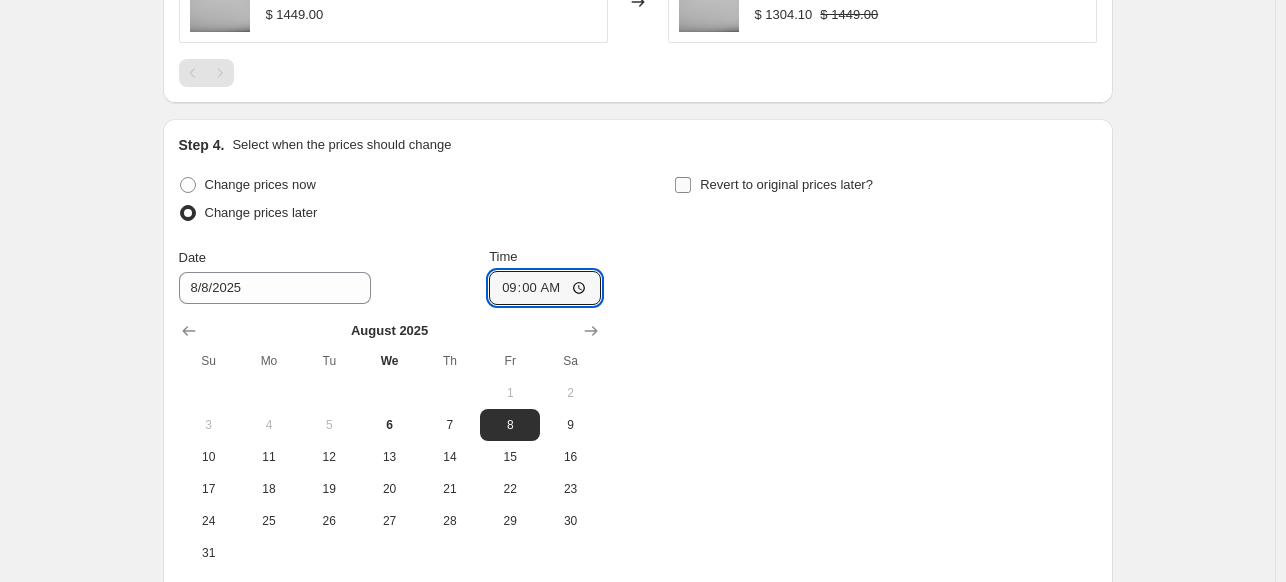 click on "Revert to original prices later?" at bounding box center (786, 184) 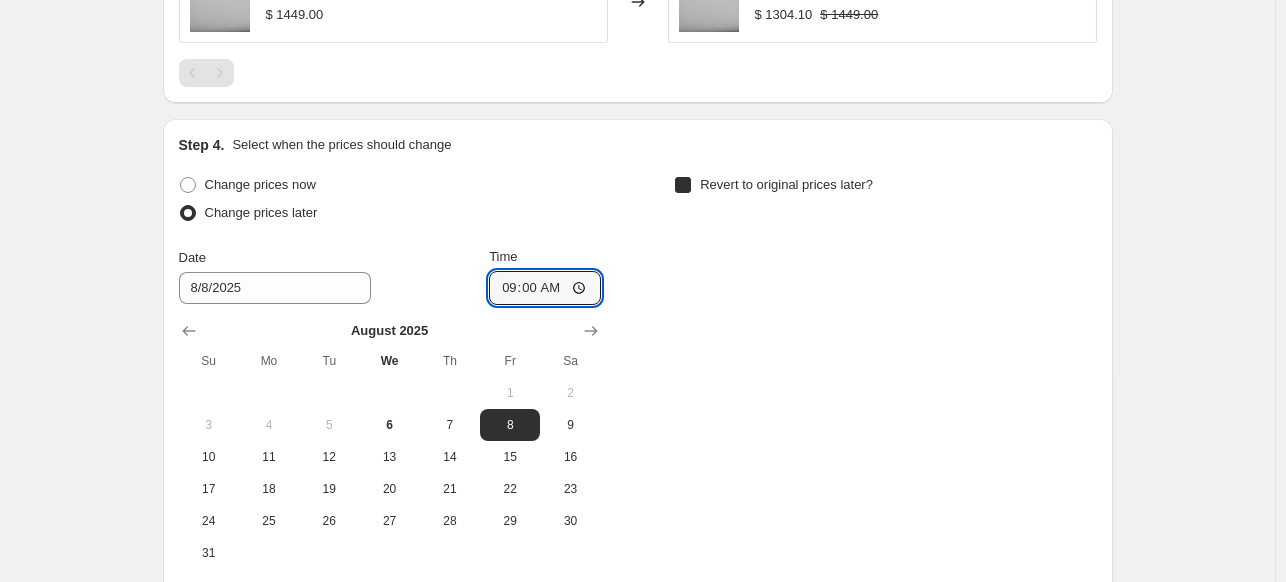 checkbox on "true" 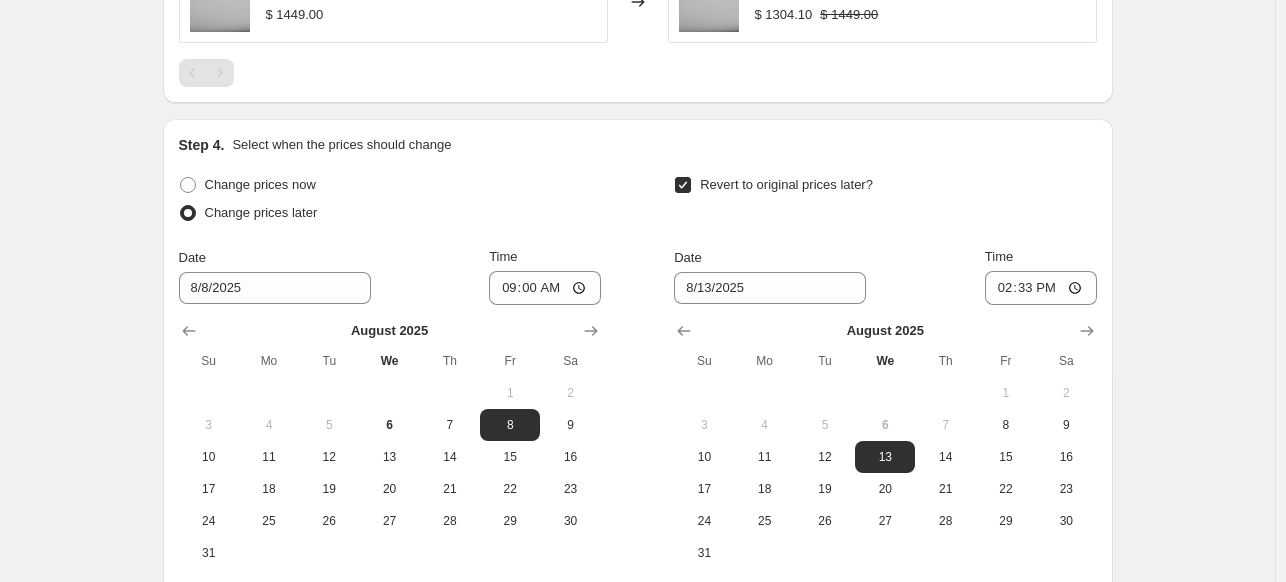 scroll, scrollTop: 1810, scrollLeft: 0, axis: vertical 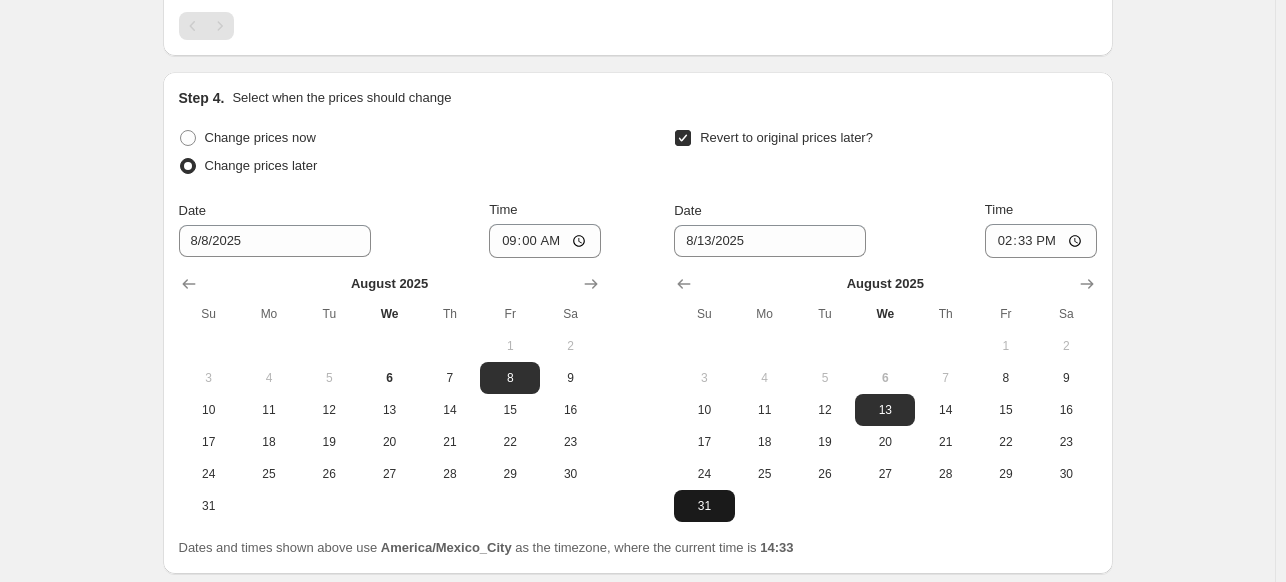 click on "31" at bounding box center (704, 506) 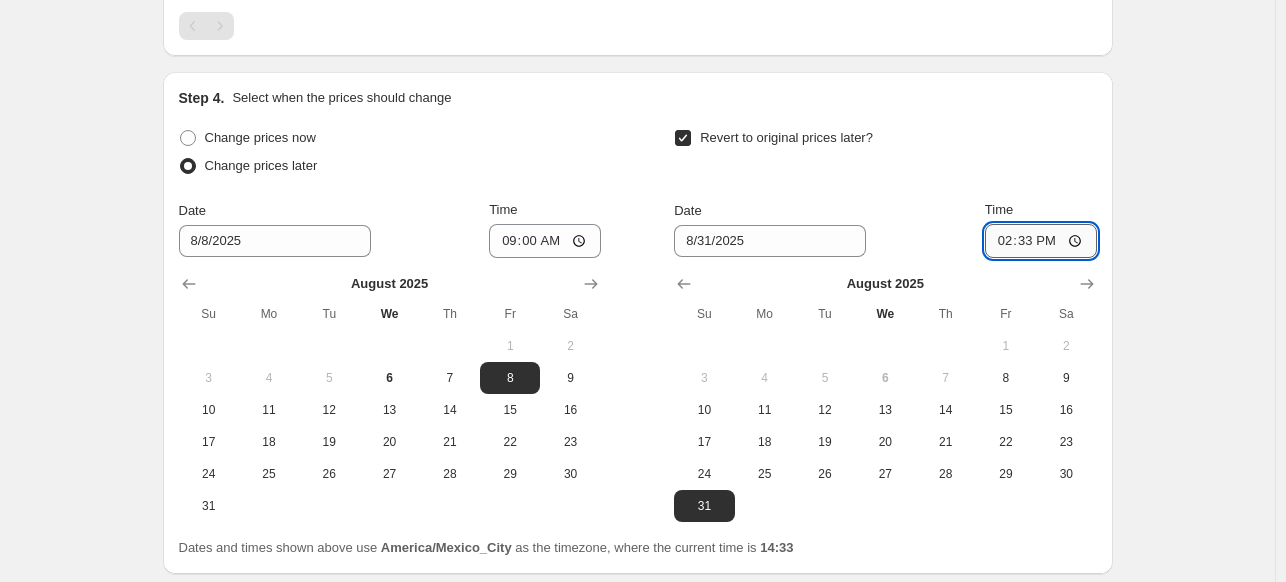 click on "14:33" at bounding box center (1041, 241) 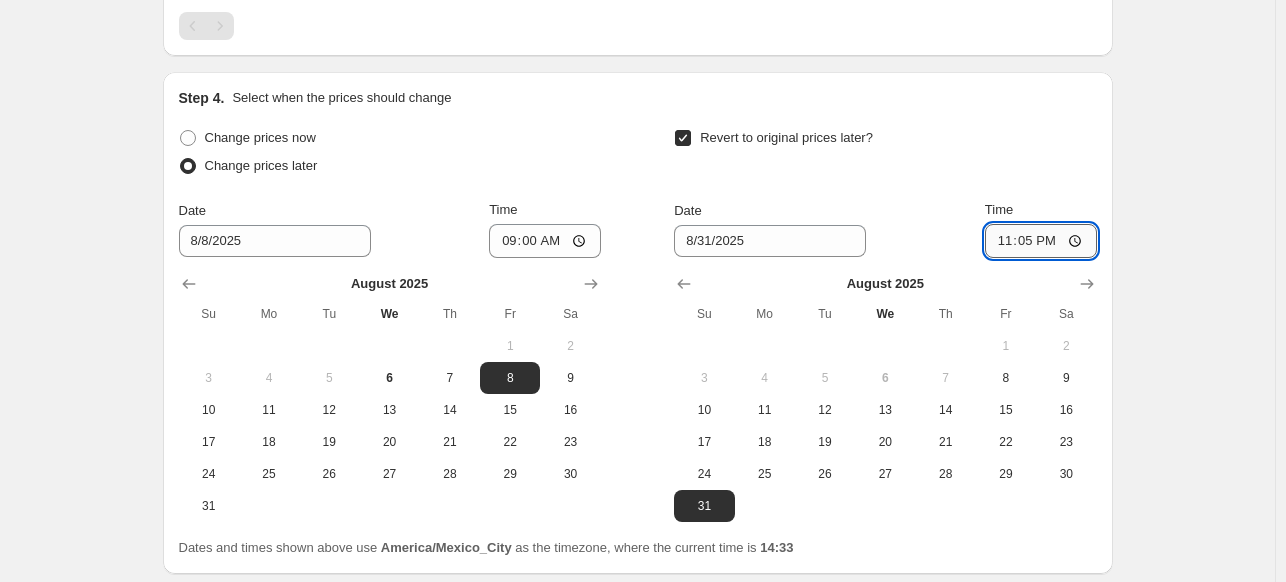 type on "23:59" 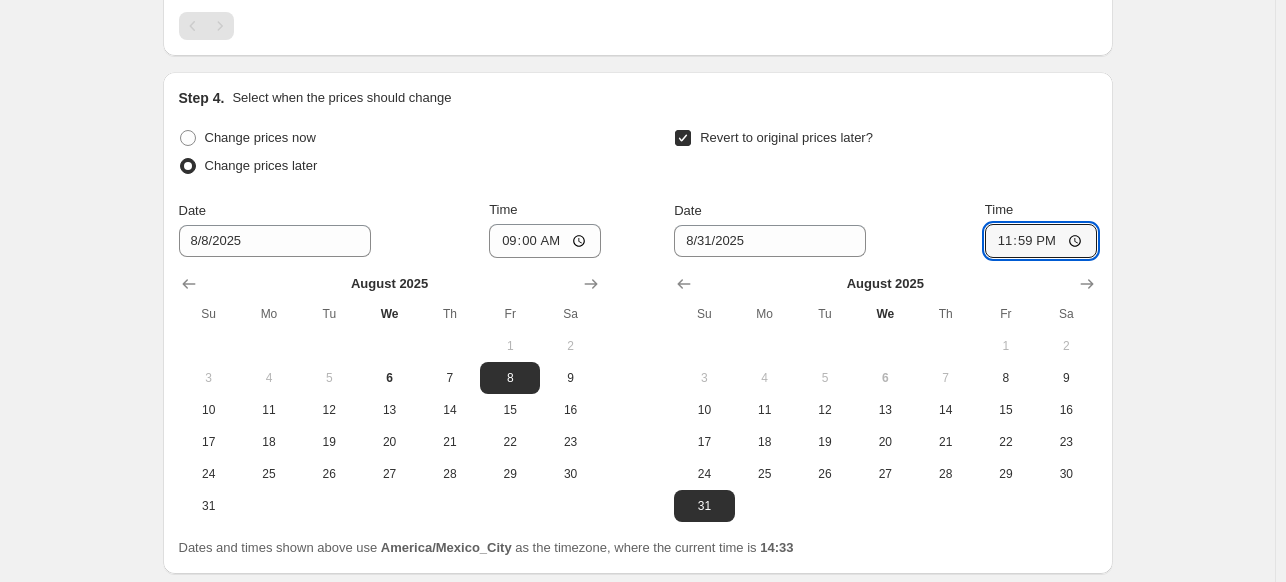 click on "Create new price change job. This page is ready Create new price change job Draft Step 1. Optionally give your price change job a title (eg "March 30% off sale on boots") Cicloramas de vinil AGO 10% OFF This title is just for internal use, customers won't see it Step 2. Select how the prices should change Use bulk price change rules Set product prices individually Use CSV upload Price Change type Change the price to a certain amount Change the price by a certain amount Change the price by a certain percentage Change the price to the current compare at price (price before sale) Change the price by a certain amount relative to the compare at price Change the price by a certain percentage relative to the compare at price Don't change the price Change the price by a certain percentage relative to the cost per item Change price to certain cost margin Change the price by a certain percentage Price change amount -10 % (Price drop) Rounding Round to nearest .01 Round to nearest whole number End prices in .99 Step 3." at bounding box center [637, -535] 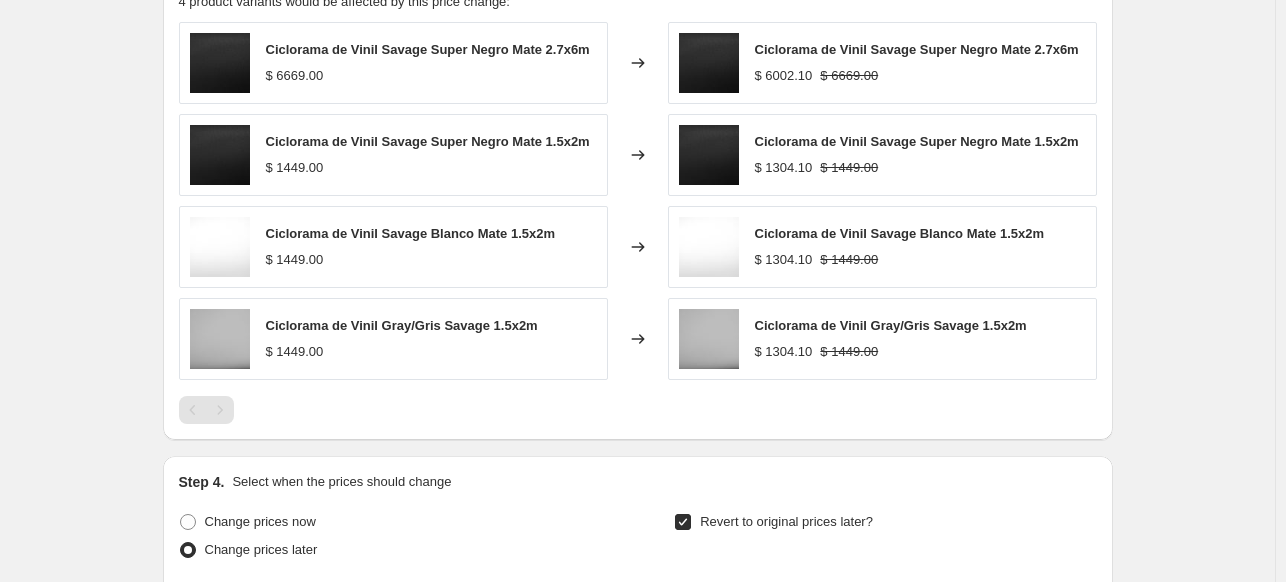 scroll, scrollTop: 1966, scrollLeft: 0, axis: vertical 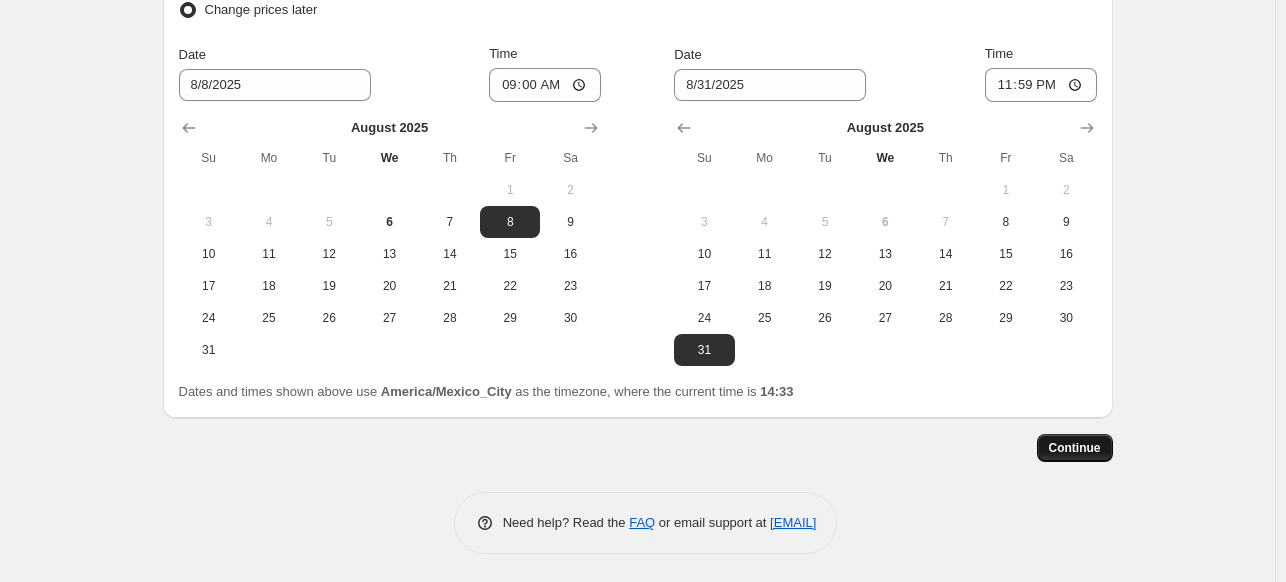 click on "Continue" at bounding box center (1075, 448) 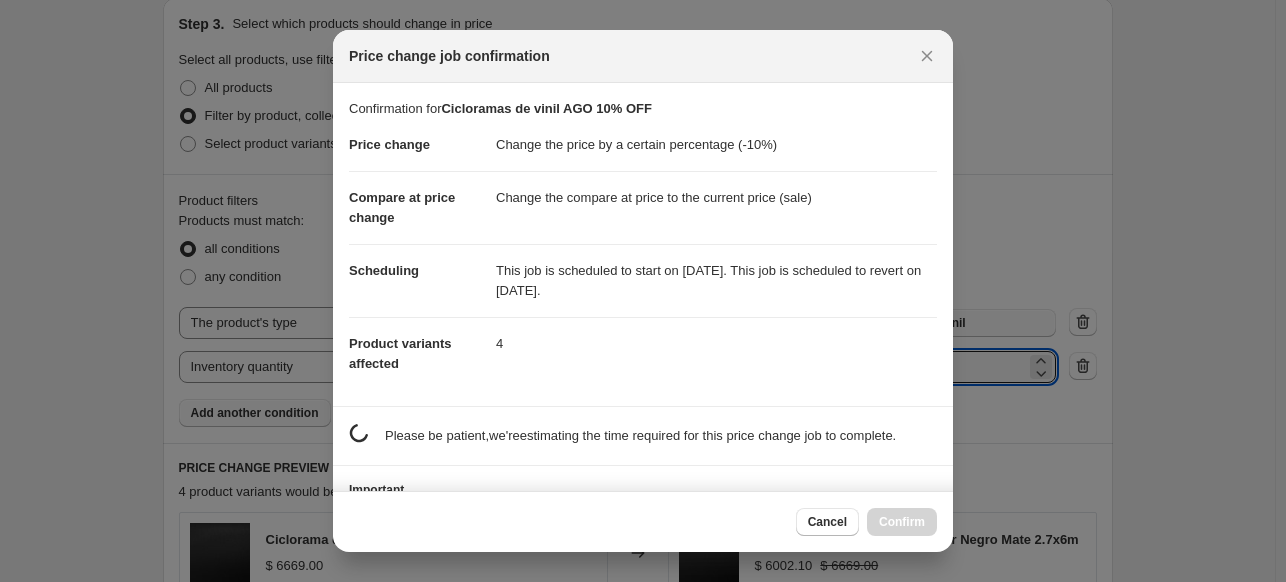 scroll, scrollTop: 1966, scrollLeft: 0, axis: vertical 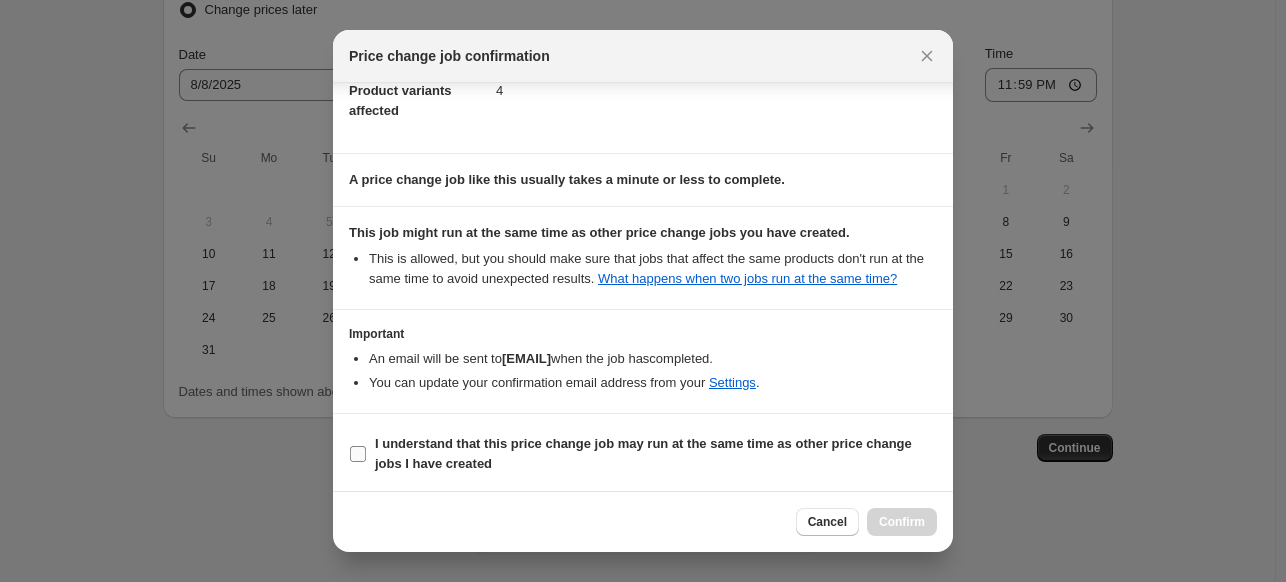 click on "I understand that this price change job may run at the same time as other price change jobs I have created" at bounding box center [656, 454] 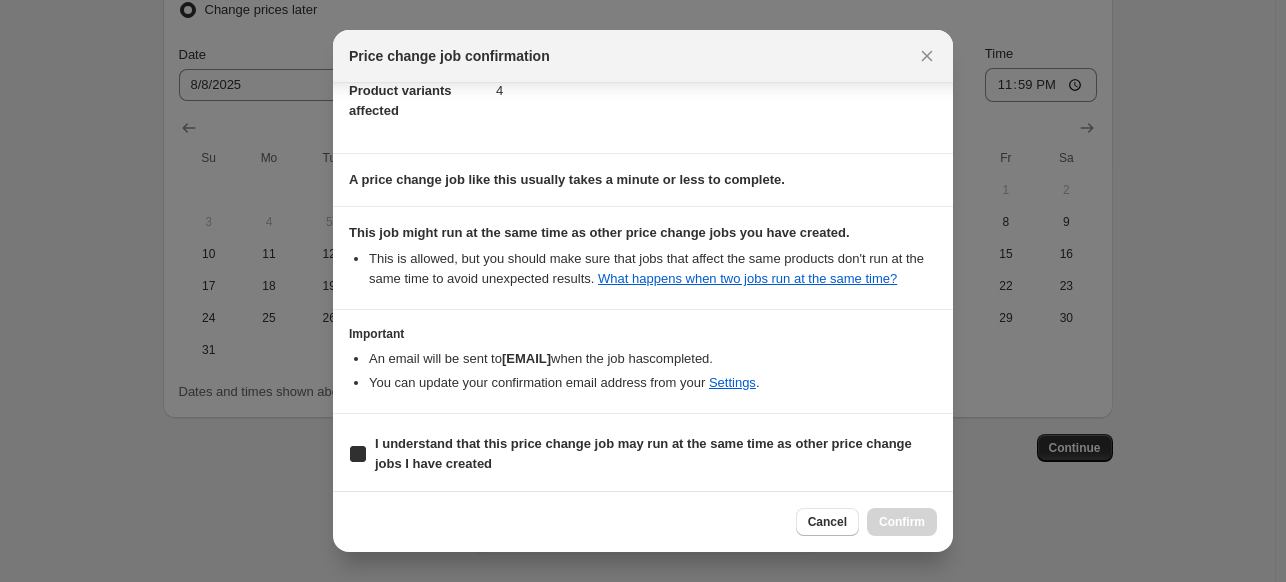 checkbox on "true" 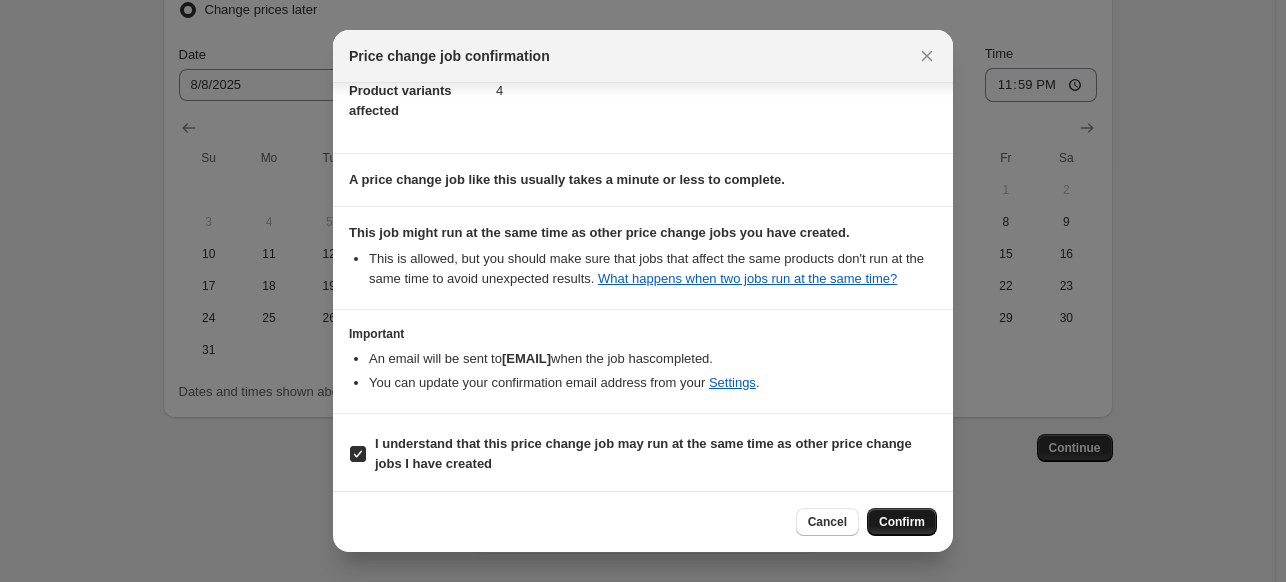 click on "Confirm" at bounding box center (902, 522) 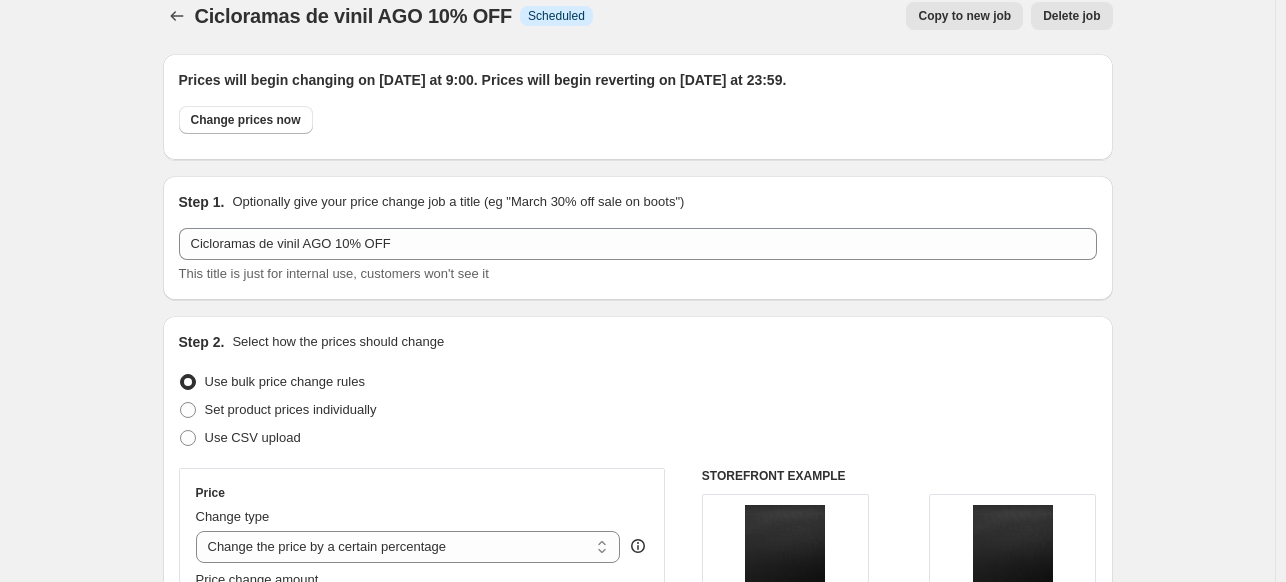 scroll, scrollTop: 0, scrollLeft: 0, axis: both 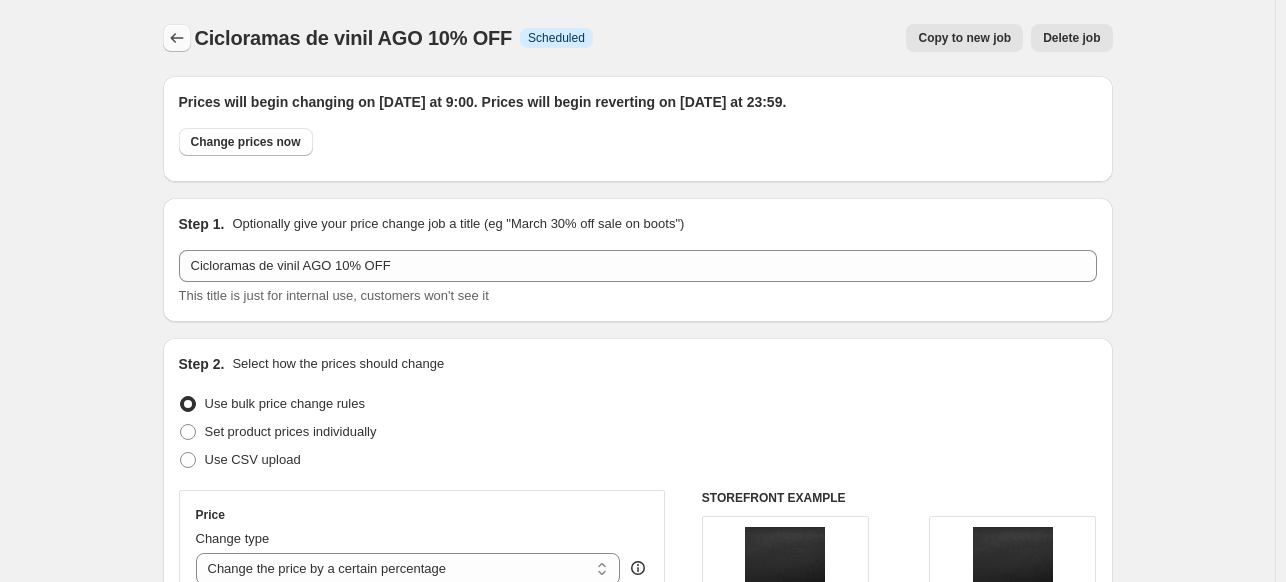 click 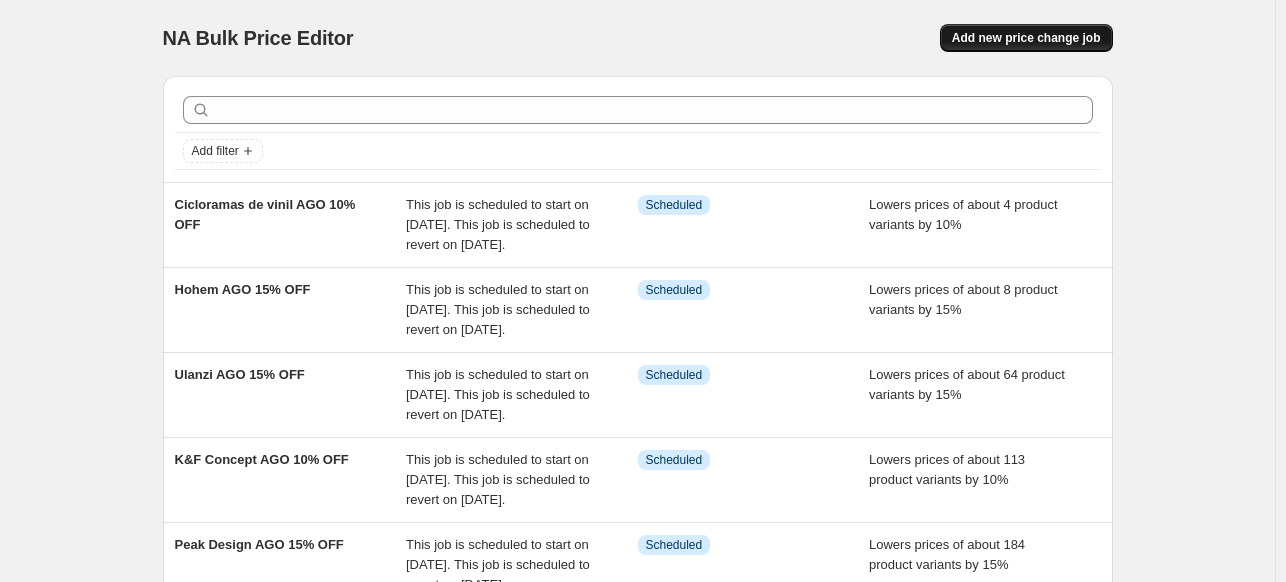 click on "Add new price change job" at bounding box center [1026, 38] 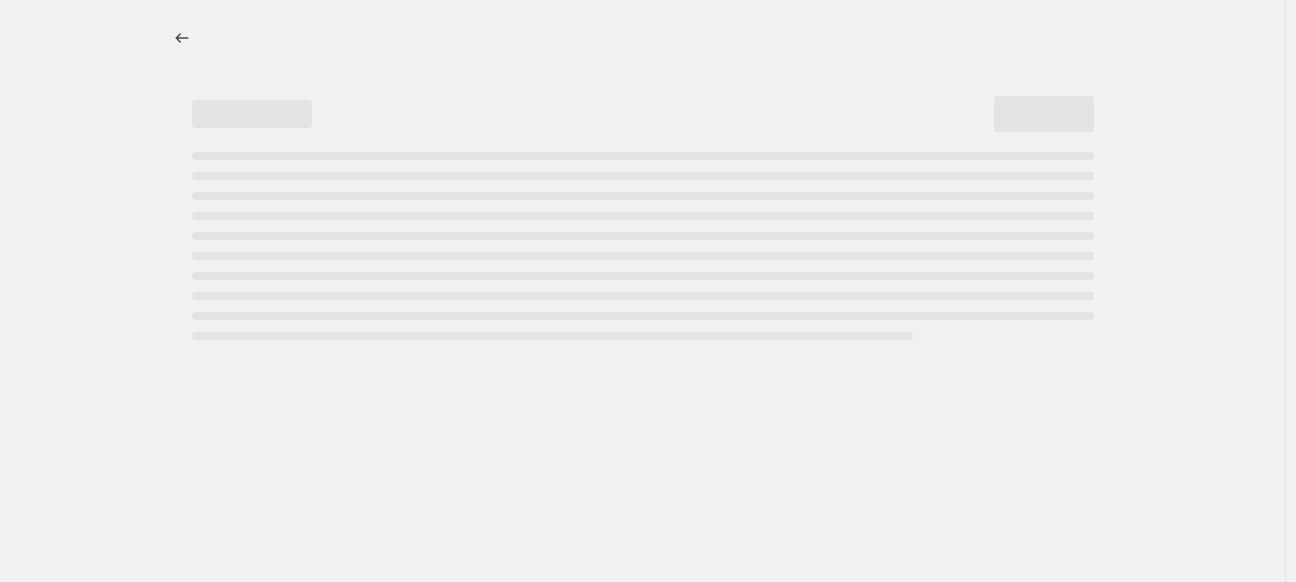 select on "percentage" 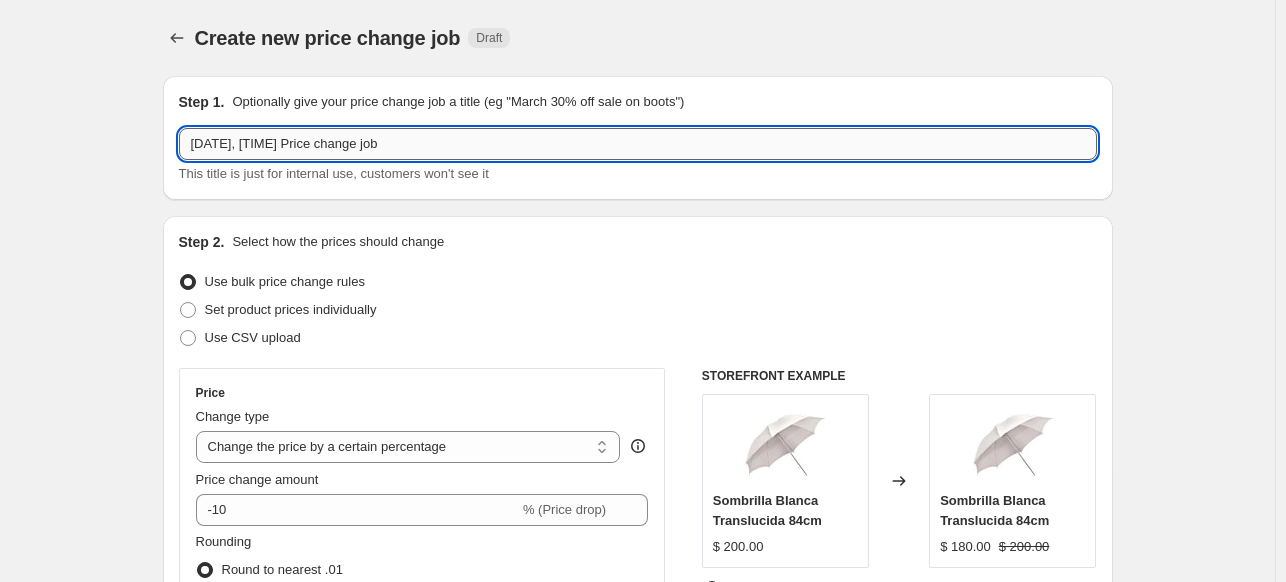 click on "[DATE], [TIME] Price change job" at bounding box center [638, 144] 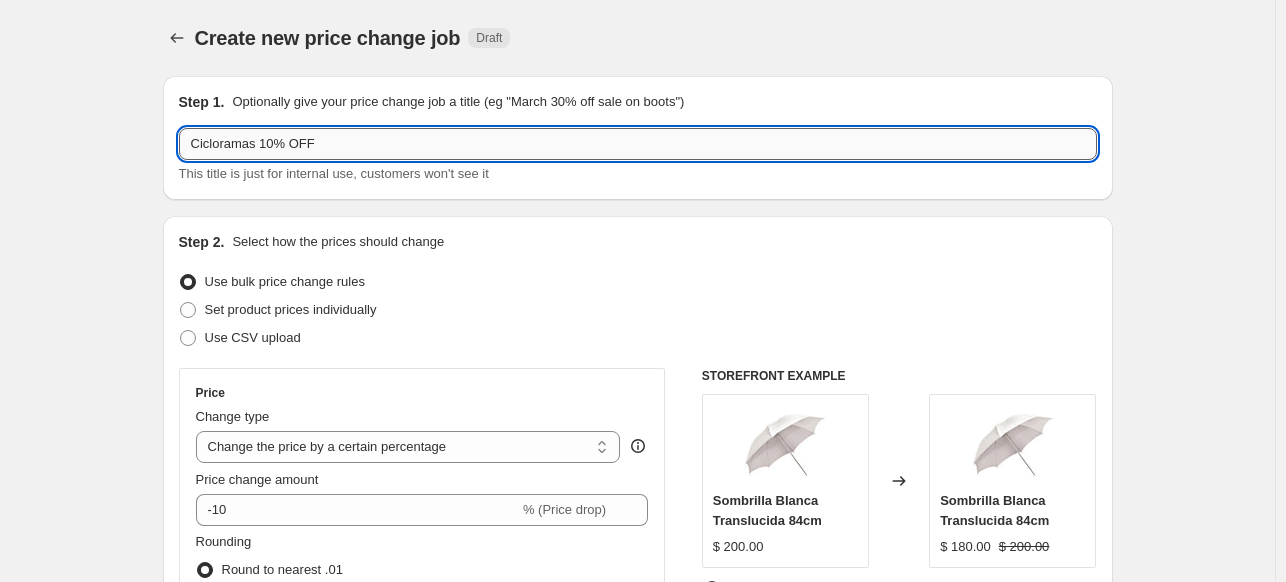 click on "Cicloramas 10% OFF" at bounding box center [638, 144] 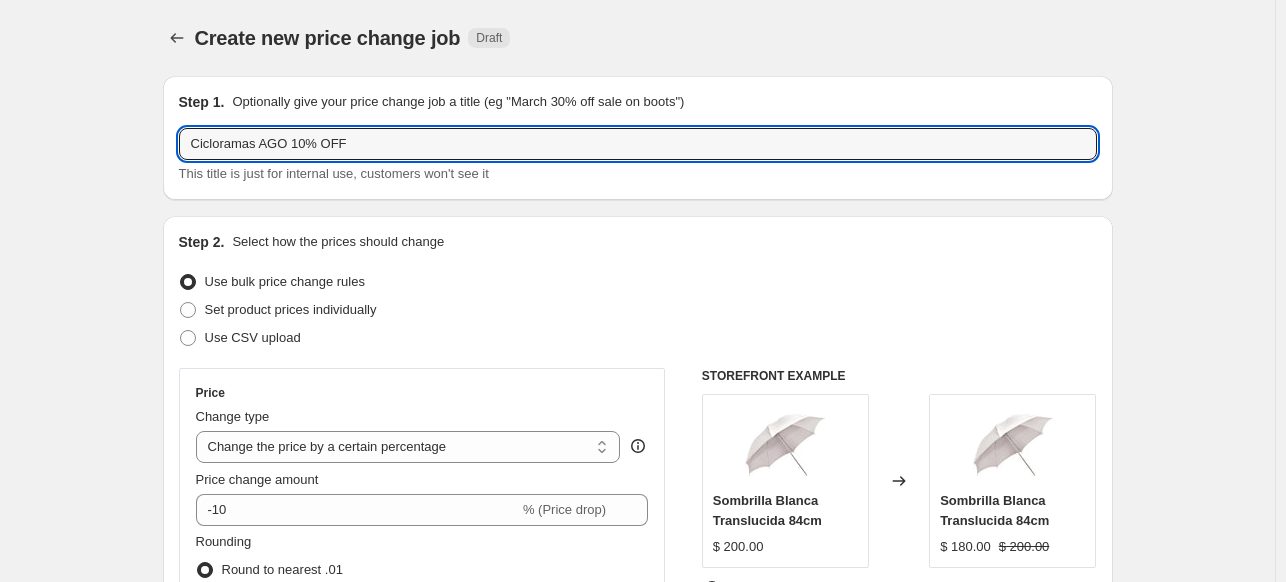 type on "Cicloramas AGO 10% OFF" 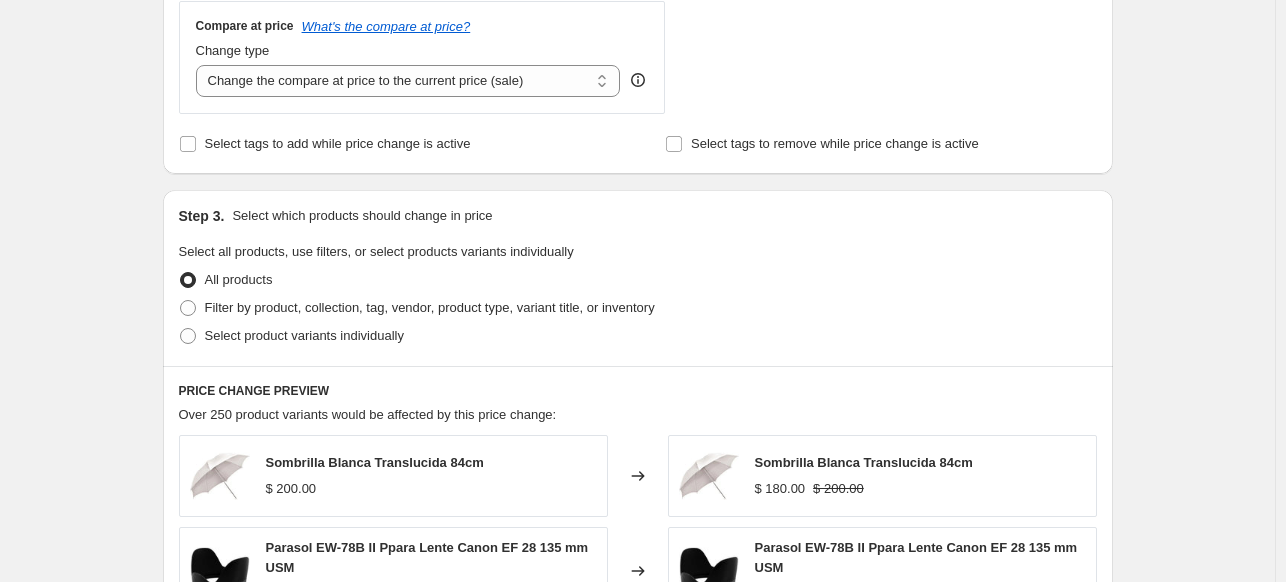 scroll, scrollTop: 752, scrollLeft: 0, axis: vertical 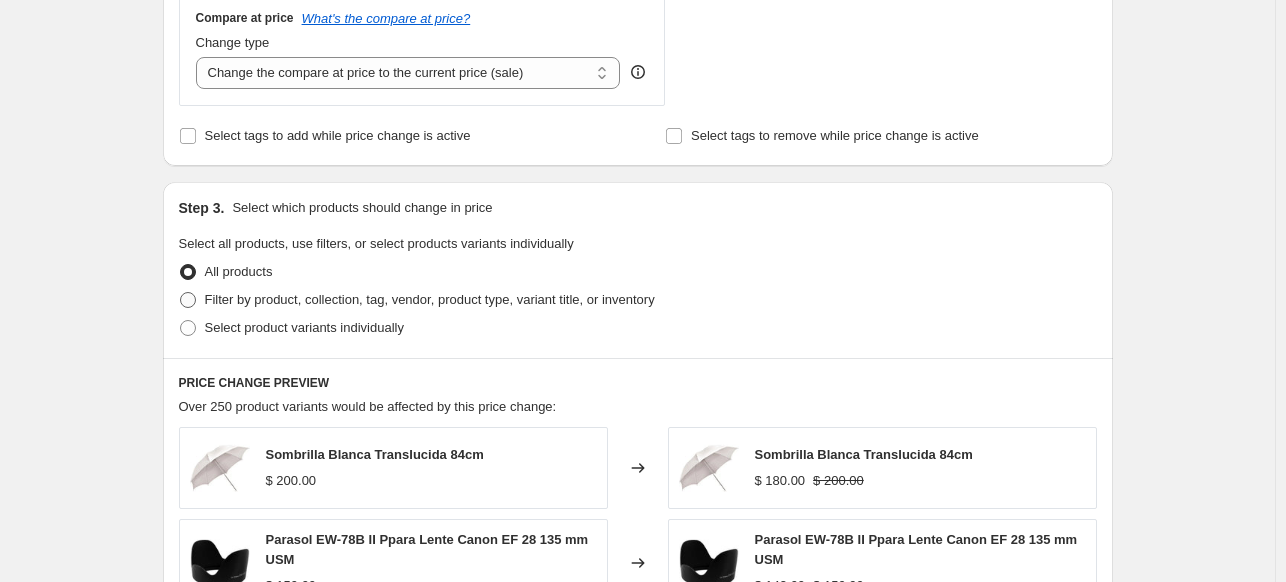 click on "Filter by product, collection, tag, vendor, product type, variant title, or inventory" at bounding box center (430, 300) 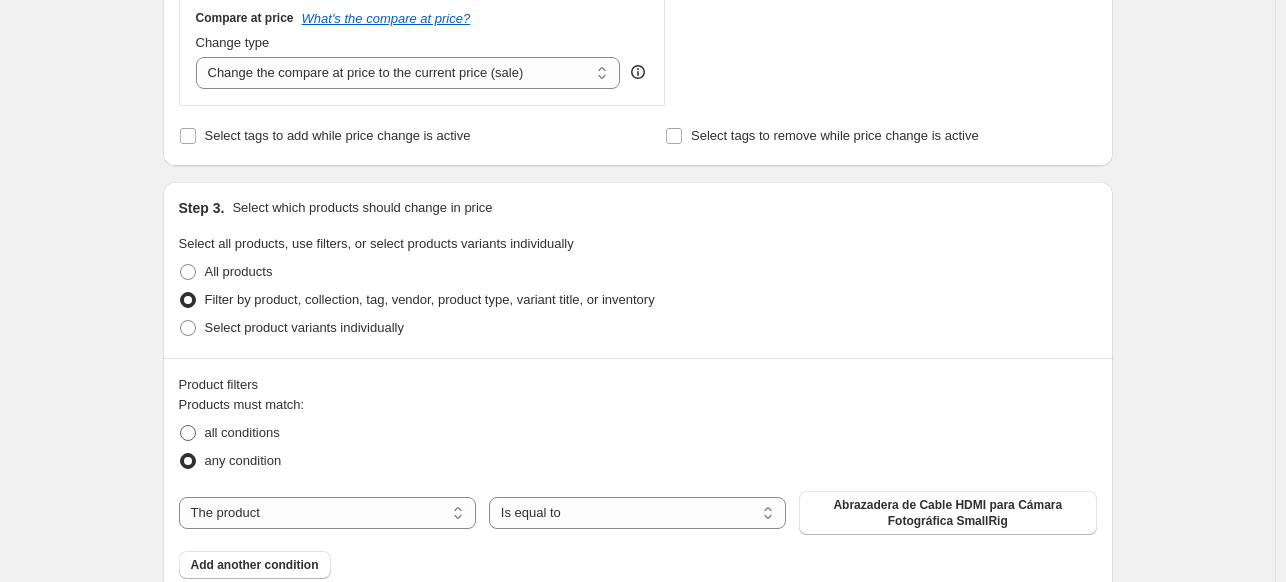 click on "all conditions" at bounding box center [242, 432] 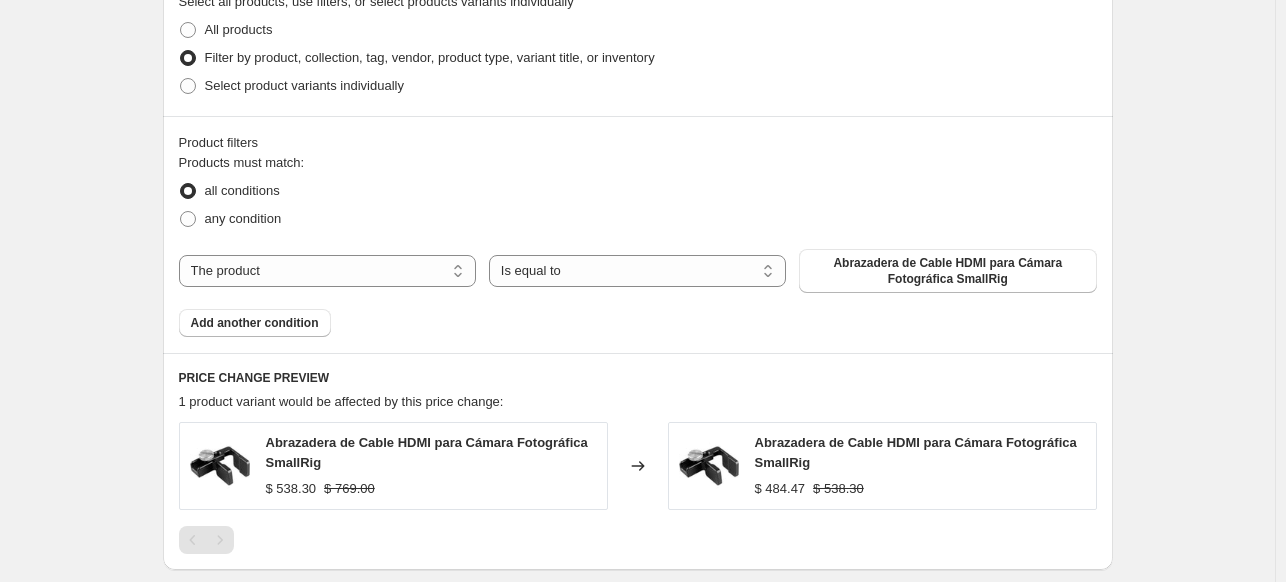 scroll, scrollTop: 1012, scrollLeft: 0, axis: vertical 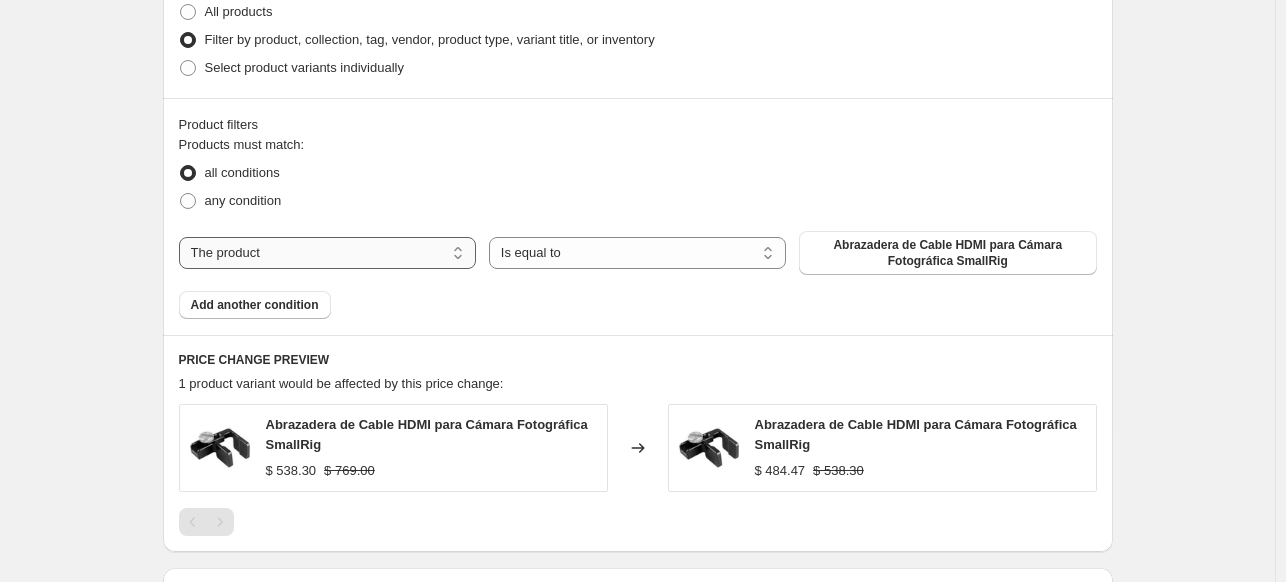 click on "The product The product's collection The product's tag The product's vendor The product's type The product's status The variant's title Inventory quantity" at bounding box center (327, 253) 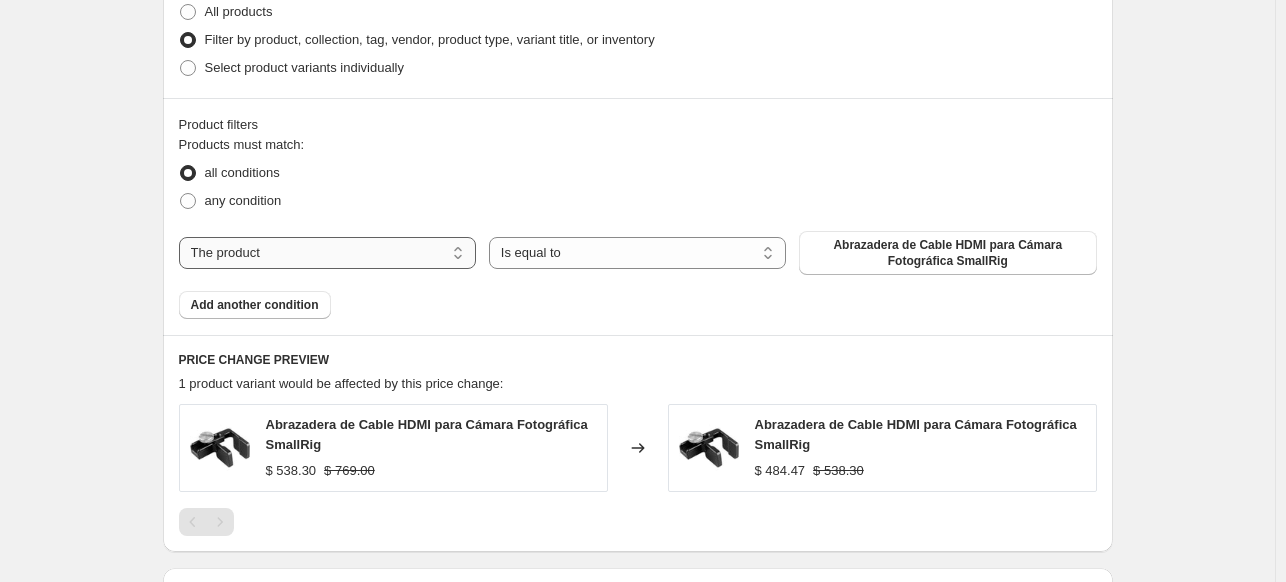 select on "product_type" 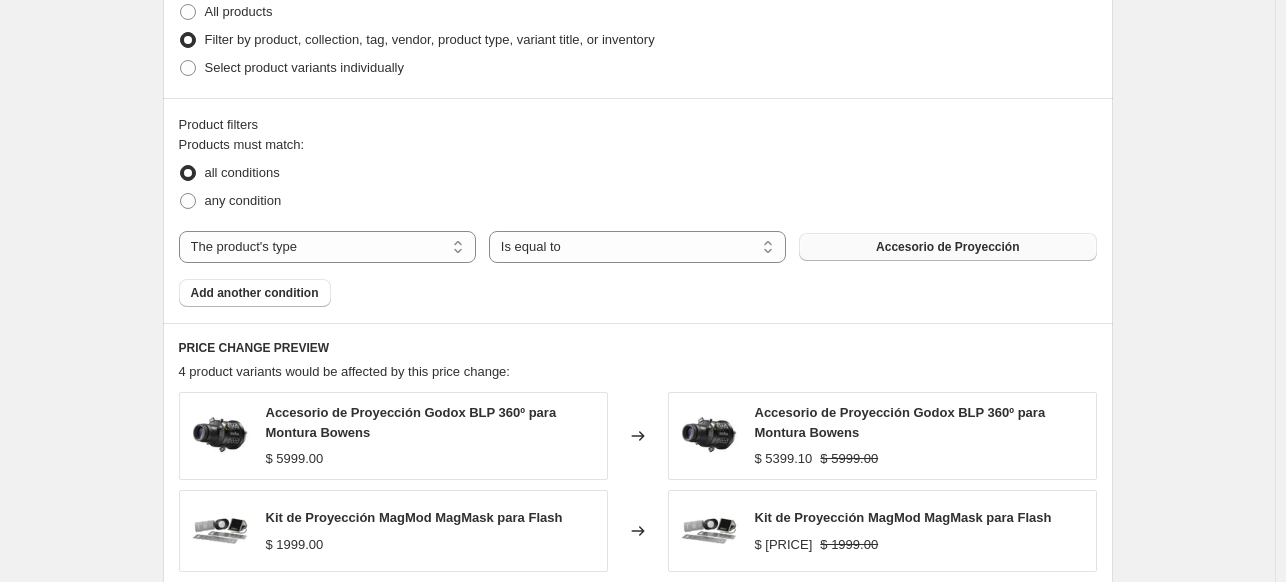 click on "Accesorio de Proyección" at bounding box center (947, 247) 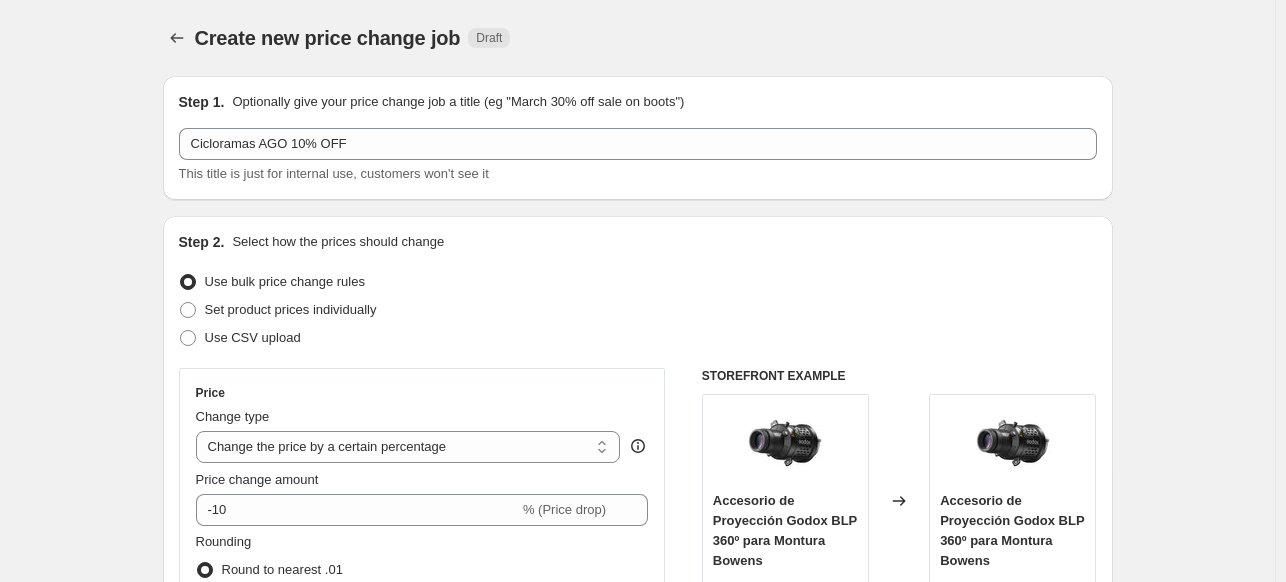 scroll, scrollTop: 1012, scrollLeft: 0, axis: vertical 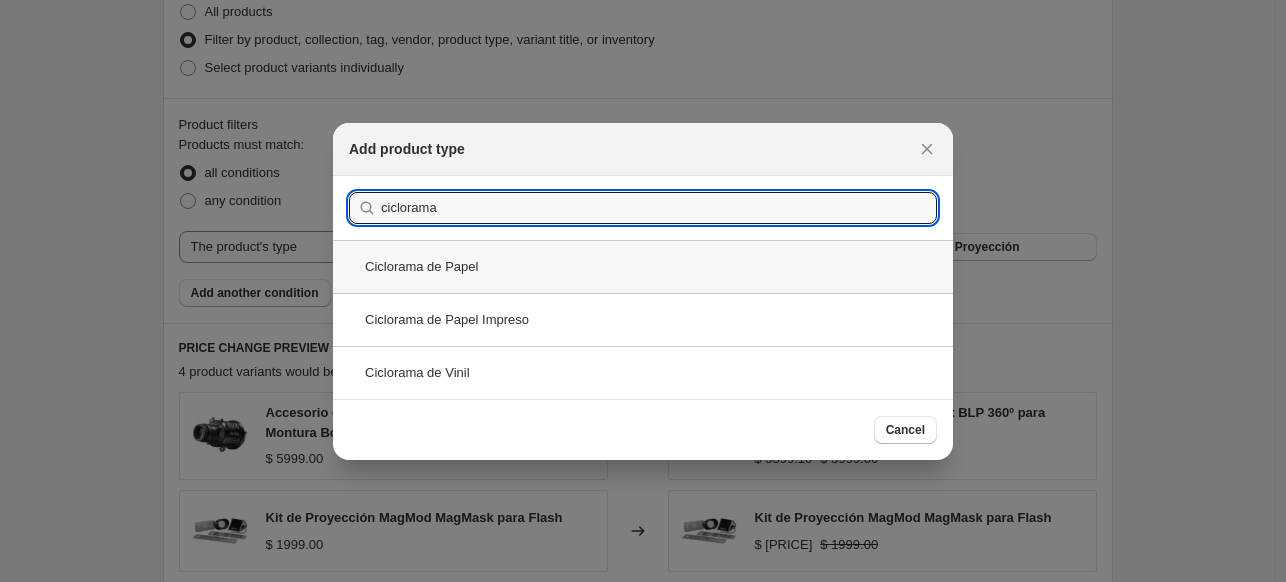 type on "ciclorama" 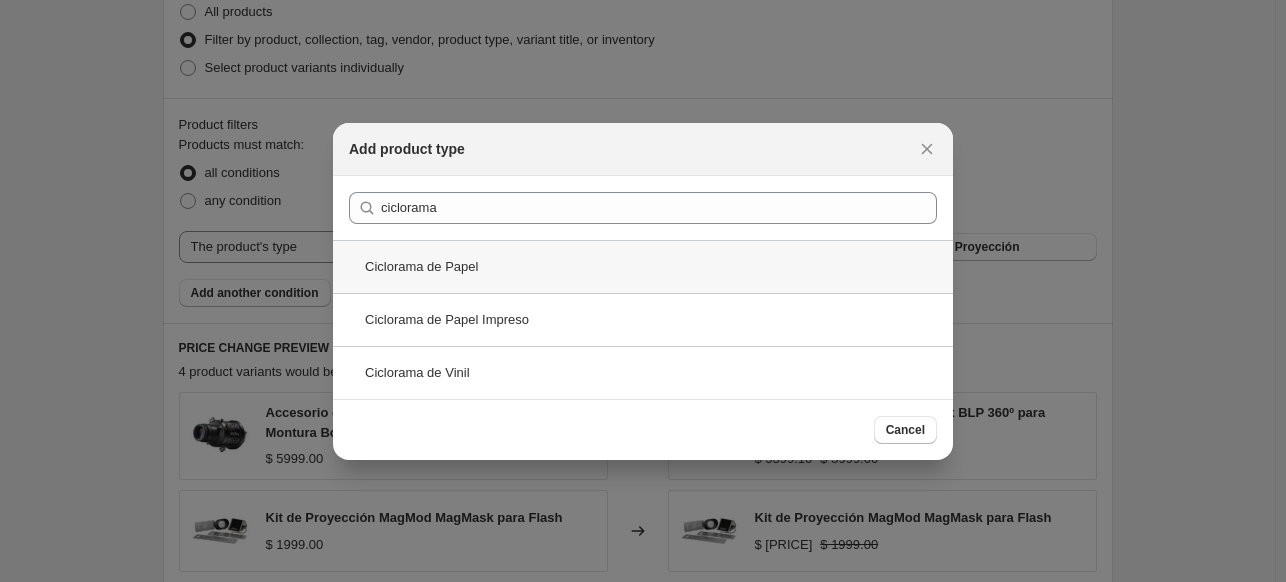 click on "Ciclorama de Papel" at bounding box center (643, 266) 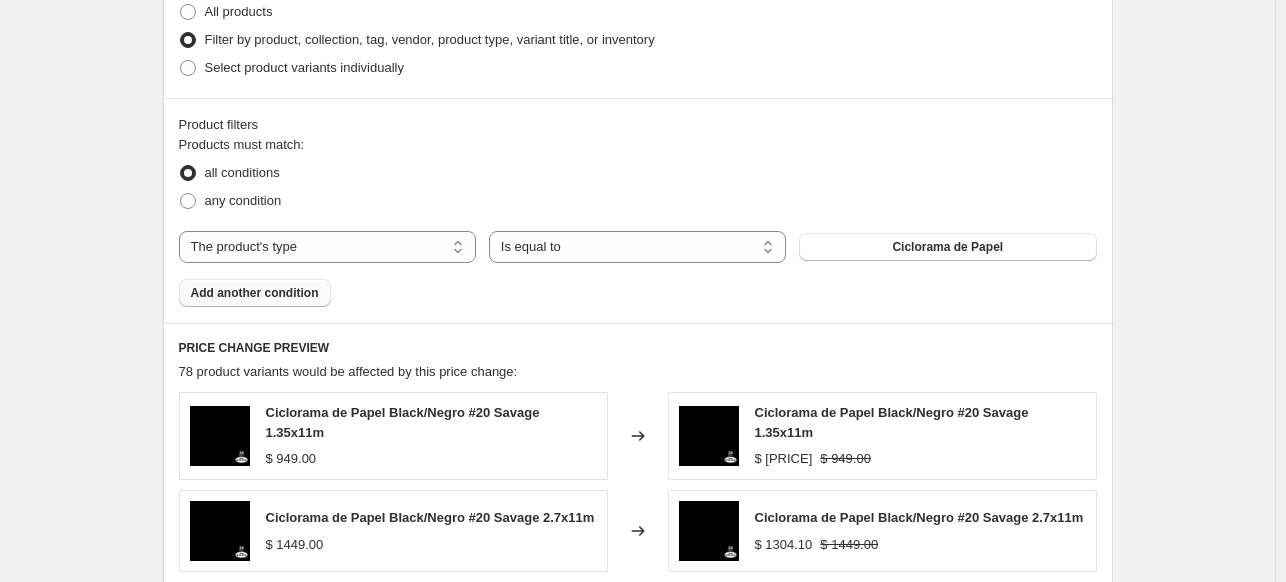click on "Add another condition" at bounding box center (255, 293) 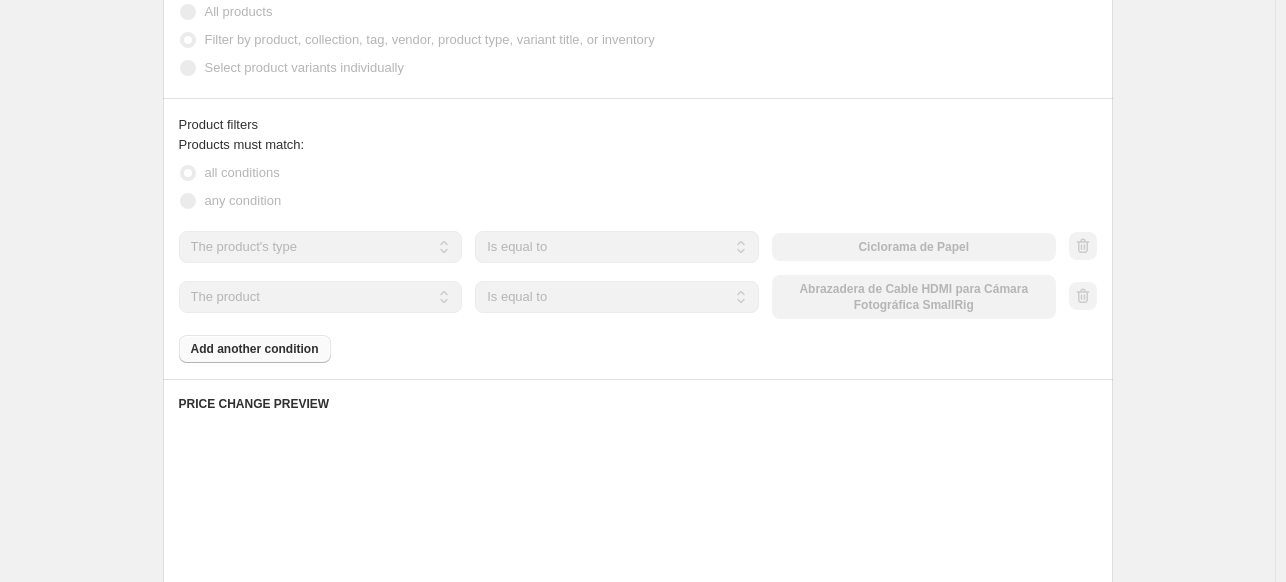 click on "The product The product's collection The product's tag The product's vendor The product's type The product's status The variant's title Inventory quantity" at bounding box center [321, 297] 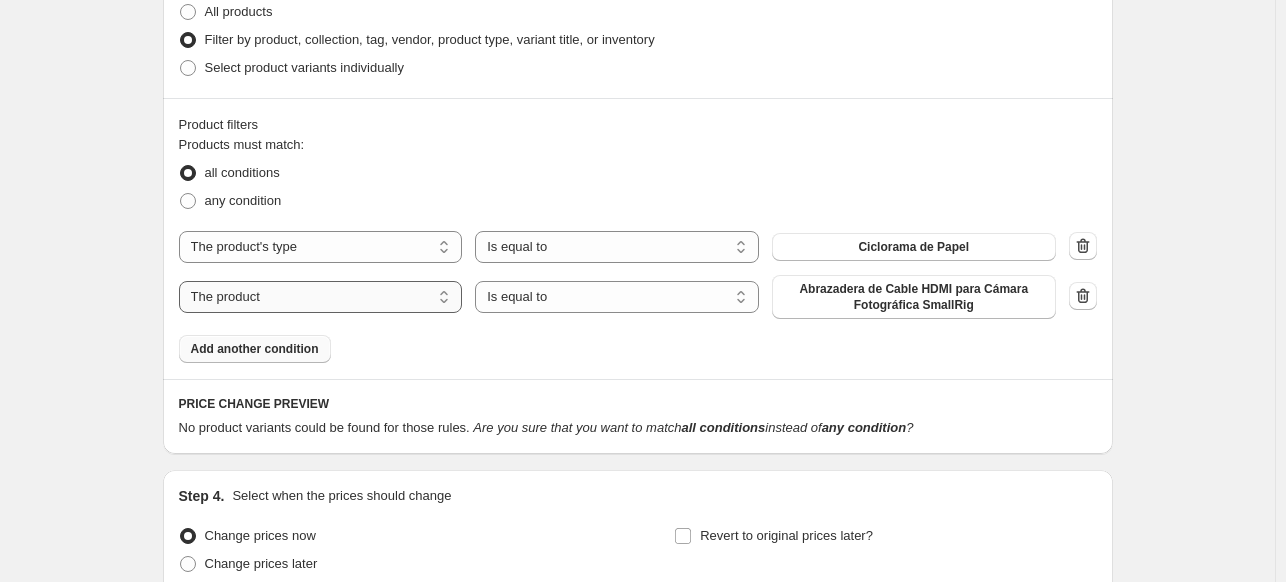 click on "The product The product's collection The product's tag The product's vendor The product's type The product's status The variant's title Inventory quantity" at bounding box center [321, 297] 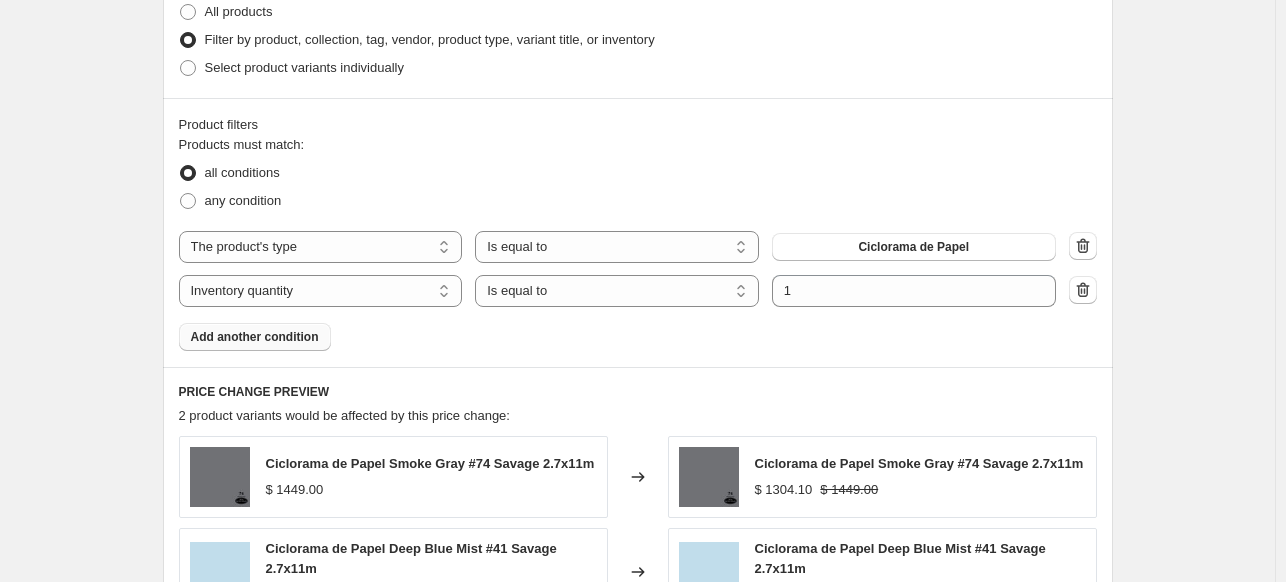 click on "Products must match: all conditions any condition The product The product's collection The product's tag The product's vendor The product's type The product's status The variant's title Inventory quantity The product's type Is equal to Is not equal to Is equal to Ciclorama de Papel The product The product's collection The product's tag The product's vendor The product's type The product's status The variant's title Inventory quantity Inventory quantity Is equal to Is not equal to Is greater than Is less than Is equal to Submit 1 Add another condition" at bounding box center [638, 243] 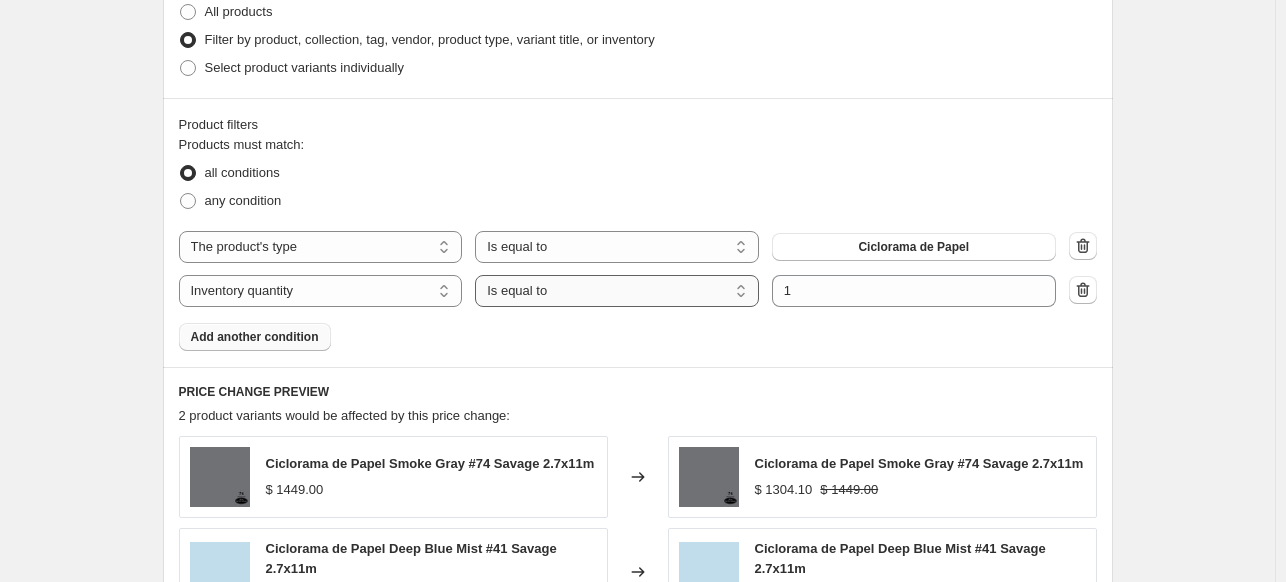 click on "Is equal to Is not equal to Is greater than Is less than" at bounding box center [617, 291] 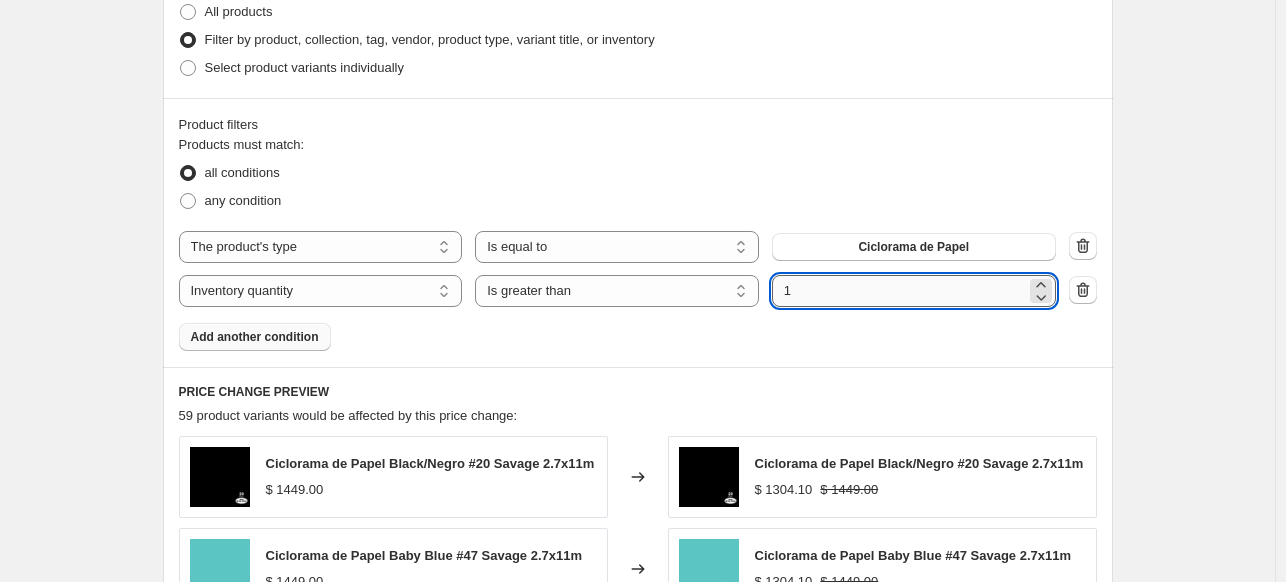 click on "1" at bounding box center [899, 291] 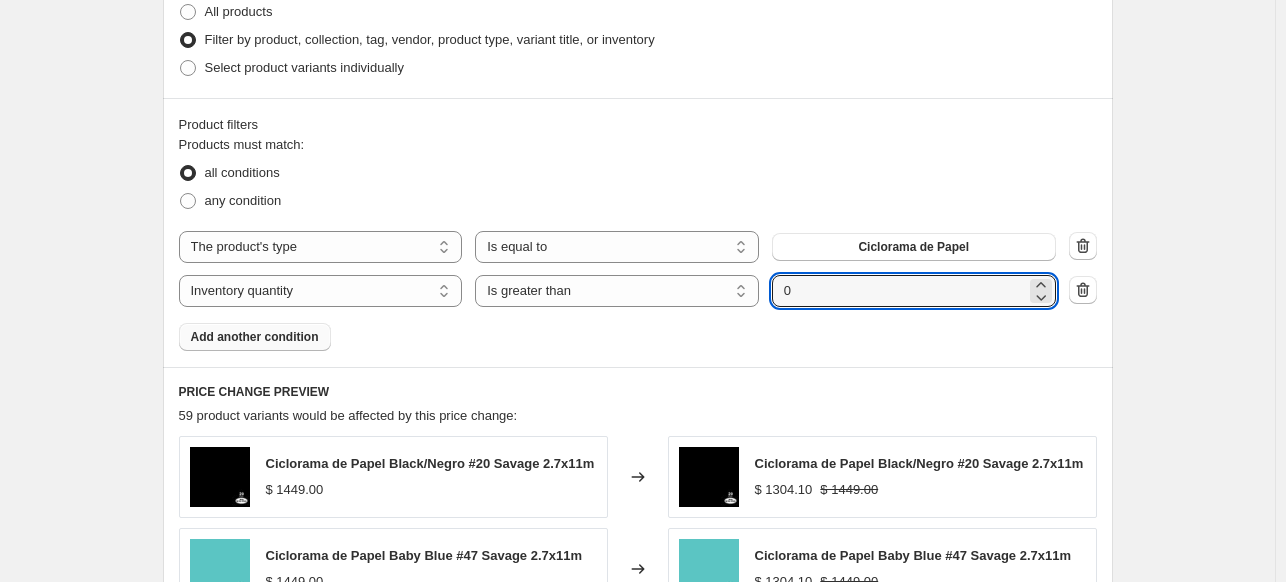 type on "0" 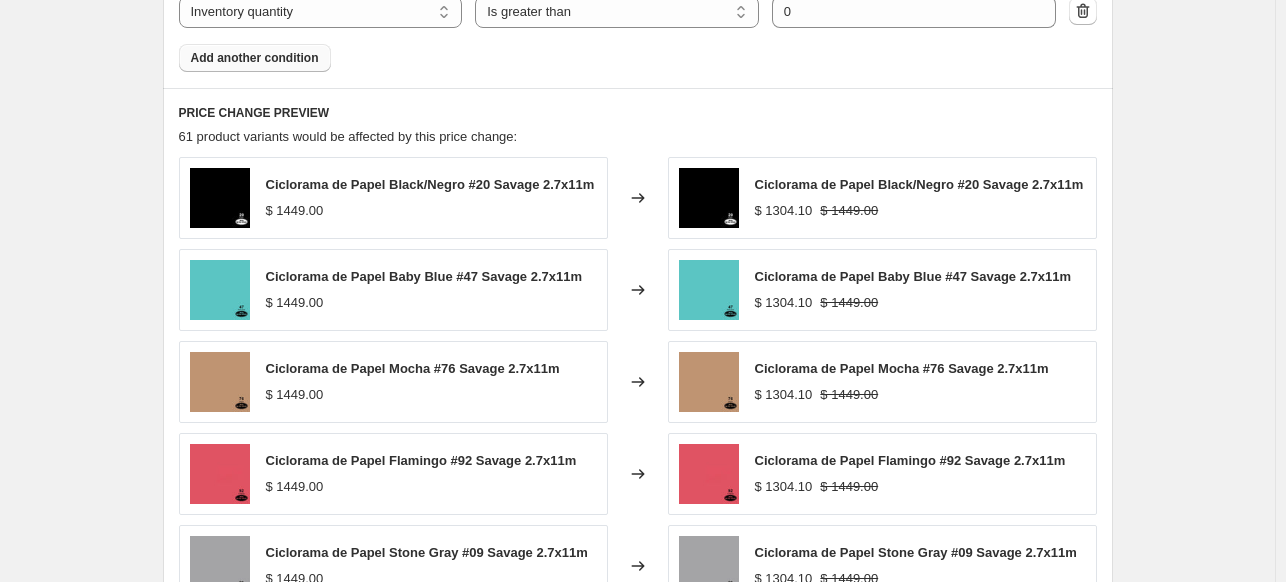 scroll, scrollTop: 1684, scrollLeft: 0, axis: vertical 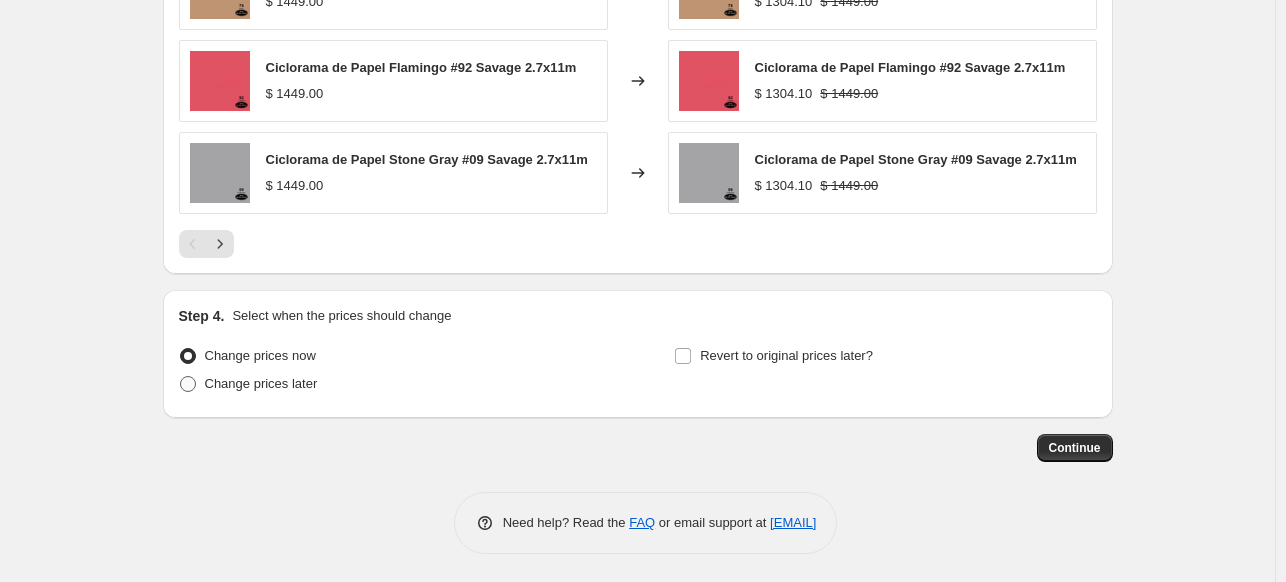 click on "Change prices later" at bounding box center (261, 383) 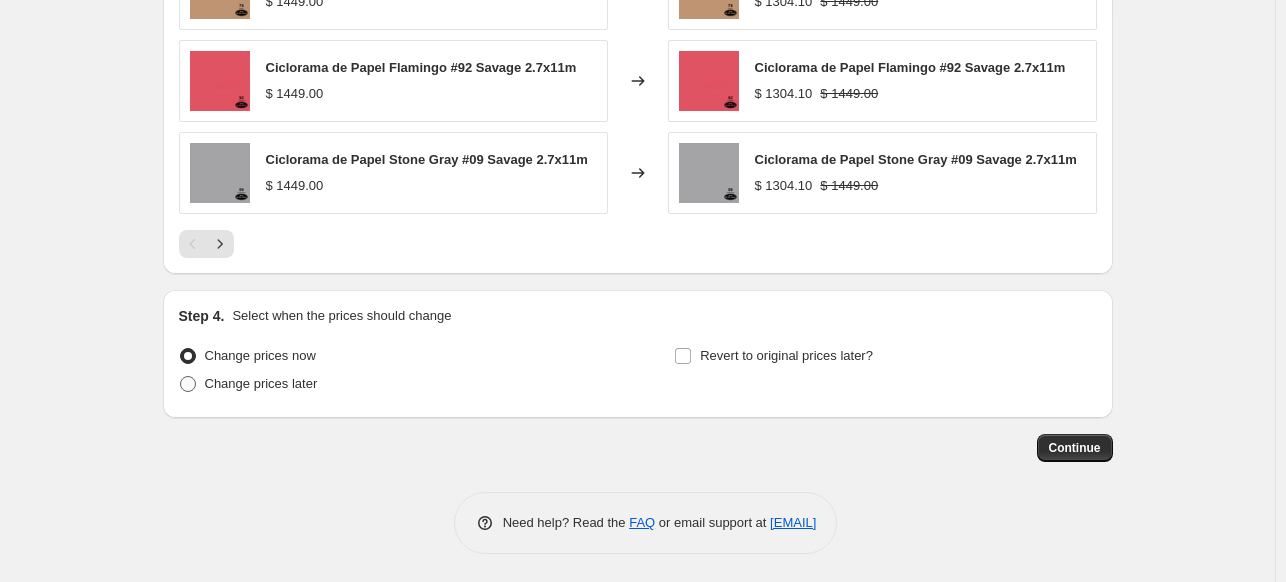 radio on "true" 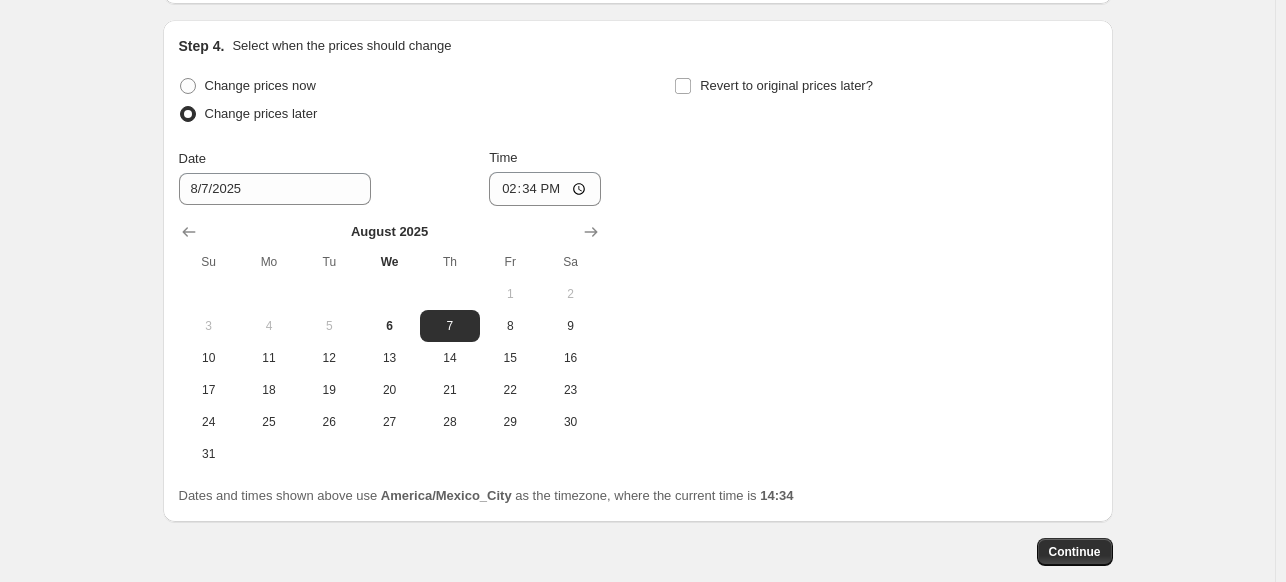 scroll, scrollTop: 1963, scrollLeft: 0, axis: vertical 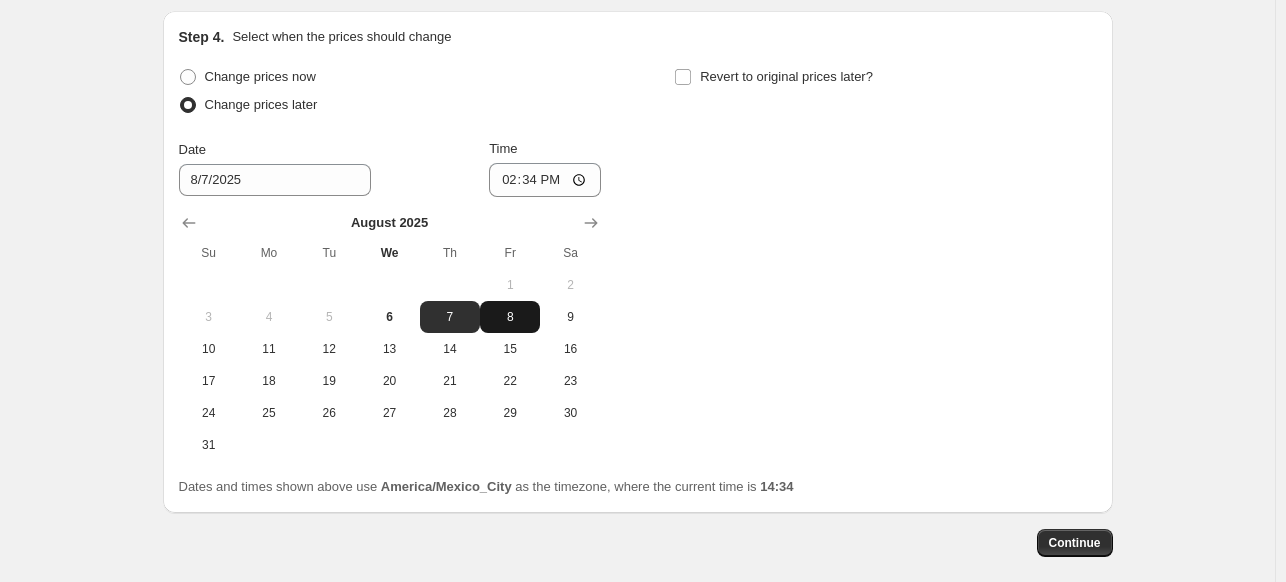 click on "8" at bounding box center [510, 317] 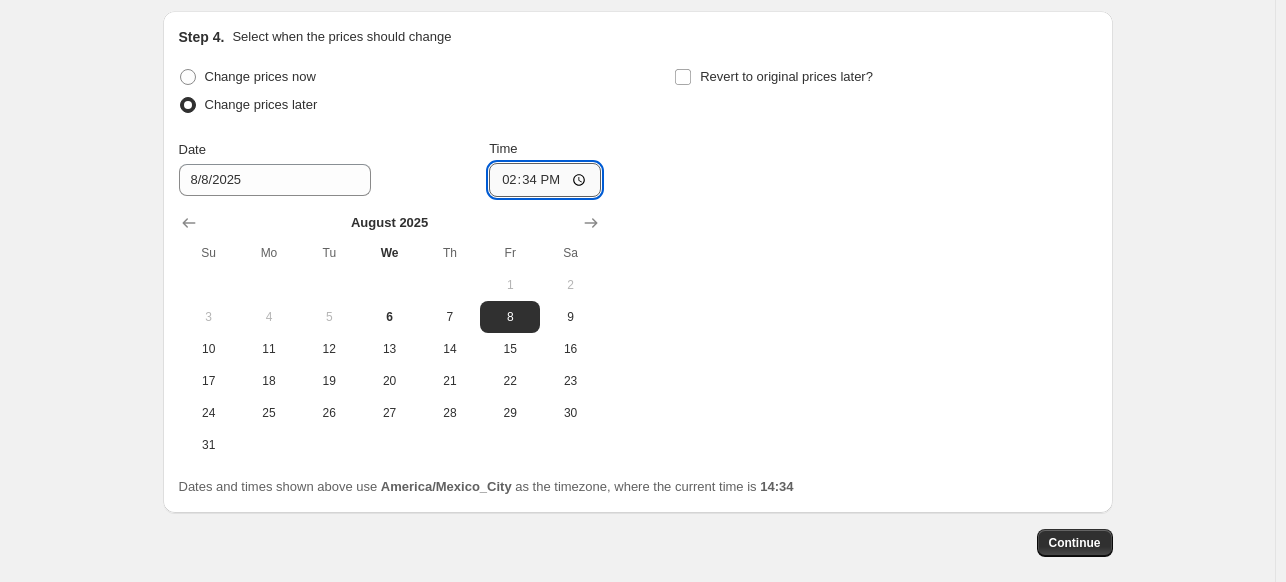 click on "14:34" at bounding box center (545, 180) 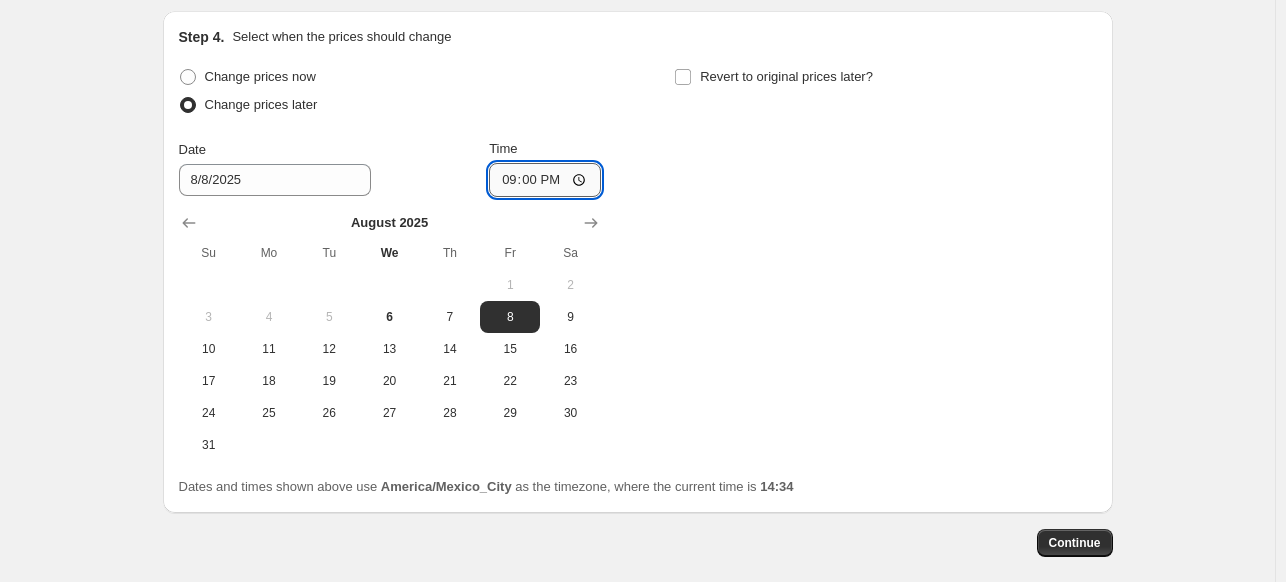 type on "09:00" 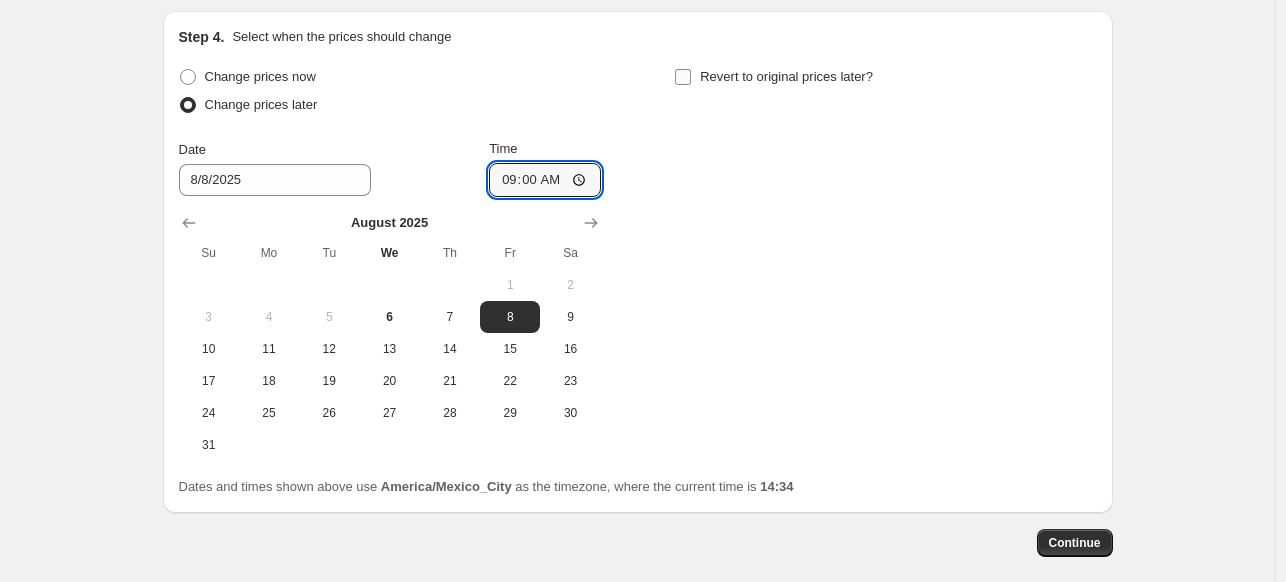 click on "Revert to original prices later?" at bounding box center (786, 76) 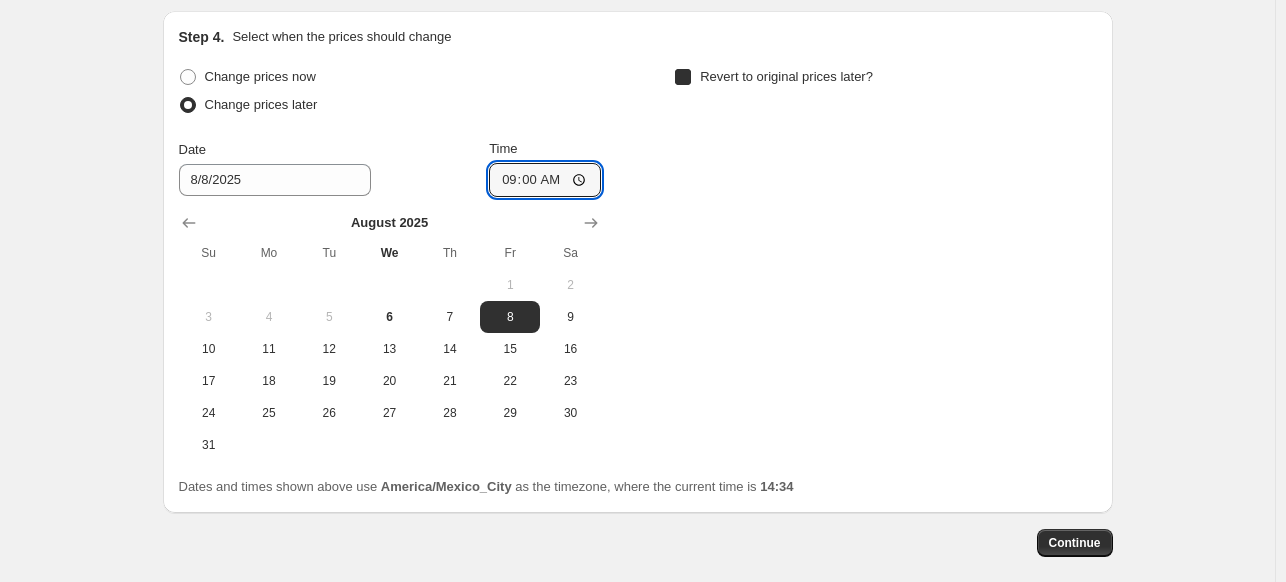 checkbox on "true" 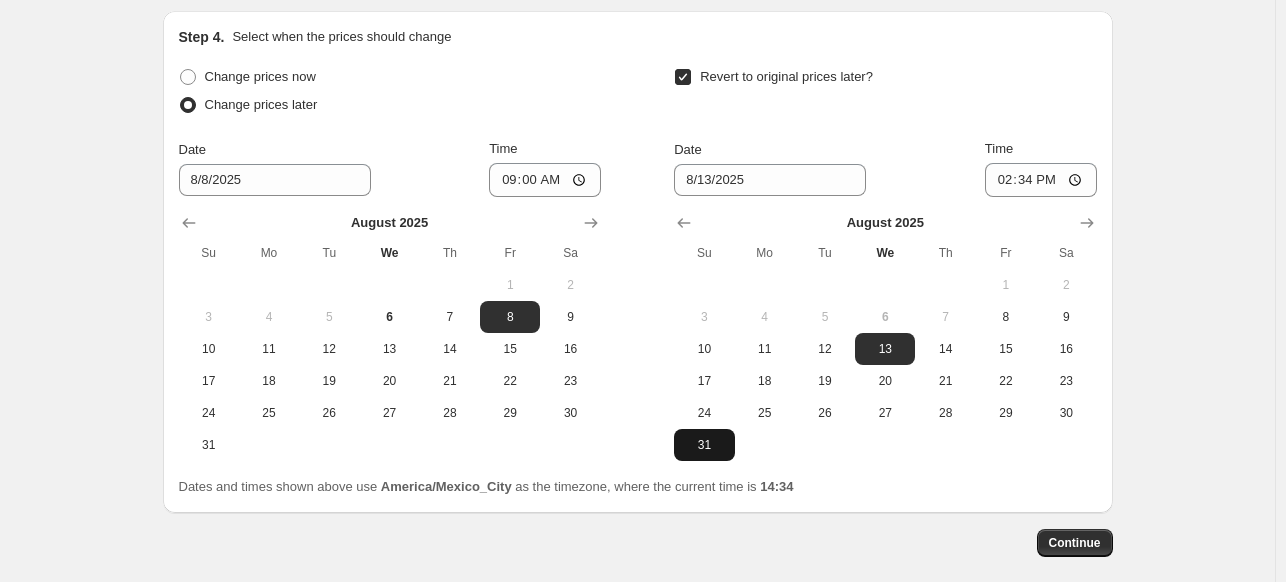 click on "31" at bounding box center (704, 445) 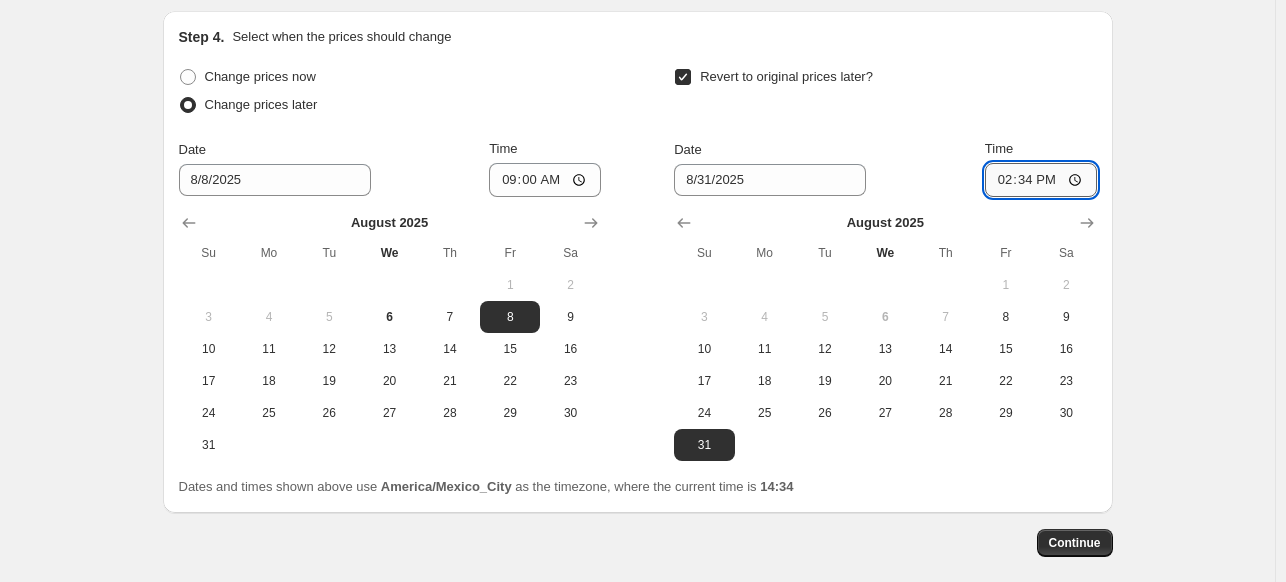 click on "14:34" at bounding box center [1041, 180] 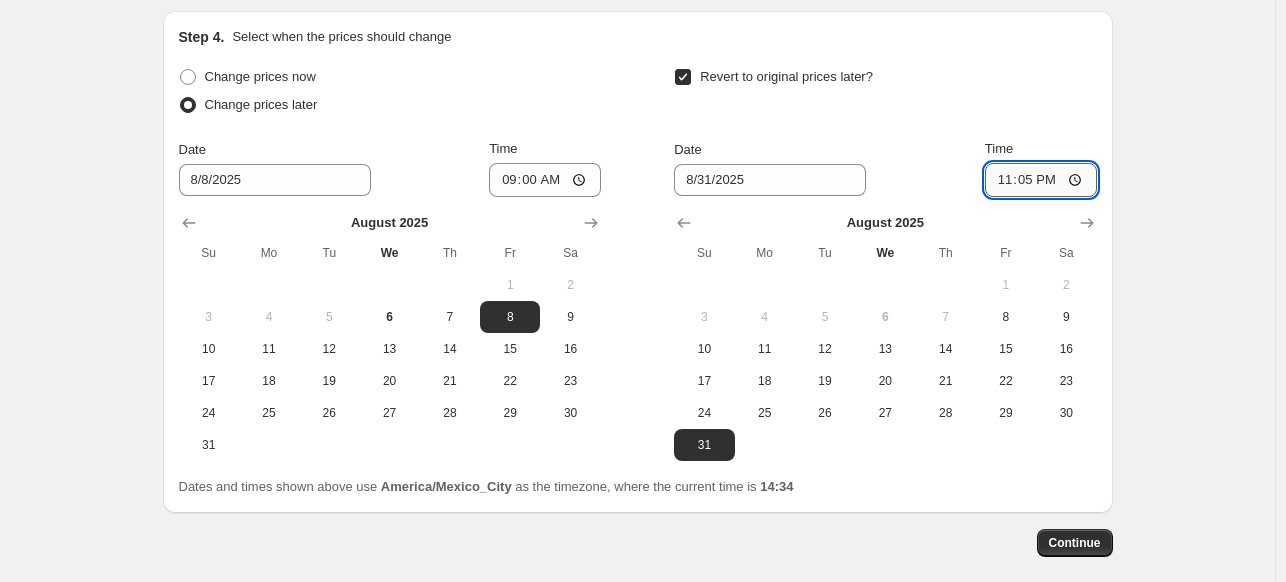 type on "23:59" 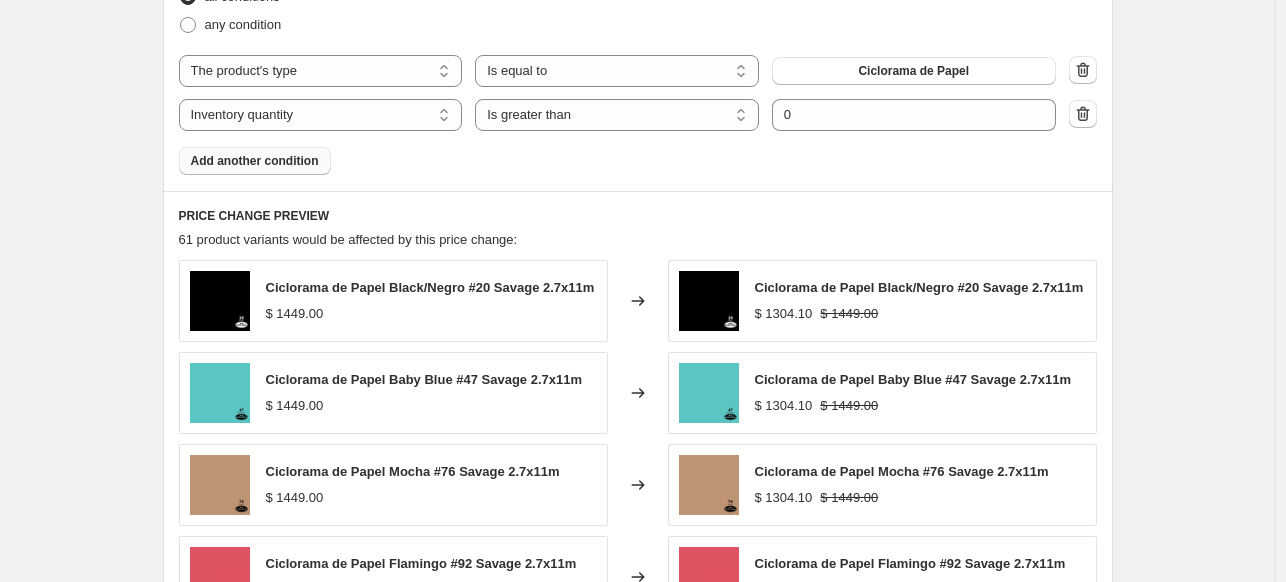 scroll, scrollTop: 1157, scrollLeft: 0, axis: vertical 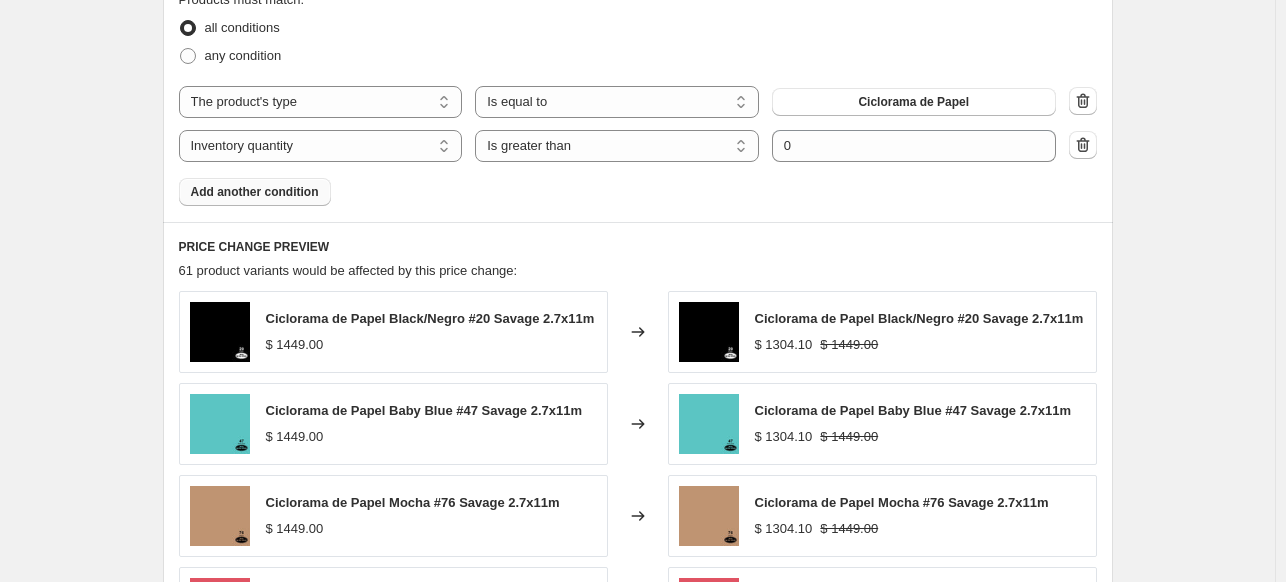 click on "Products must match: all conditions any condition The product The product's collection The product's tag The product's vendor The product's type The product's status The variant's title Inventory quantity The product's type Is equal to Is not equal to Is equal to Ciclorama de Papel The product The product's collection The product's tag The product's vendor The product's type The product's status The variant's title Inventory quantity Inventory quantity Is equal to Is not equal to Is greater than Is less than Is greater than Submit 0 Add another condition" at bounding box center (638, 98) 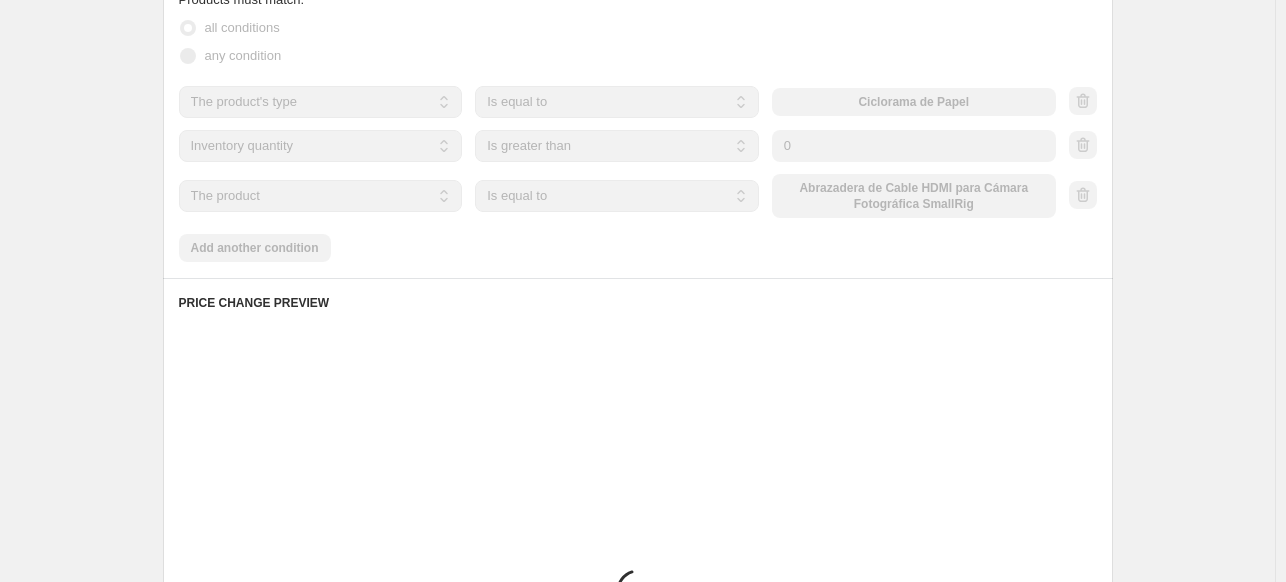 click on "The product The product's collection The product's tag The product's vendor The product's type The product's status The variant's title Inventory quantity" at bounding box center [321, 196] 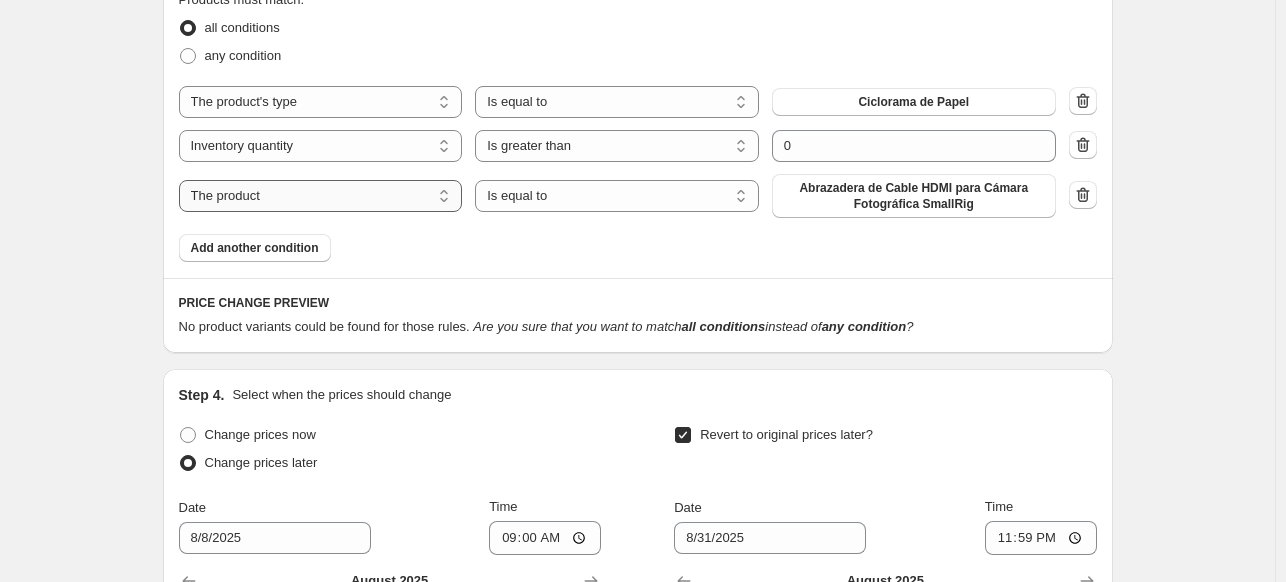 select on "tag" 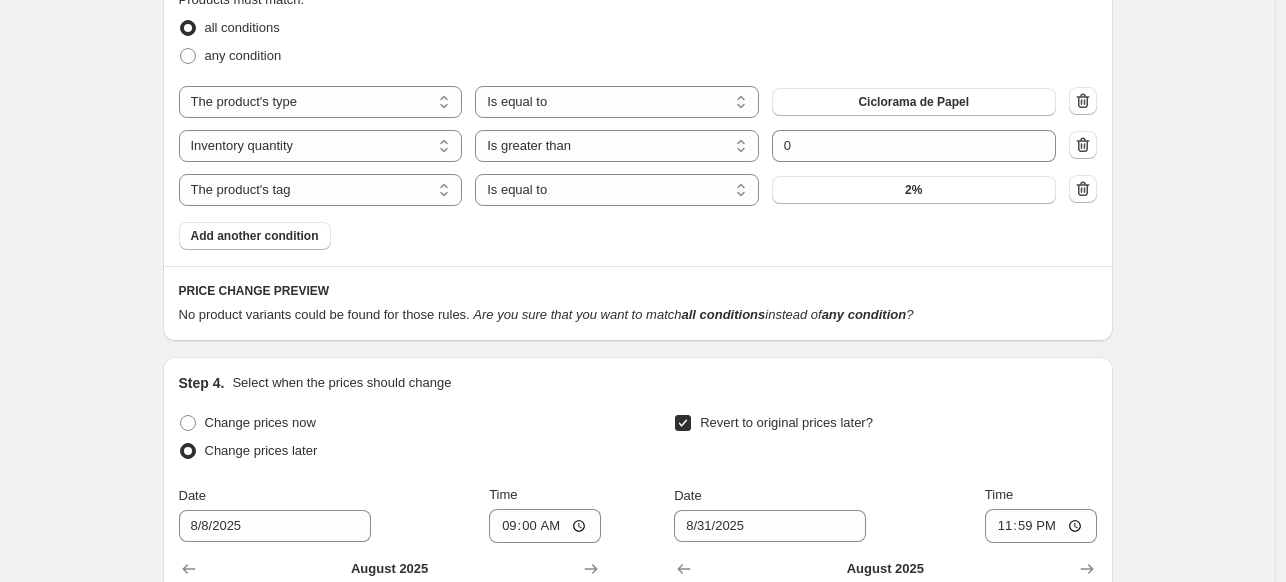 click on "Products must match: all conditions any condition The product The product's collection The product's tag The product's vendor The product's type The product's status The variant's title Inventory quantity The product's type Is equal to Is not equal to Is equal to Ciclorama de Papel The product The product's collection The product's tag The product's vendor The product's type The product's status The variant's title Inventory quantity Inventory quantity Is equal to Is not equal to Is greater than Is less than Is greater than Submit 0 The product The product's collection The product's tag The product's vendor The product's type The product's status The variant's title Inventory quantity The product's tag Is equal to Is not equal to Is equal to 2% Add another condition" at bounding box center [638, 120] 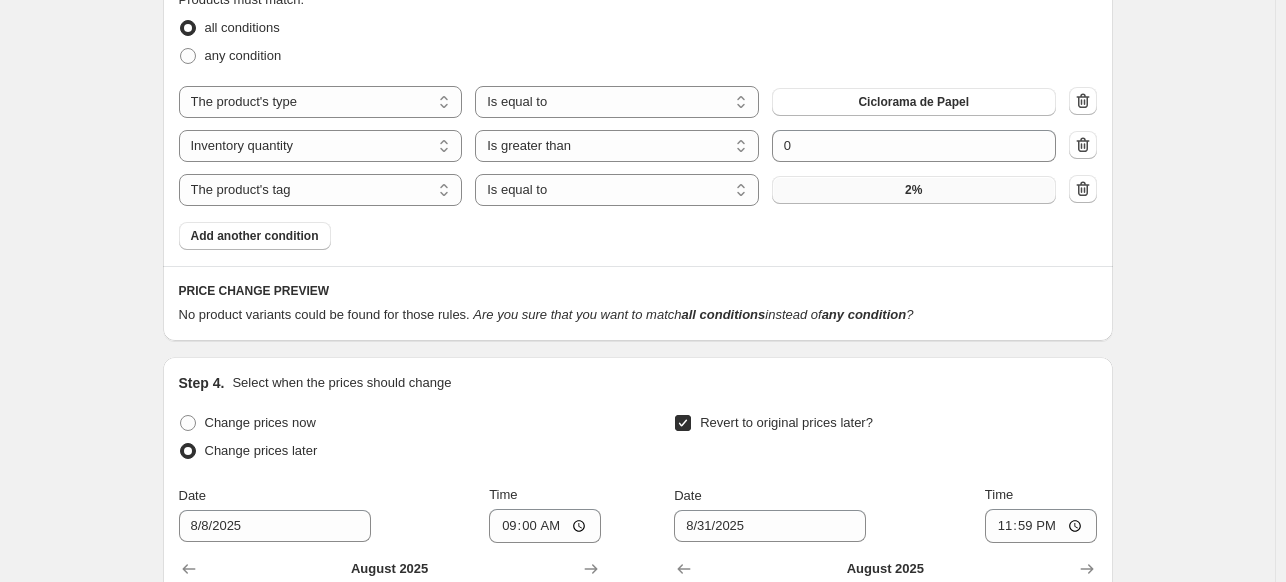 click on "2%" at bounding box center [914, 190] 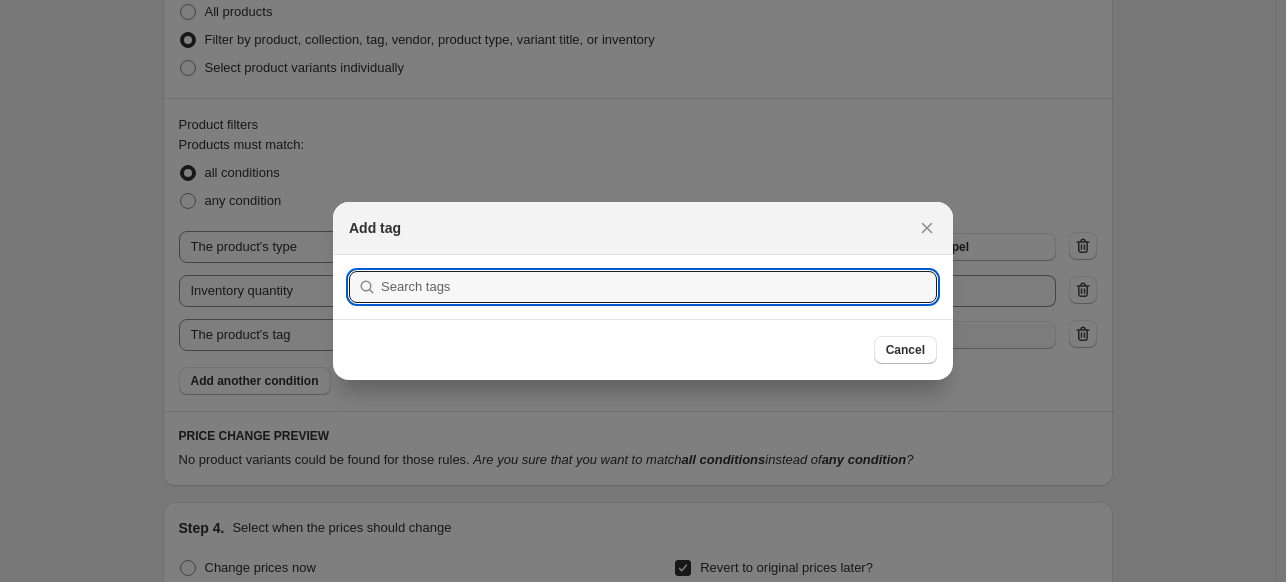 scroll, scrollTop: 1157, scrollLeft: 0, axis: vertical 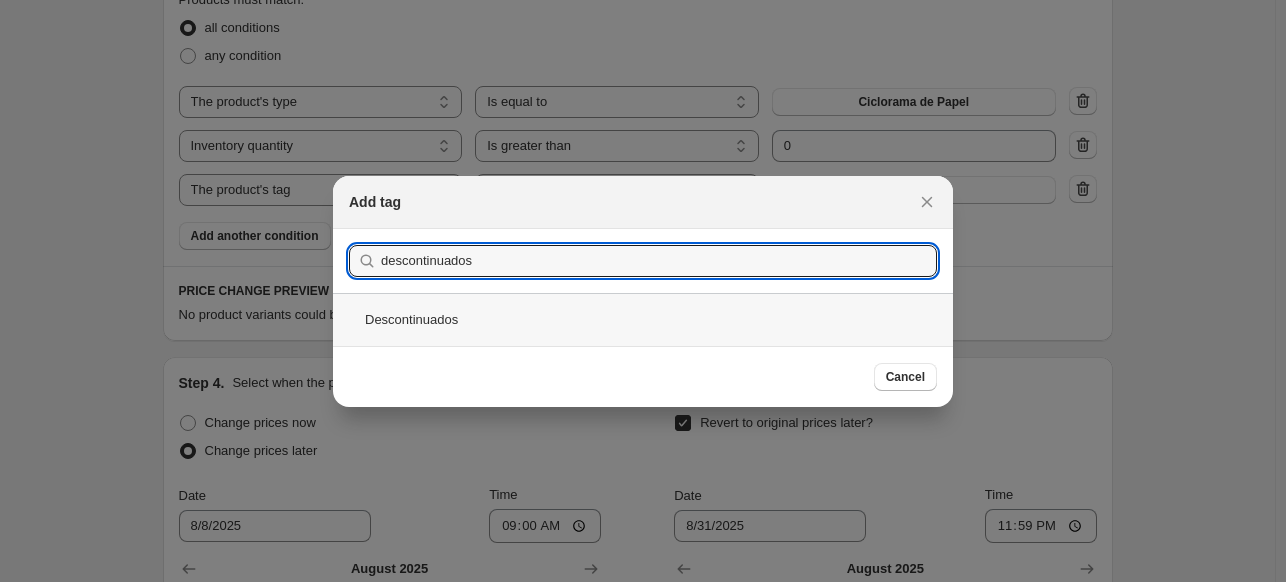 type on "descontinuados" 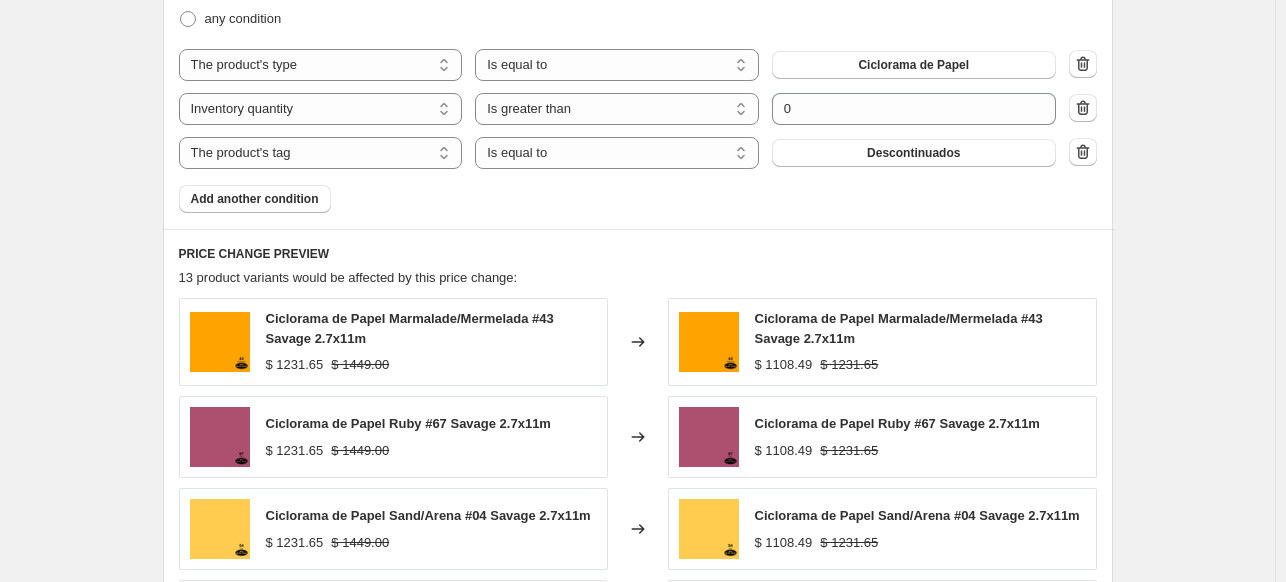 scroll, scrollTop: 1257, scrollLeft: 0, axis: vertical 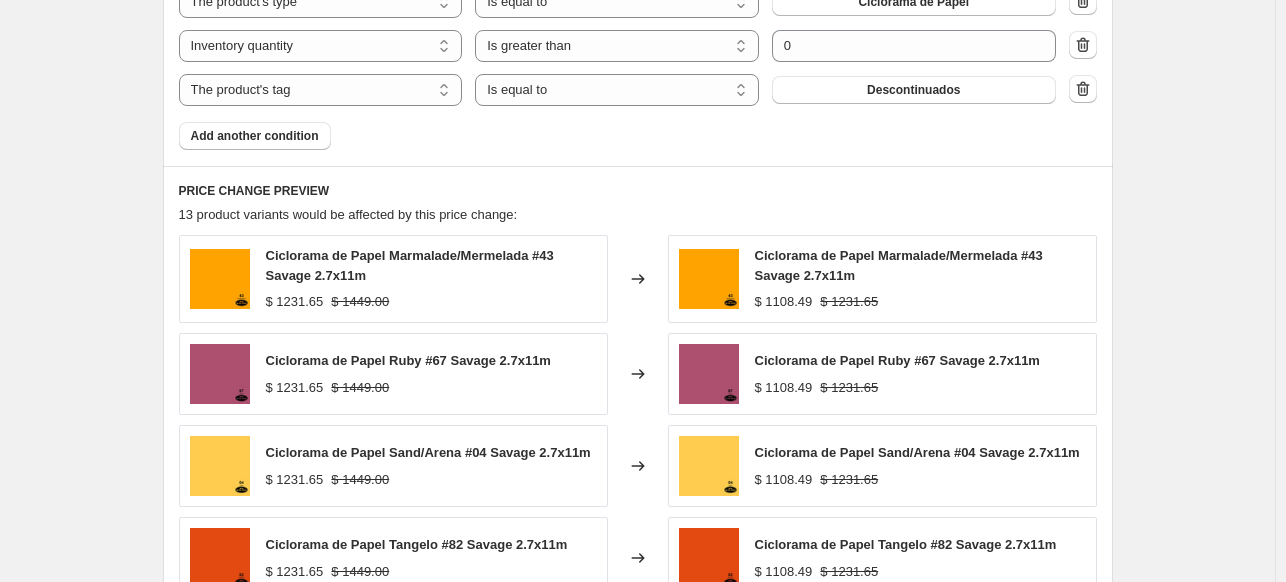 click on "Products must match: all conditions any condition The product The product's collection The product's tag The product's vendor The product's type The product's status The variant's title Inventory quantity The product's type Is equal to Is not equal to Is equal to Ciclorama de Papel The product The product's collection The product's tag The product's vendor The product's type The product's status The variant's title Inventory quantity Inventory quantity Is equal to Is not equal to Is greater than Is less than Is greater than Submit 0 The product The product's collection The product's tag The product's vendor The product's type The product's status The variant's title Inventory quantity The product's tag Is equal to Is not equal to Is equal to Descontinuados Add another condition" at bounding box center (638, 20) 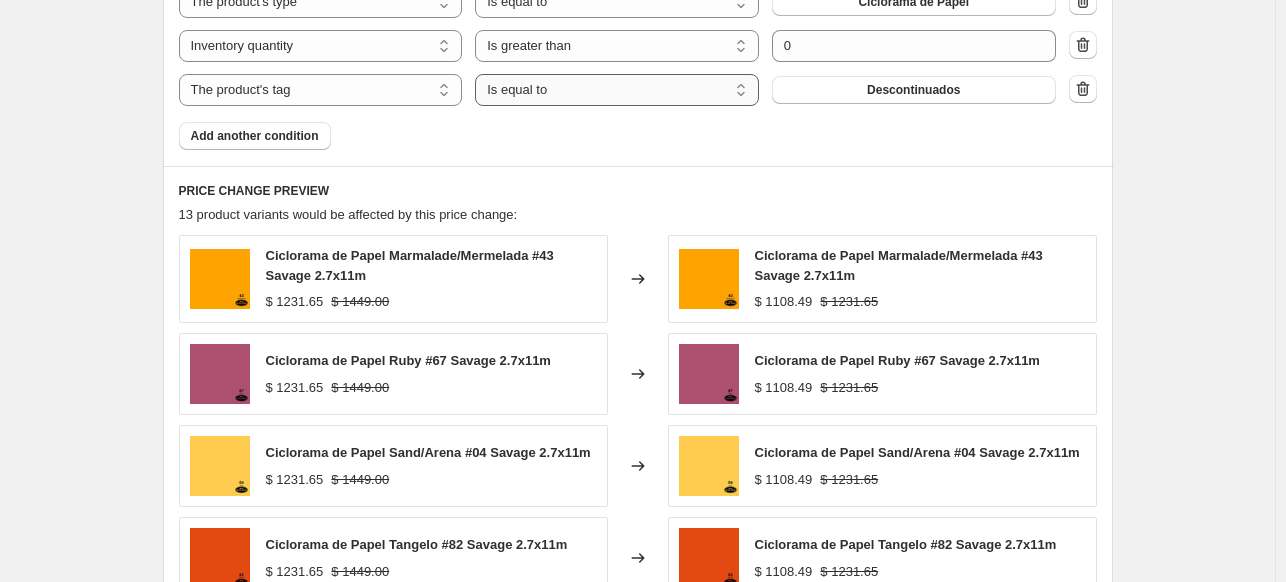 click on "Is equal to Is not equal to" at bounding box center (617, 90) 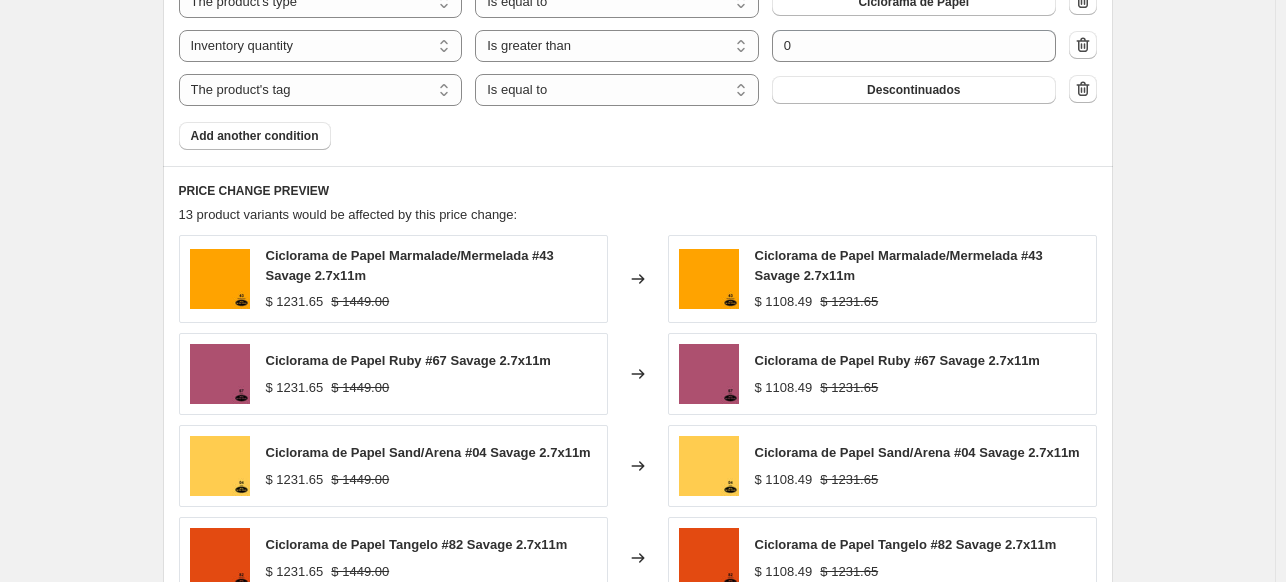 click on "PRICE CHANGE PREVIEW 13 product variants would be affected by this price change: Ciclorama de Papel Marmalade/Mermelada #43 Savage 2.7x11m $ [PRICE] $ [PRICE] Changed to Ciclorama de Papel Marmalade/Mermelada #43 Savage 2.7x11m $ [PRICE] $ [PRICE] Ciclorama de Papel Ruby #67 Savage 2.7x11m $ [PRICE] $ [PRICE] Changed to Ciclorama de Papel Ruby #67 Savage 2.7x11m $ [PRICE] $ [PRICE] Ciclorama de Papel Sand/Arena #04 Savage 2.7x11m $ [PRICE] $ [PRICE] Changed to Ciclorama de Papel Sand/Arena #04 Savage 2.7x11m $ [PRICE] $ [PRICE] Ciclorama de Papel Tangelo #82 Savage 2.7x11m $ [PRICE] $ [PRICE] Changed to Ciclorama de Papel Tangelo #82 Savage 2.7x11m $ [PRICE] $ [PRICE] Ciclorama de Papel Rustic #81 Savage 2.7x11m $ [PRICE] $ [PRICE] Changed to Ciclorama de Papel Rustic #81 Savage 2.7x11m $ [PRICE] $ [PRICE]" at bounding box center (638, 459) 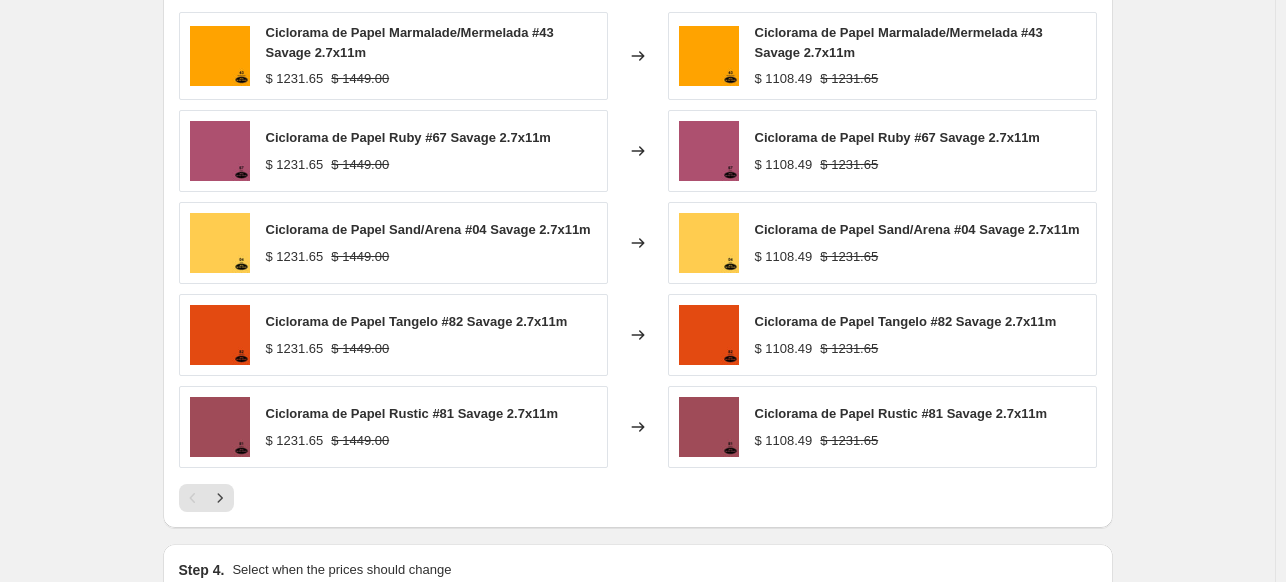 scroll, scrollTop: 1557, scrollLeft: 0, axis: vertical 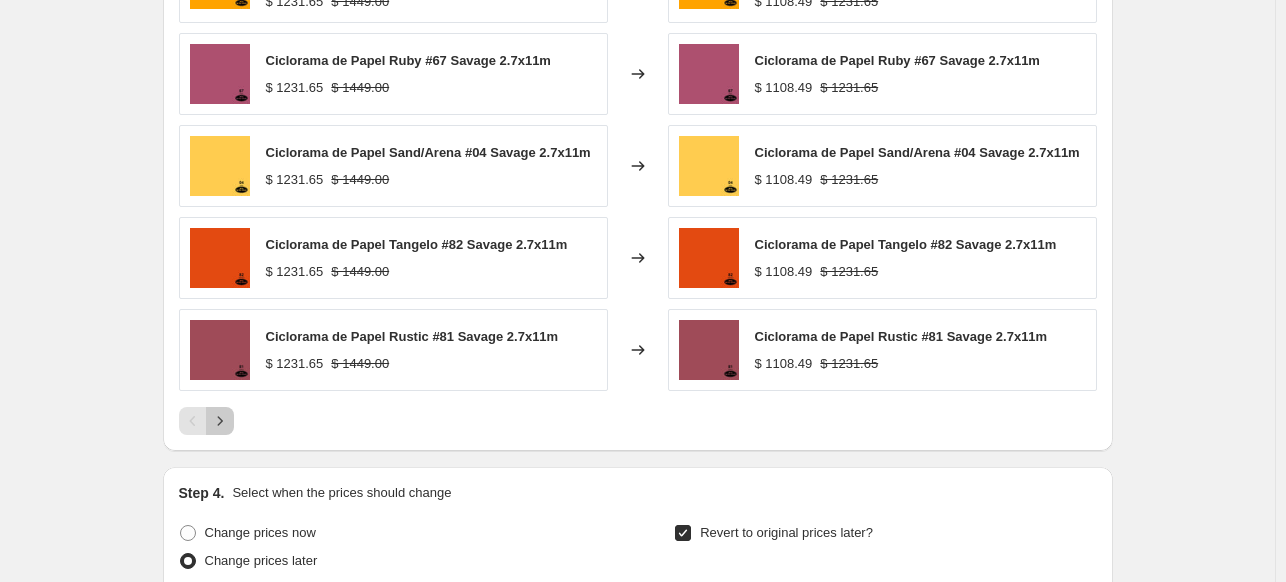 click 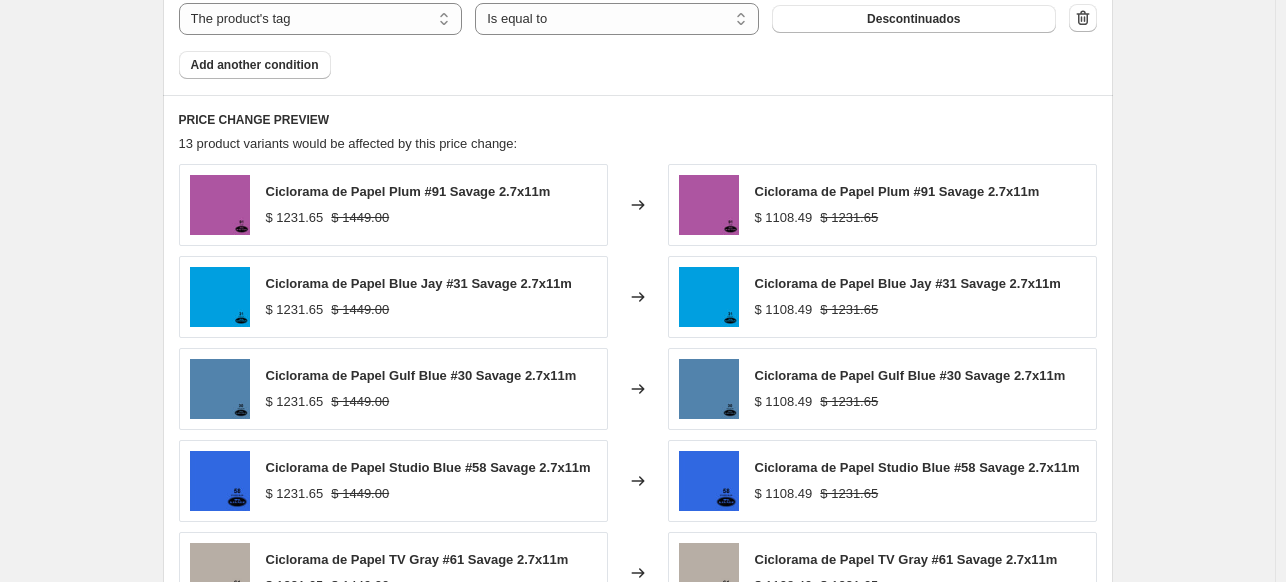 scroll, scrollTop: 1257, scrollLeft: 0, axis: vertical 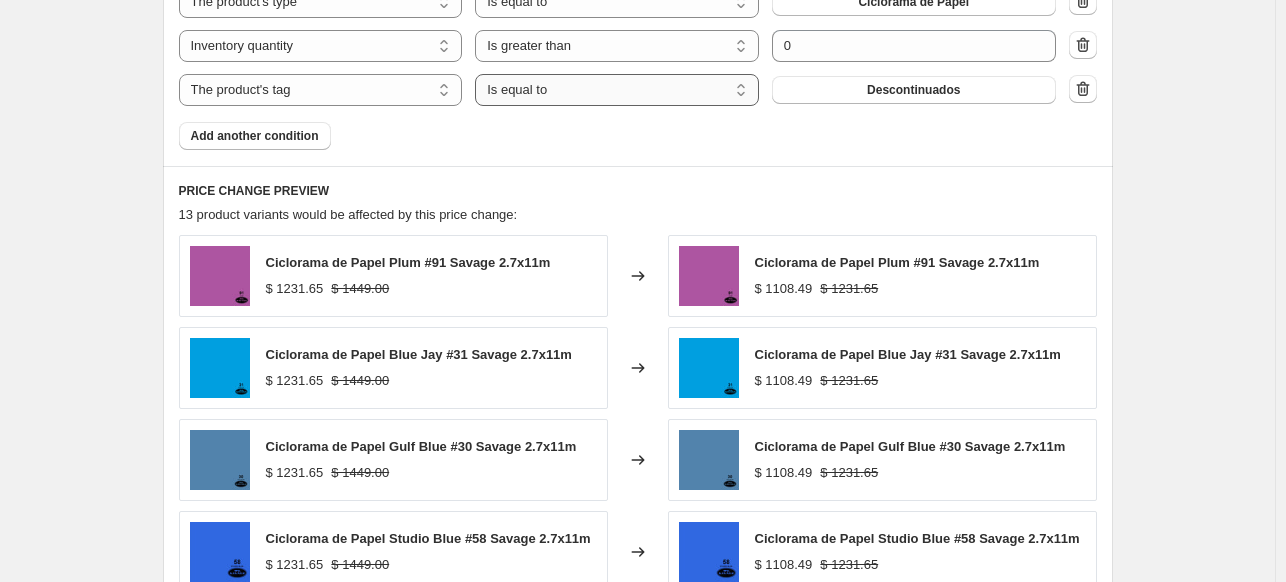 click on "Is equal to Is not equal to" at bounding box center (617, 90) 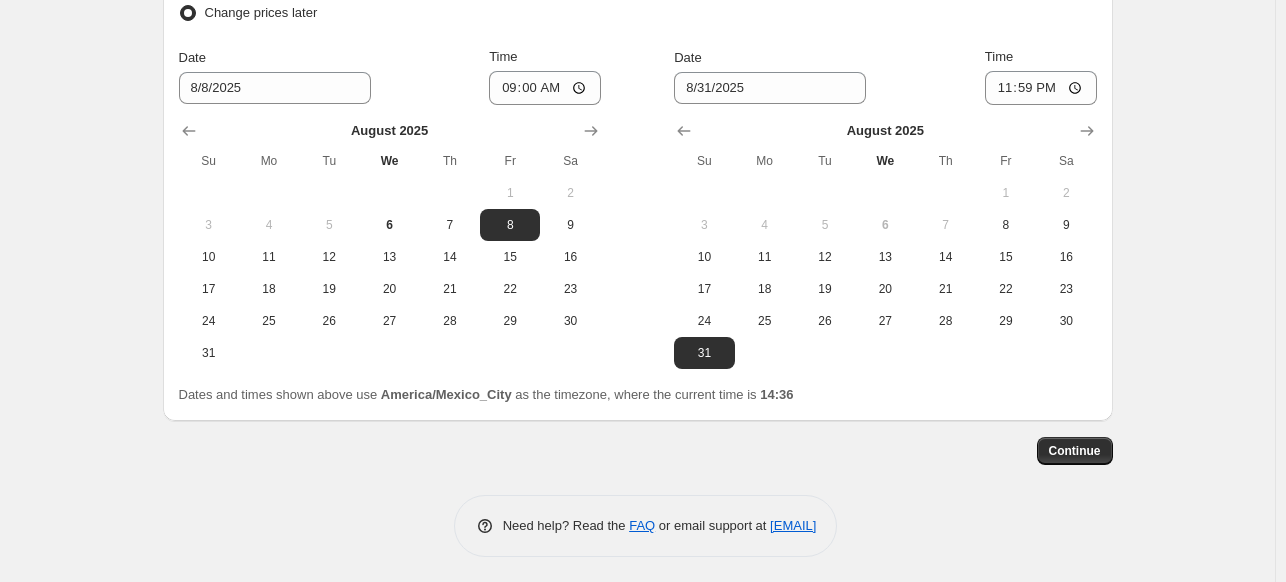 scroll, scrollTop: 2101, scrollLeft: 0, axis: vertical 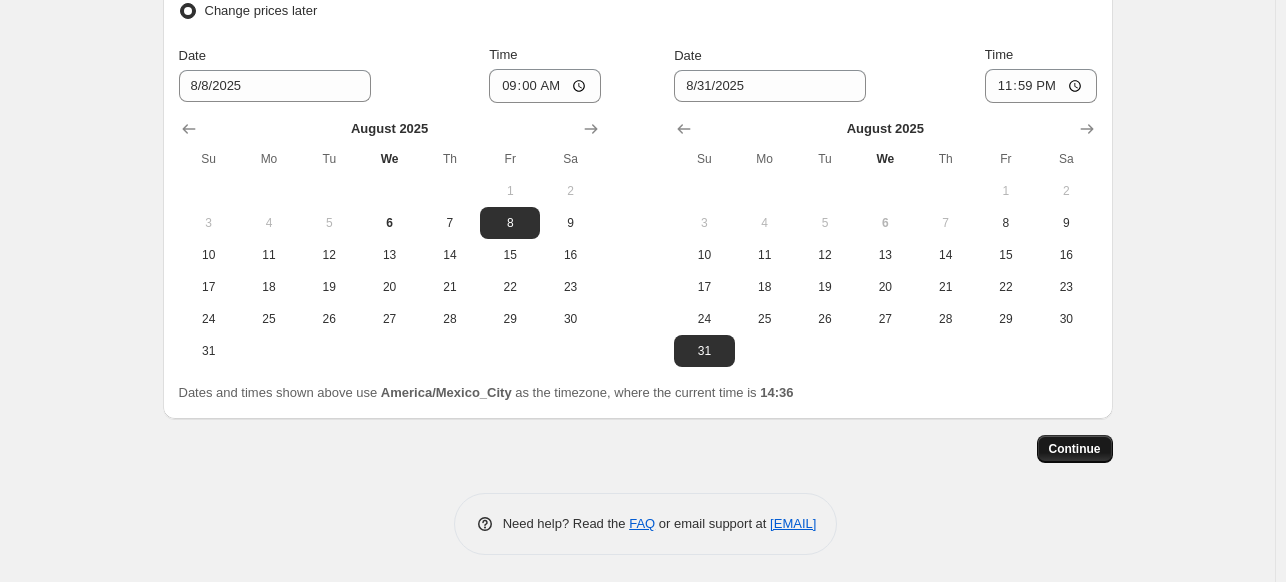 click on "Continue" at bounding box center (1075, 449) 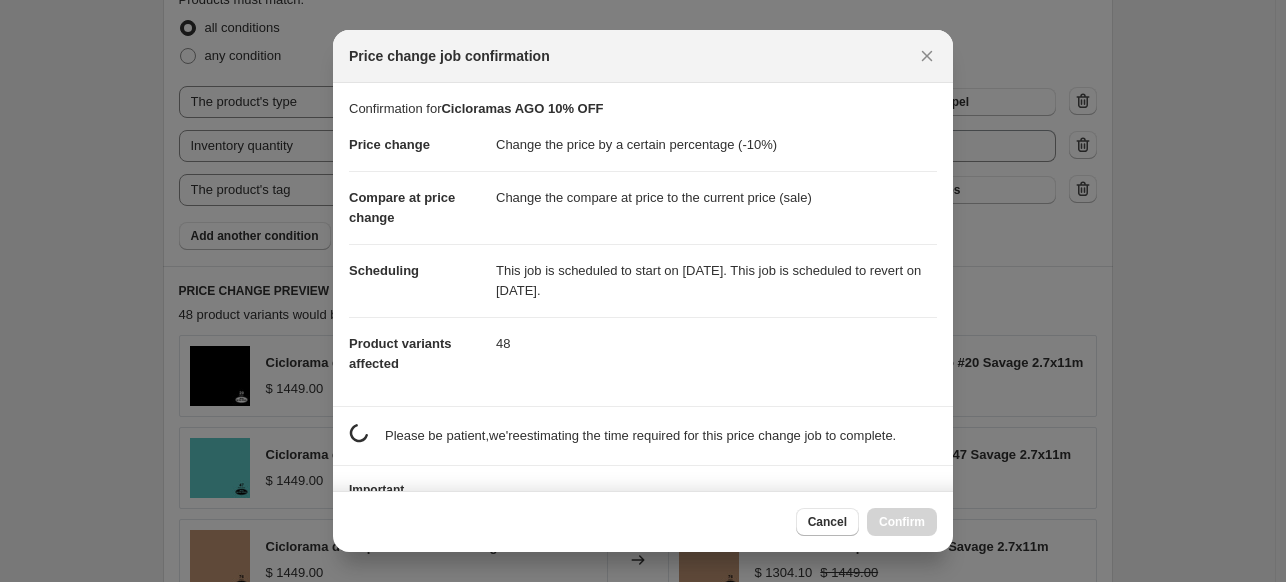 scroll, scrollTop: 0, scrollLeft: 0, axis: both 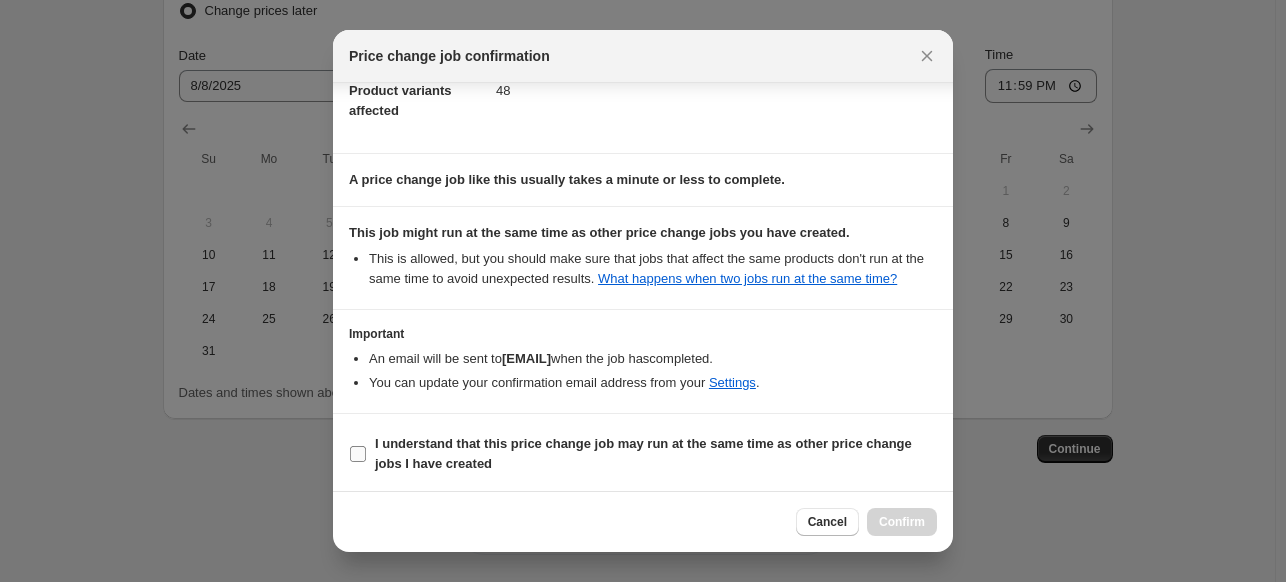 click on "I understand that this price change job may run at the same time as other price change jobs I have created" at bounding box center (643, 453) 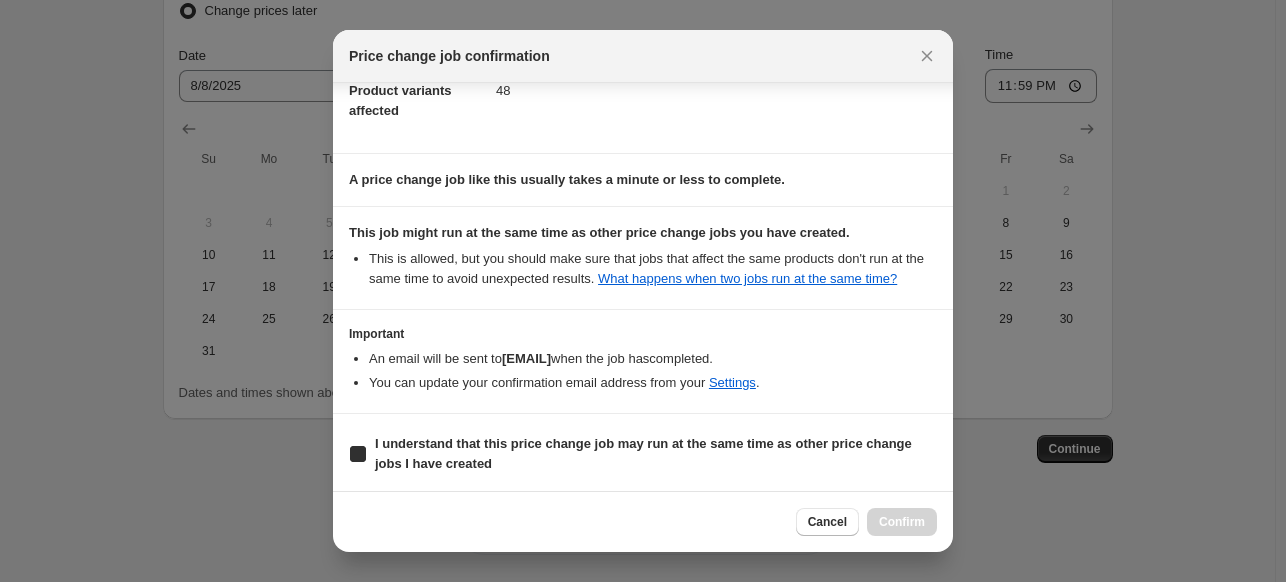 checkbox on "true" 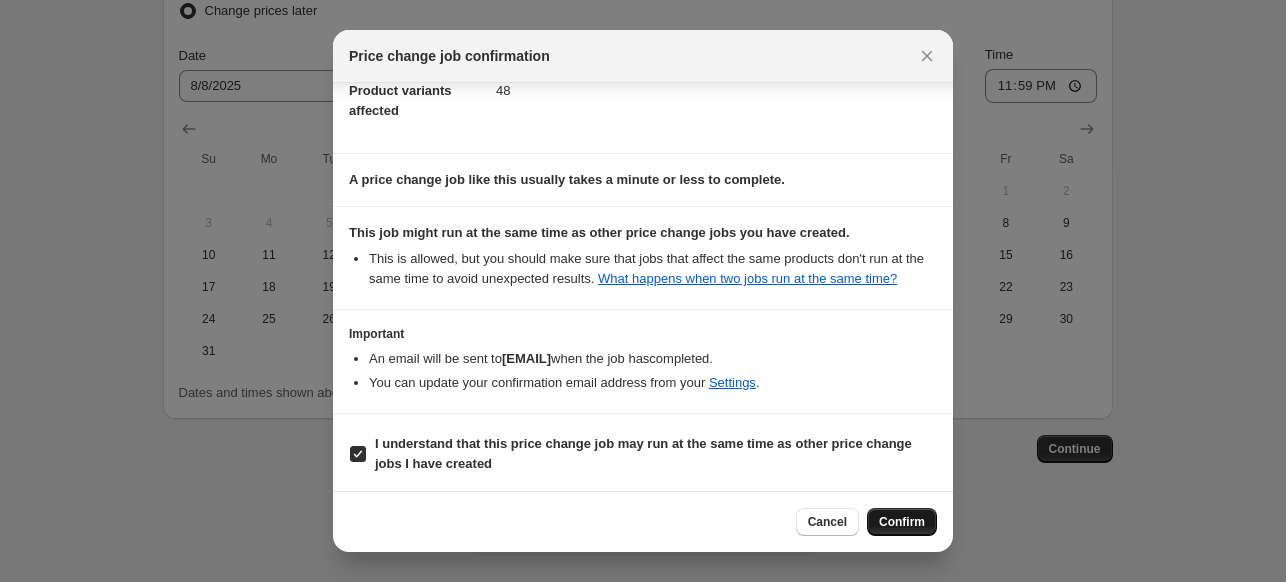click on "Confirm" at bounding box center [902, 522] 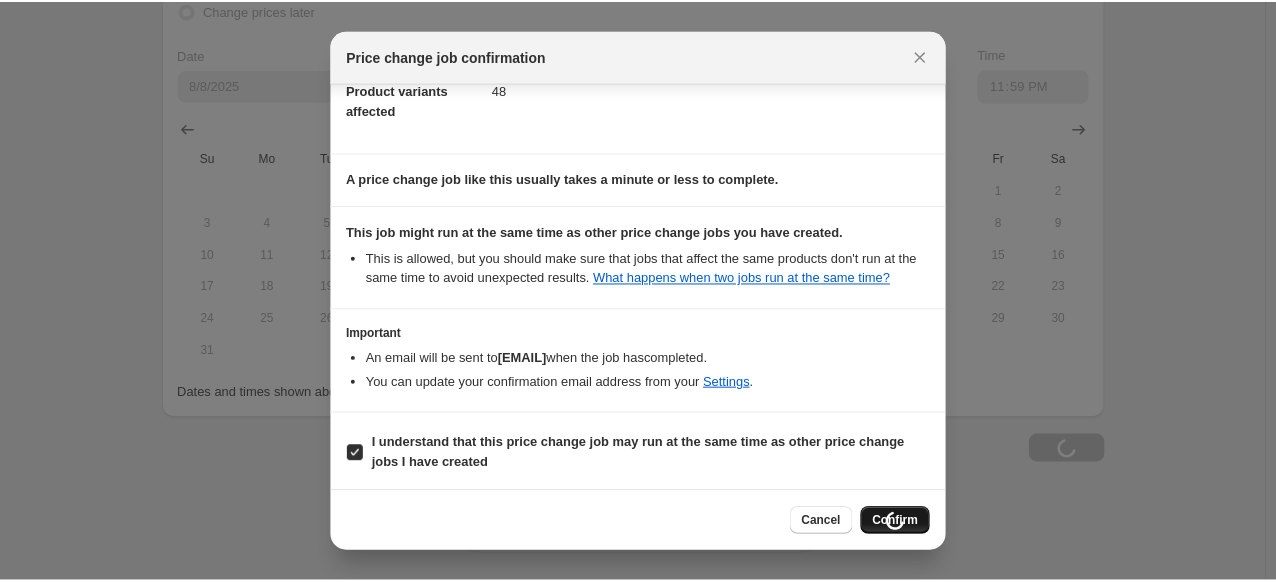 scroll, scrollTop: 2101, scrollLeft: 0, axis: vertical 